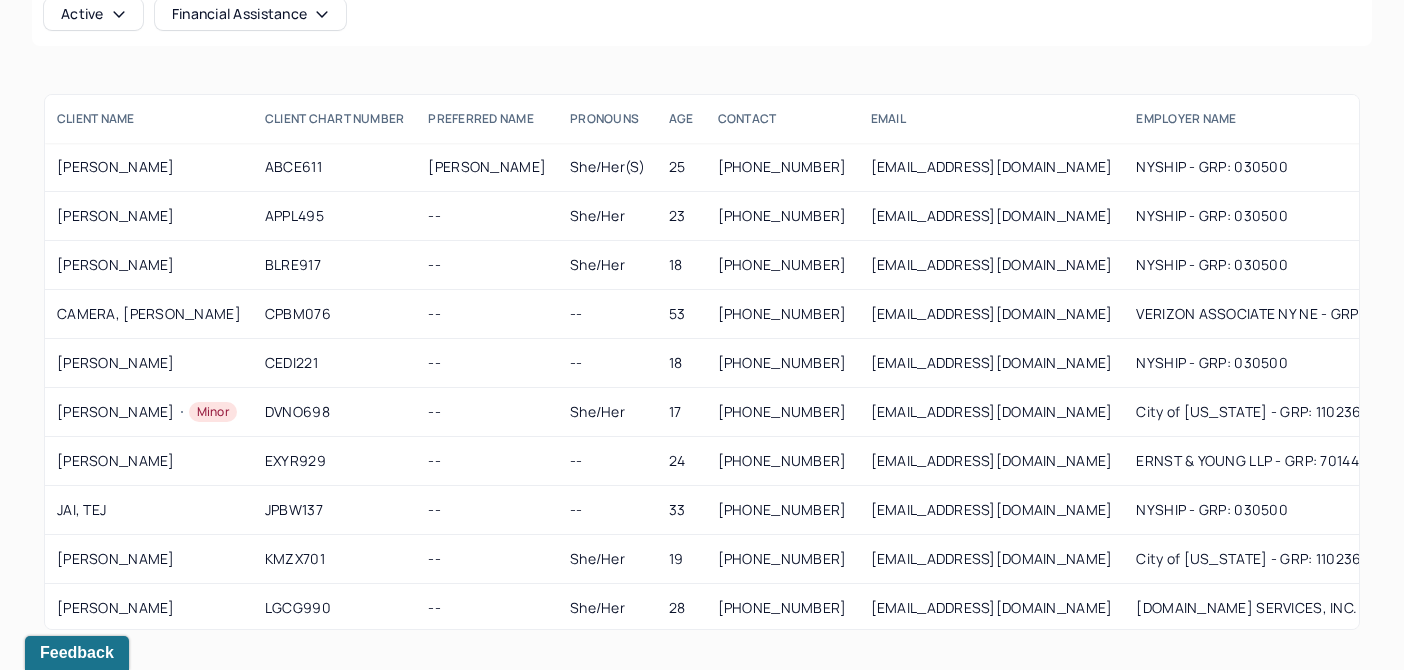 scroll, scrollTop: 166, scrollLeft: 0, axis: vertical 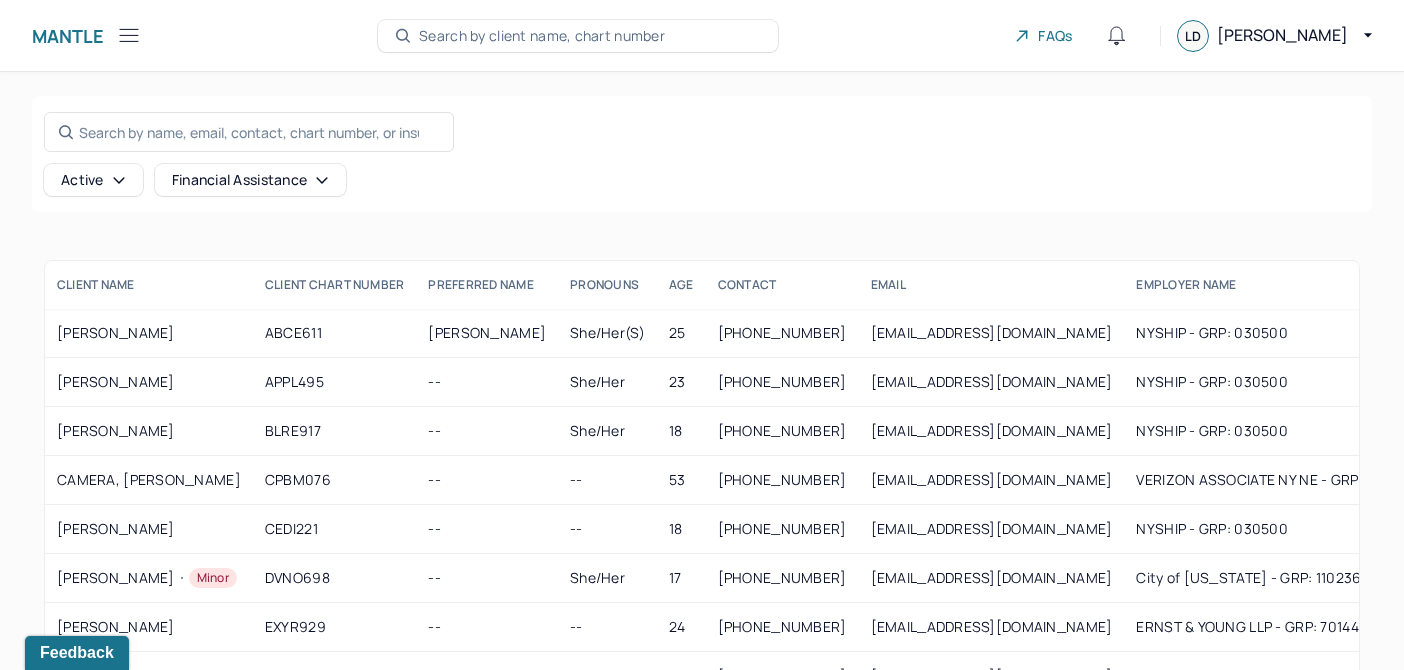 click 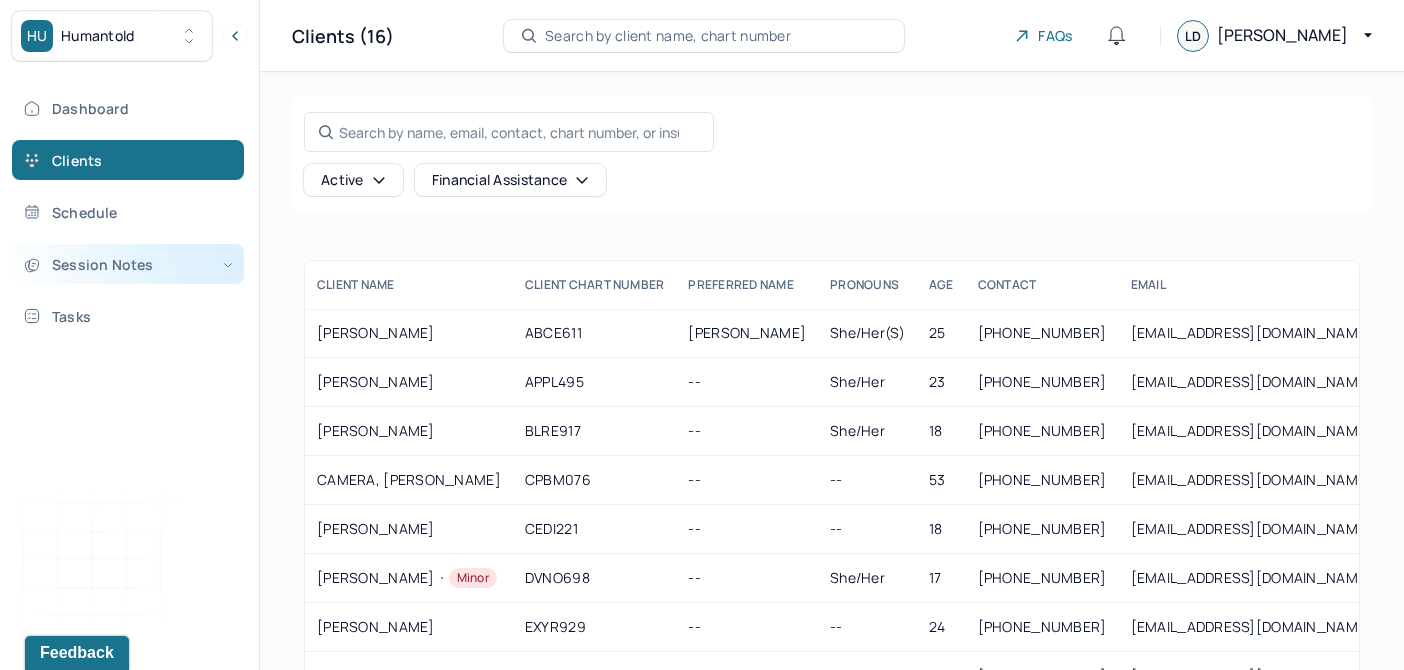 click on "Session Notes" at bounding box center [128, 264] 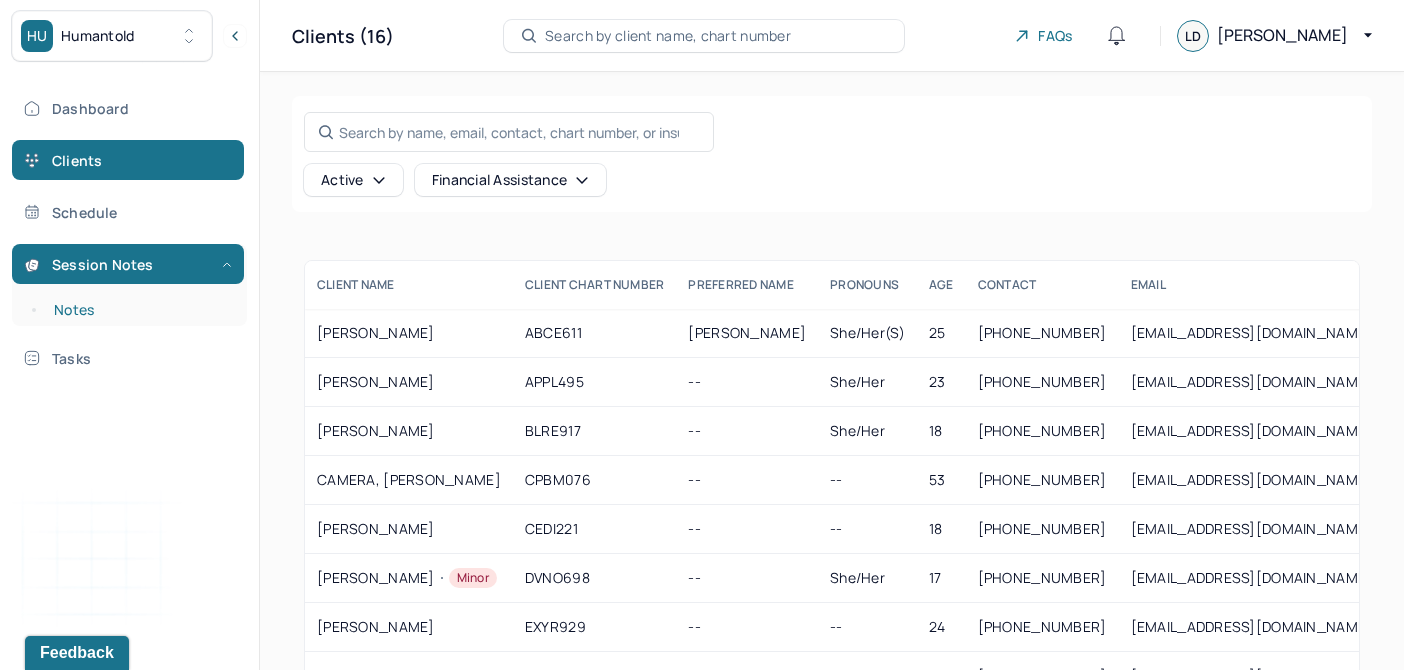 click on "Notes" at bounding box center (139, 310) 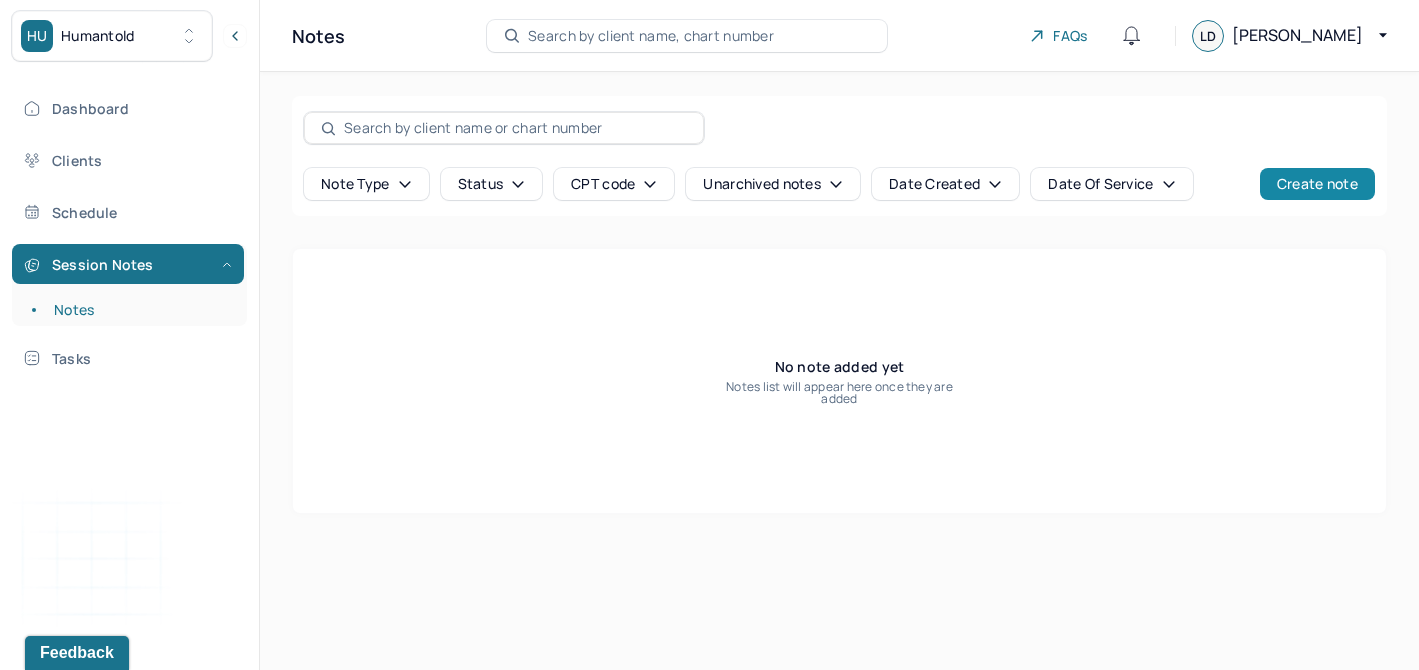 click on "Create note" at bounding box center [1317, 184] 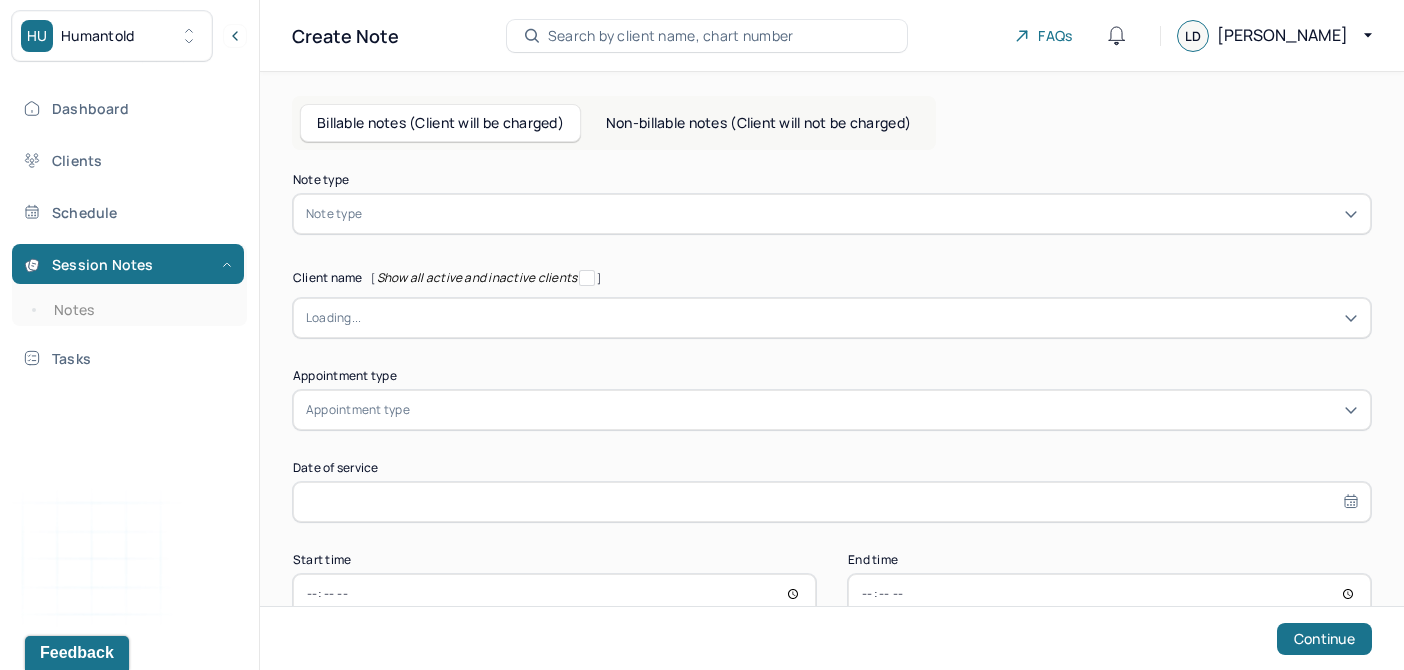 click at bounding box center (862, 214) 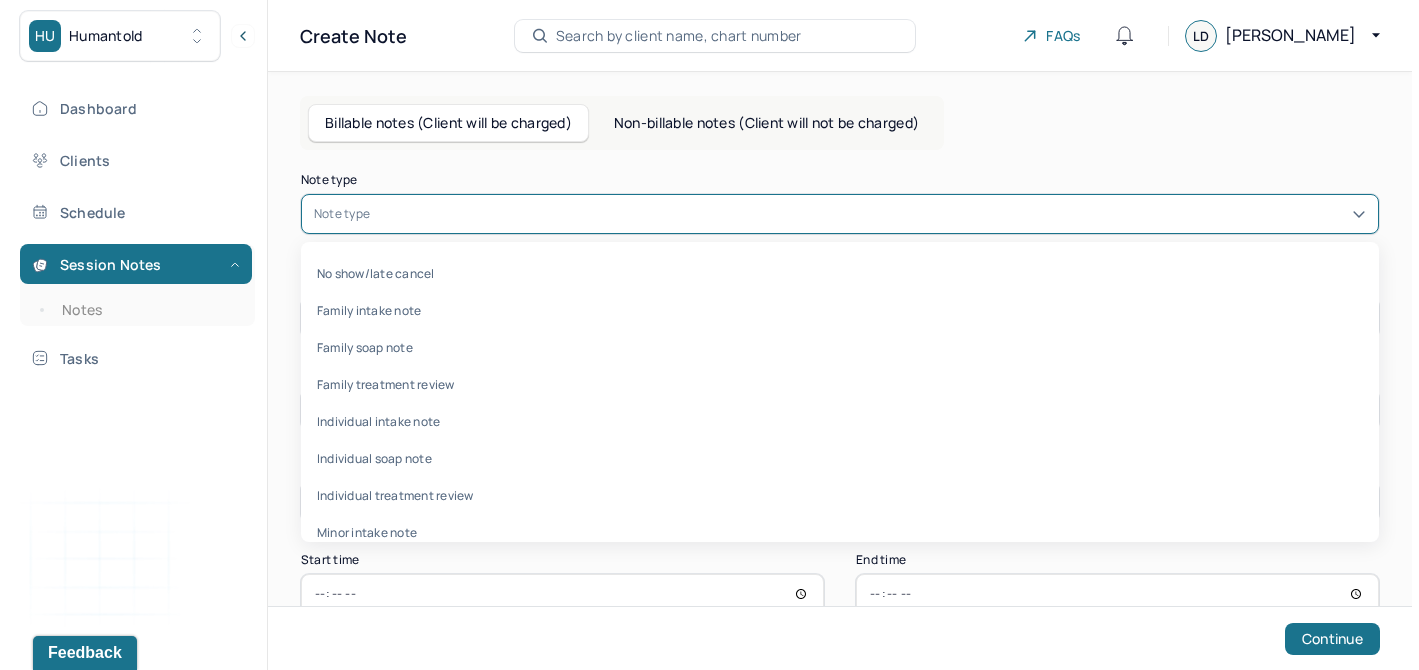 scroll, scrollTop: 96, scrollLeft: 0, axis: vertical 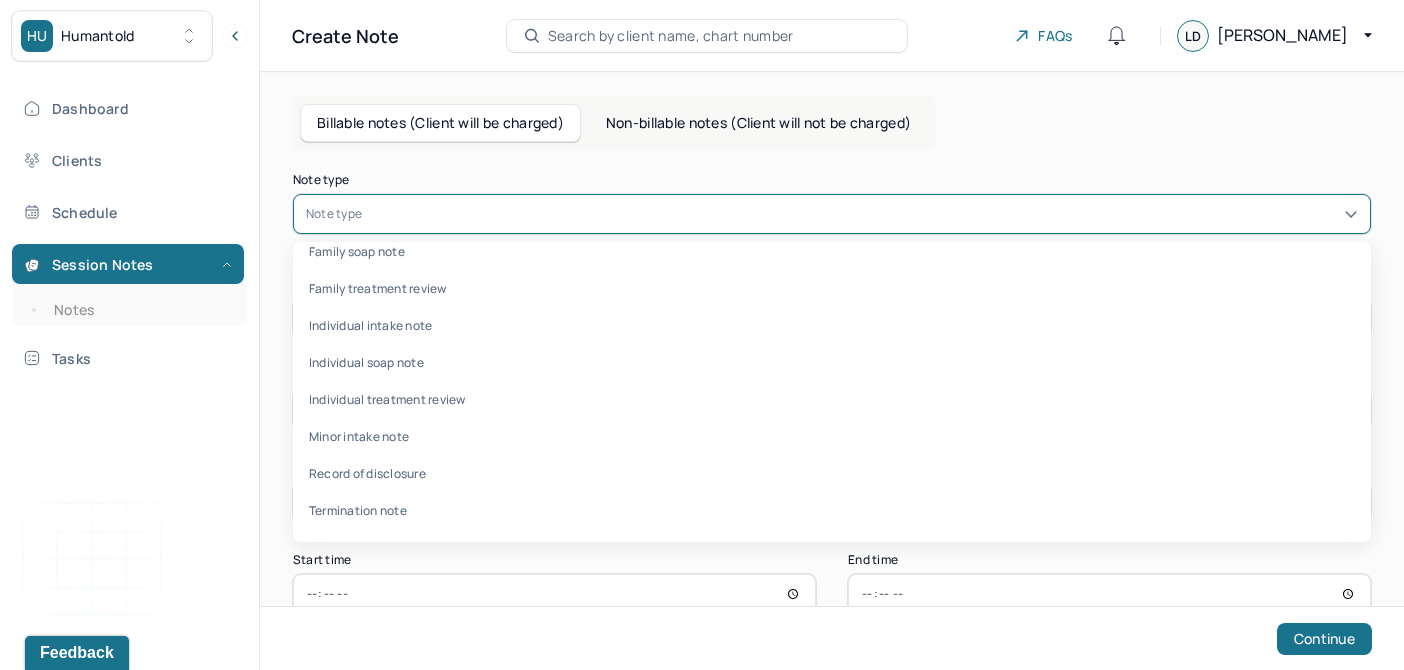 click on "Non-billable notes (Client will not be charged)" at bounding box center (758, 123) 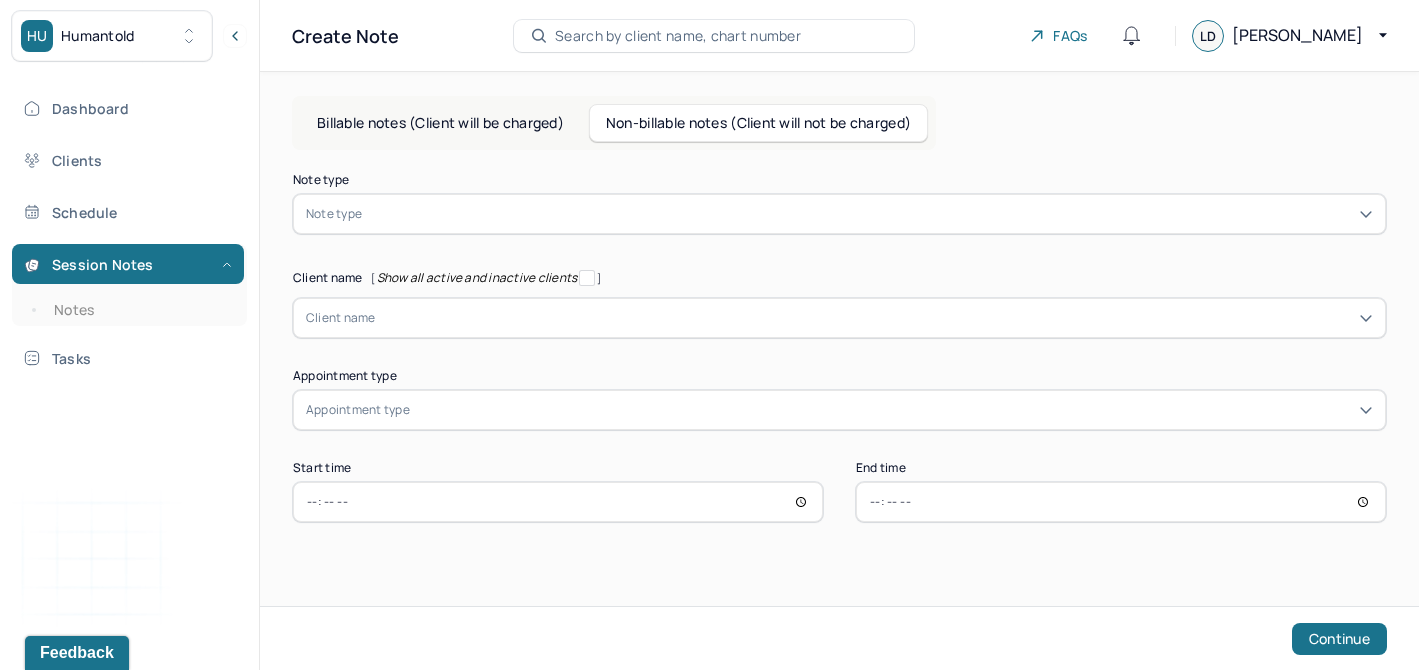 click at bounding box center [869, 214] 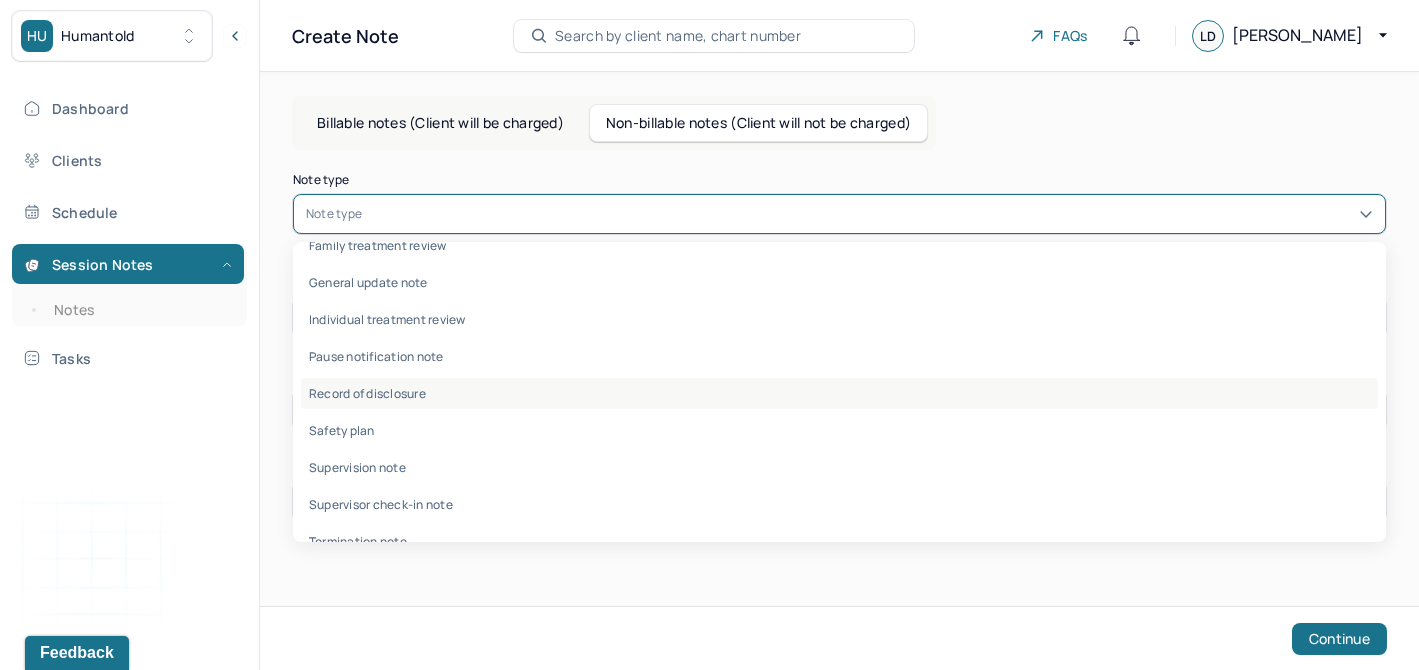 scroll, scrollTop: 59, scrollLeft: 0, axis: vertical 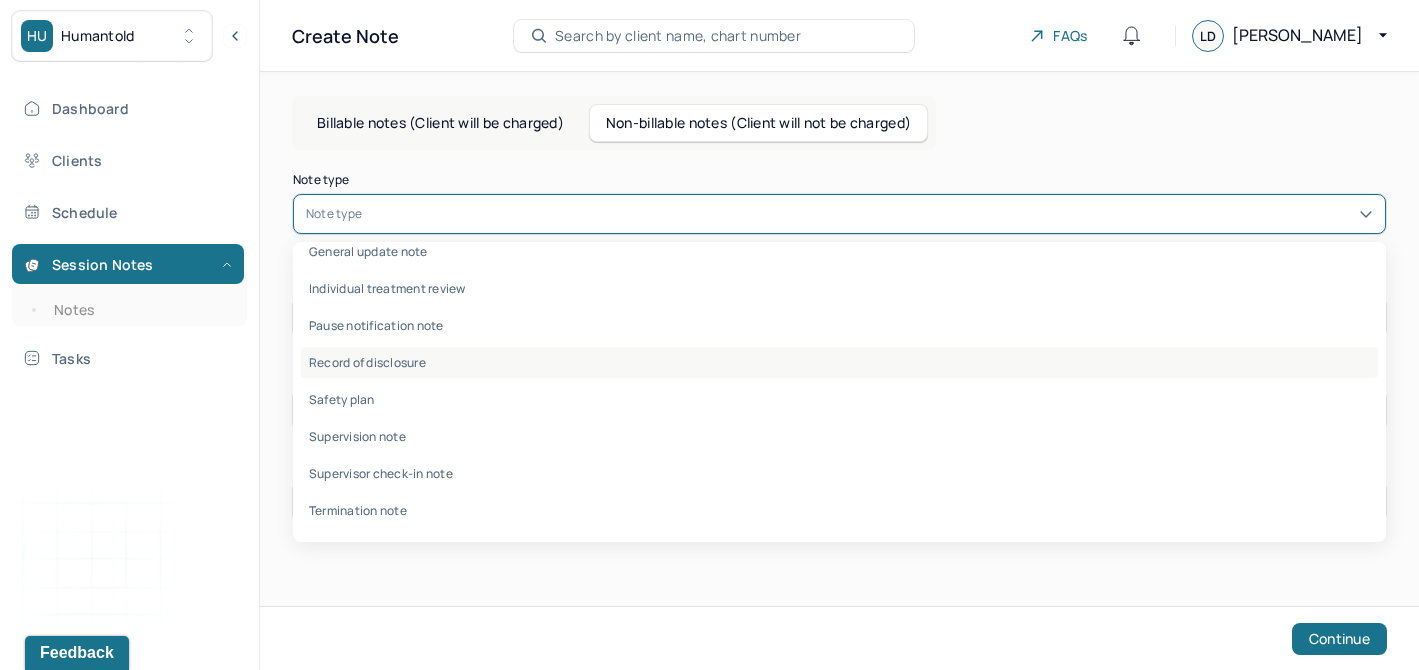 click on "Record of disclosure" at bounding box center [839, 362] 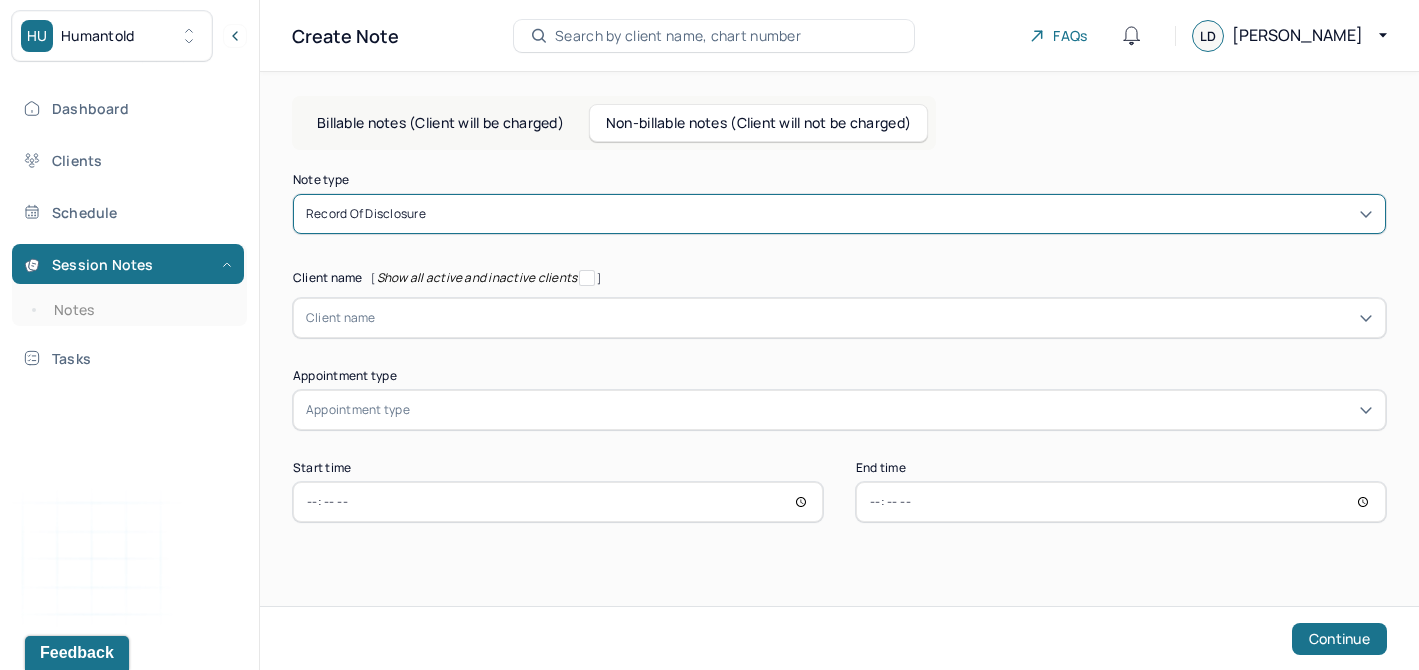 click at bounding box center [874, 318] 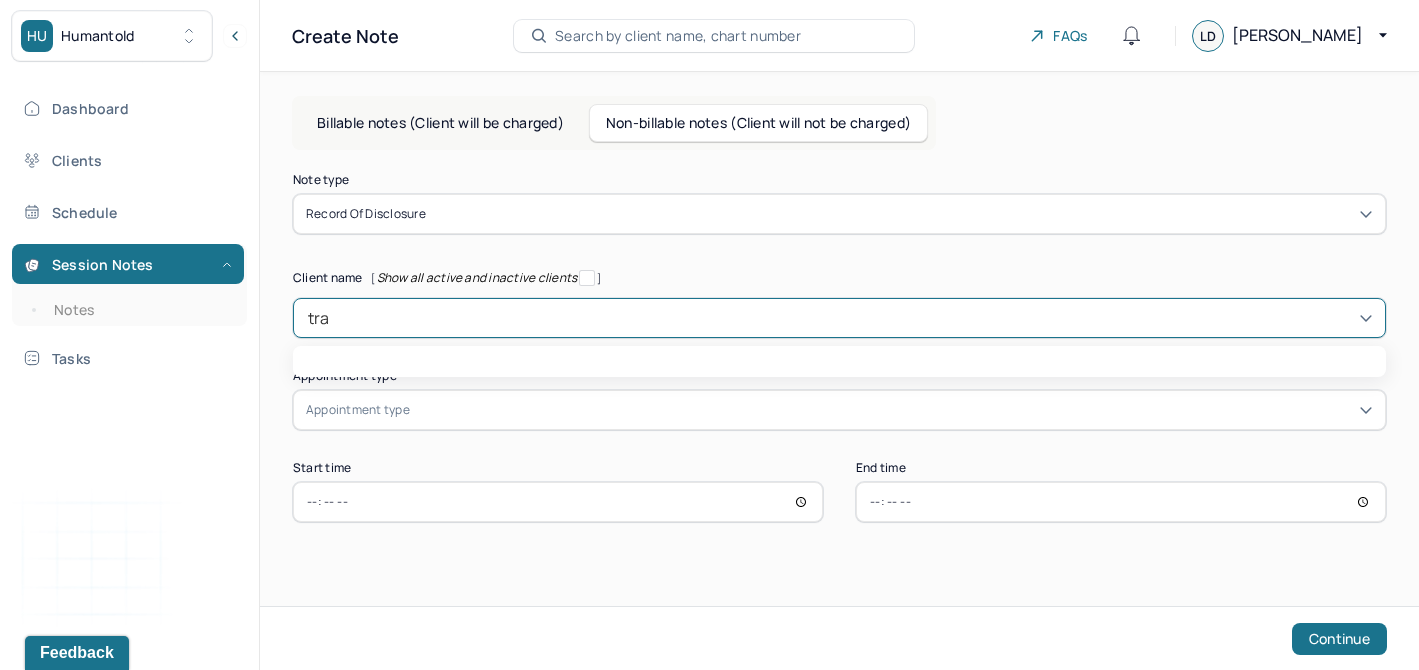 type on "trav" 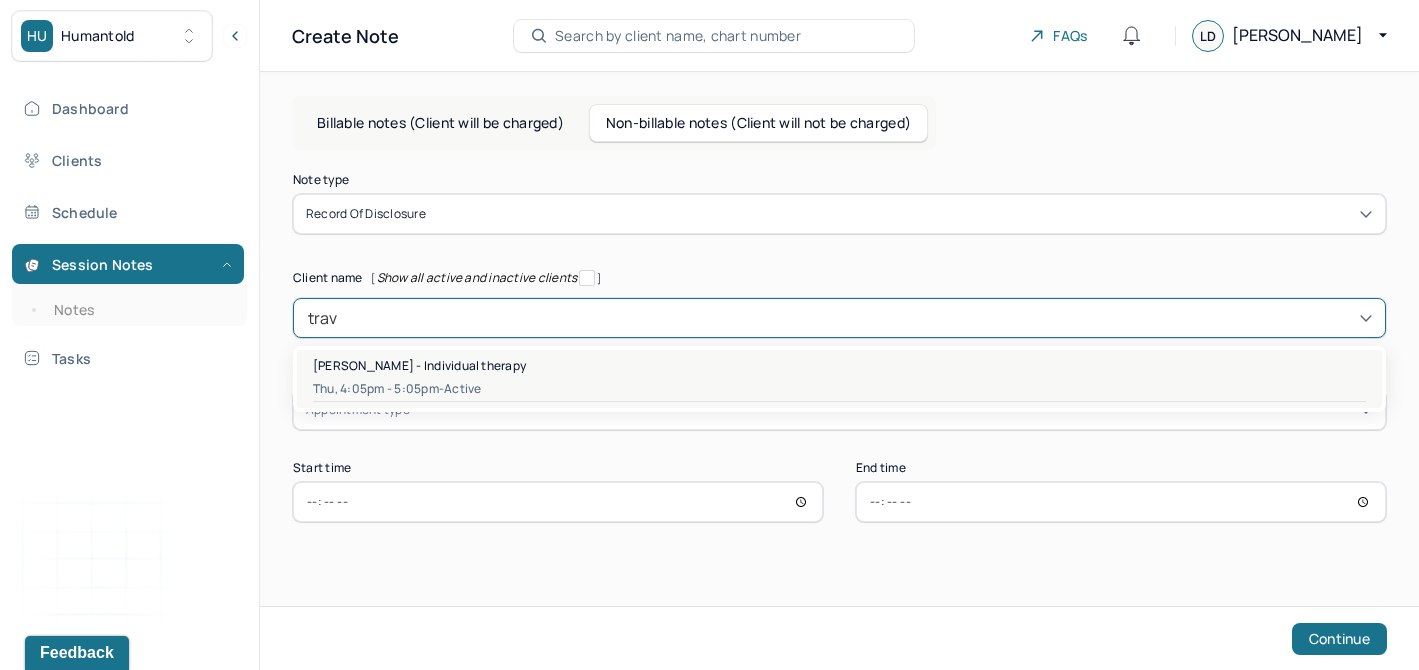 click on "Thu, 4:05pm - 5:05pm  -  active" at bounding box center (839, 389) 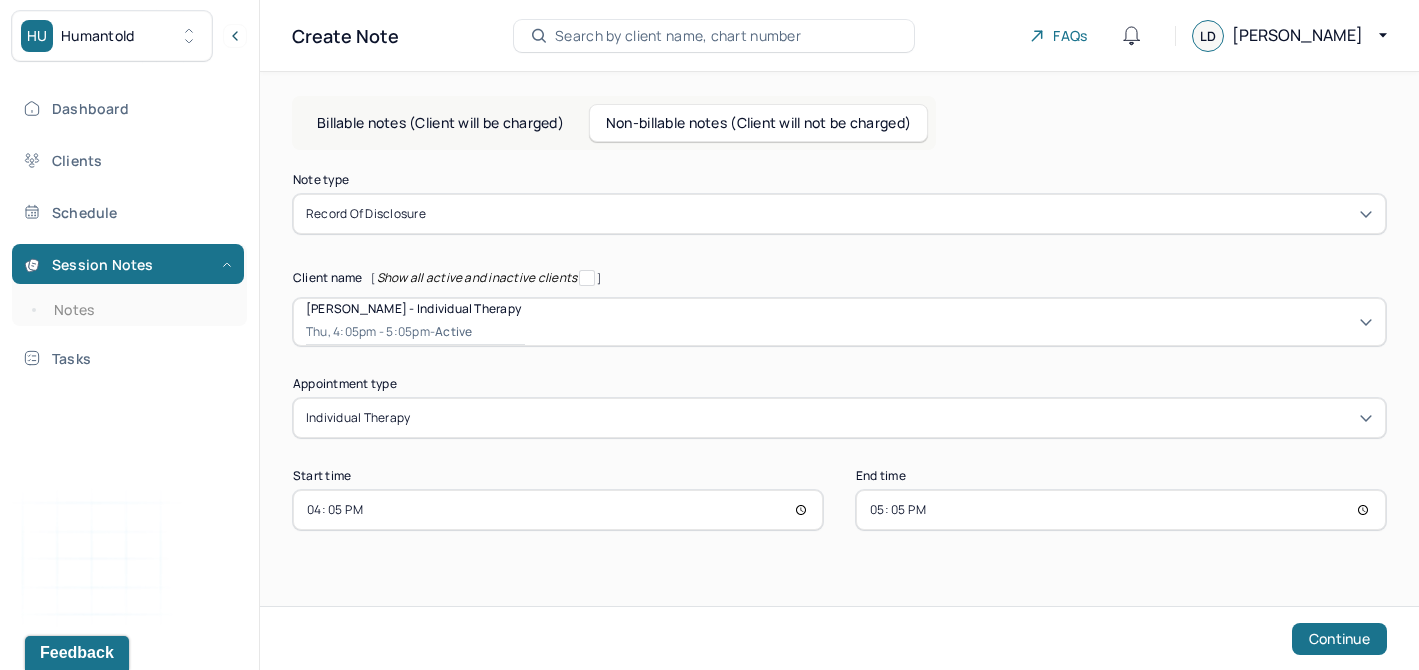 click on "16:05" at bounding box center (558, 510) 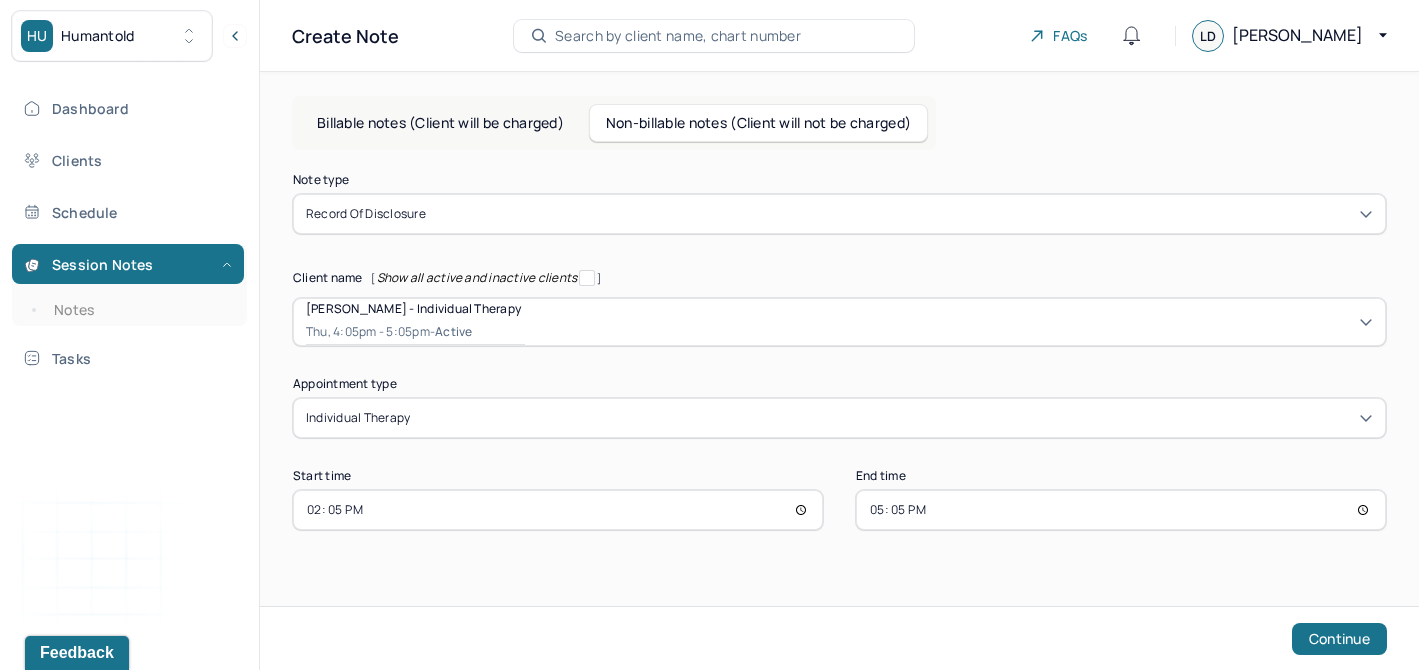 click on "17:05" at bounding box center [1121, 510] 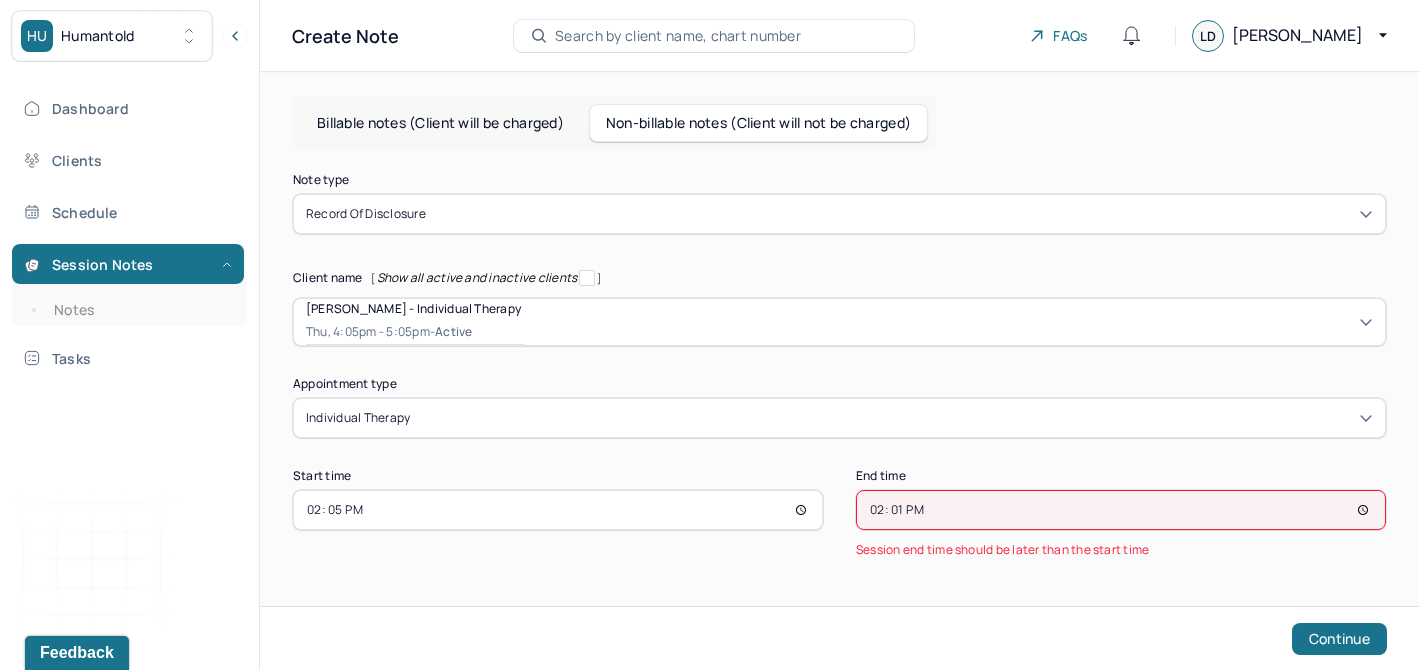 type on "14:17" 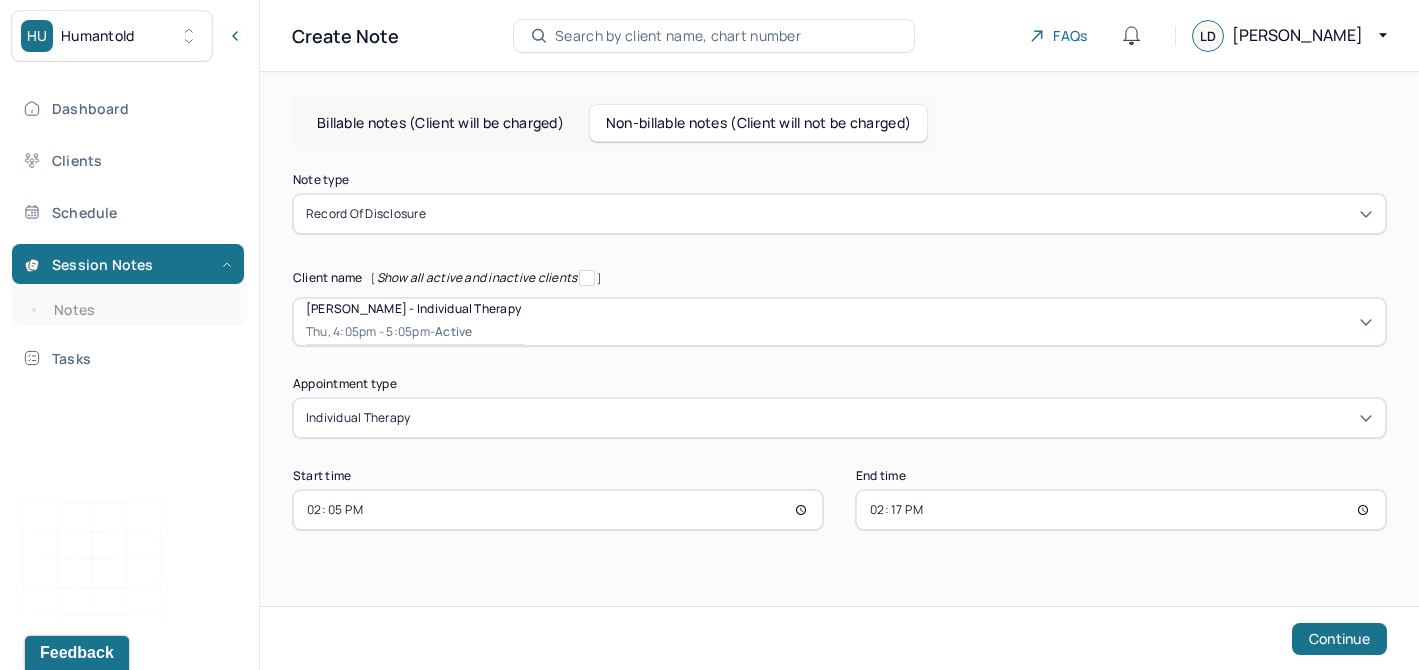 click on "14:05" at bounding box center [558, 510] 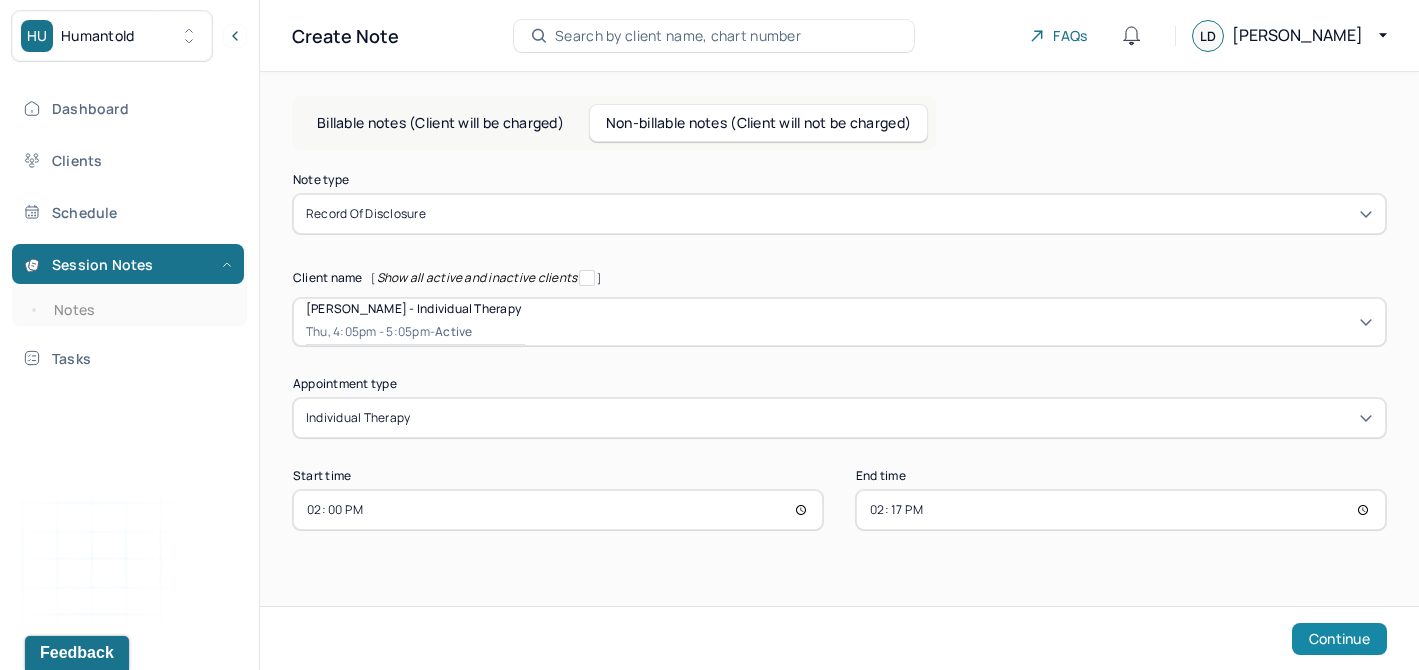 click on "Continue" at bounding box center (1339, 639) 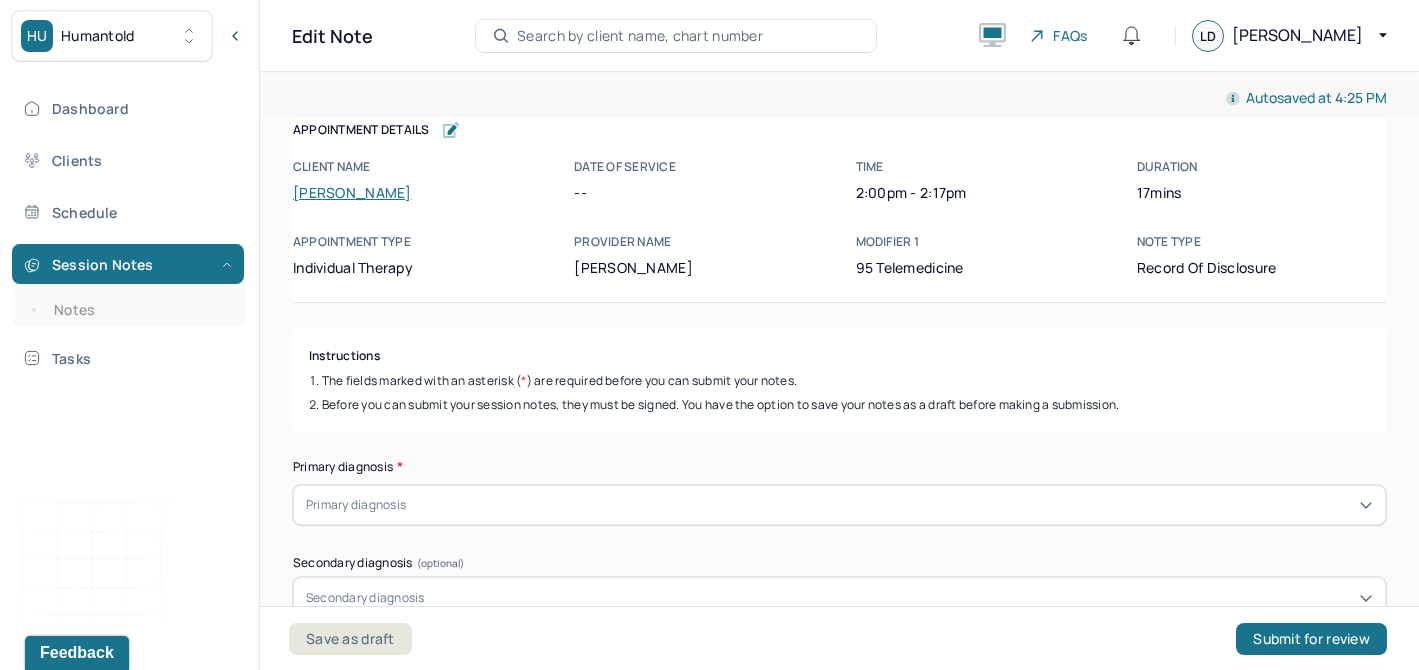 scroll, scrollTop: 1, scrollLeft: 0, axis: vertical 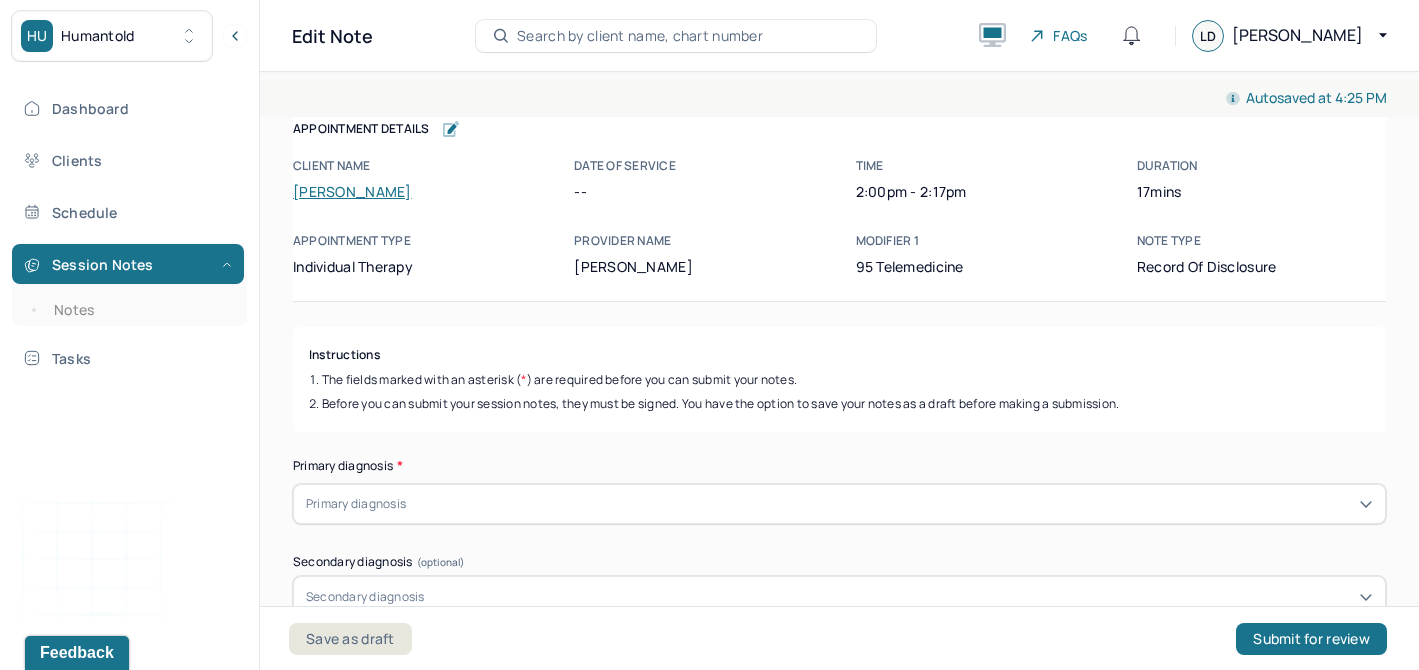 click at bounding box center (891, 504) 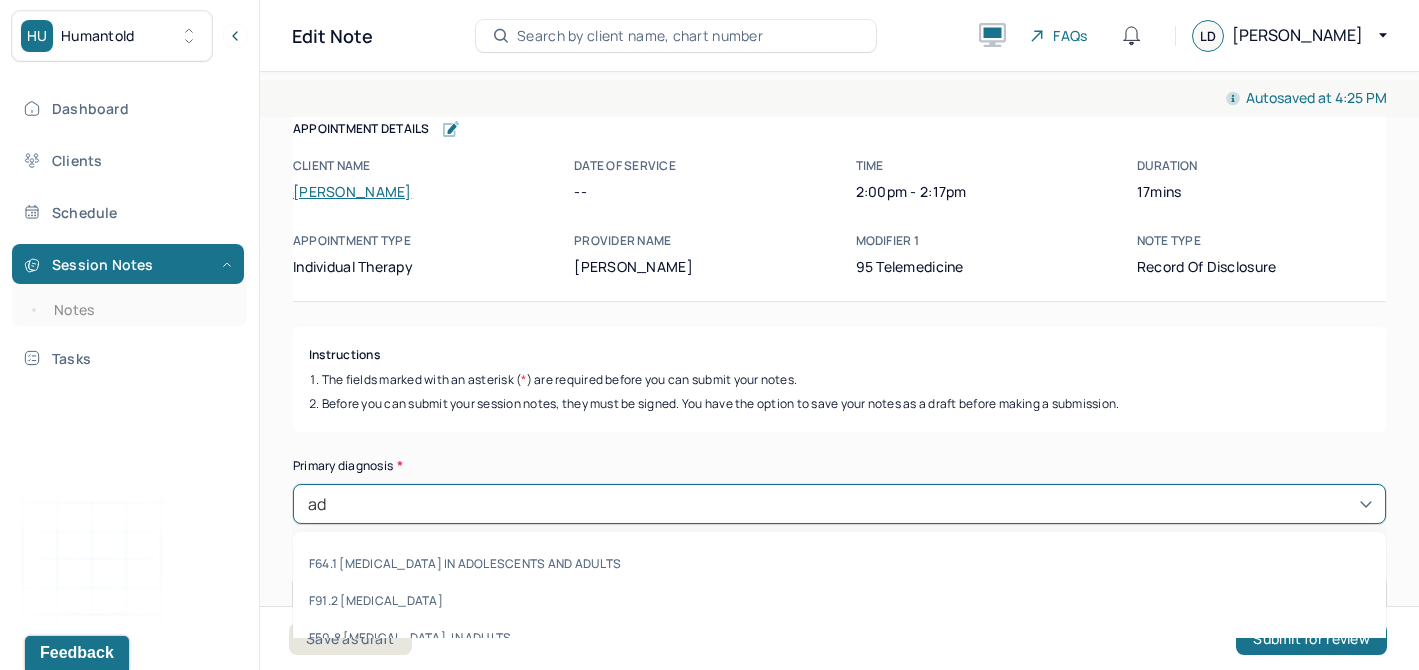 type on "adj" 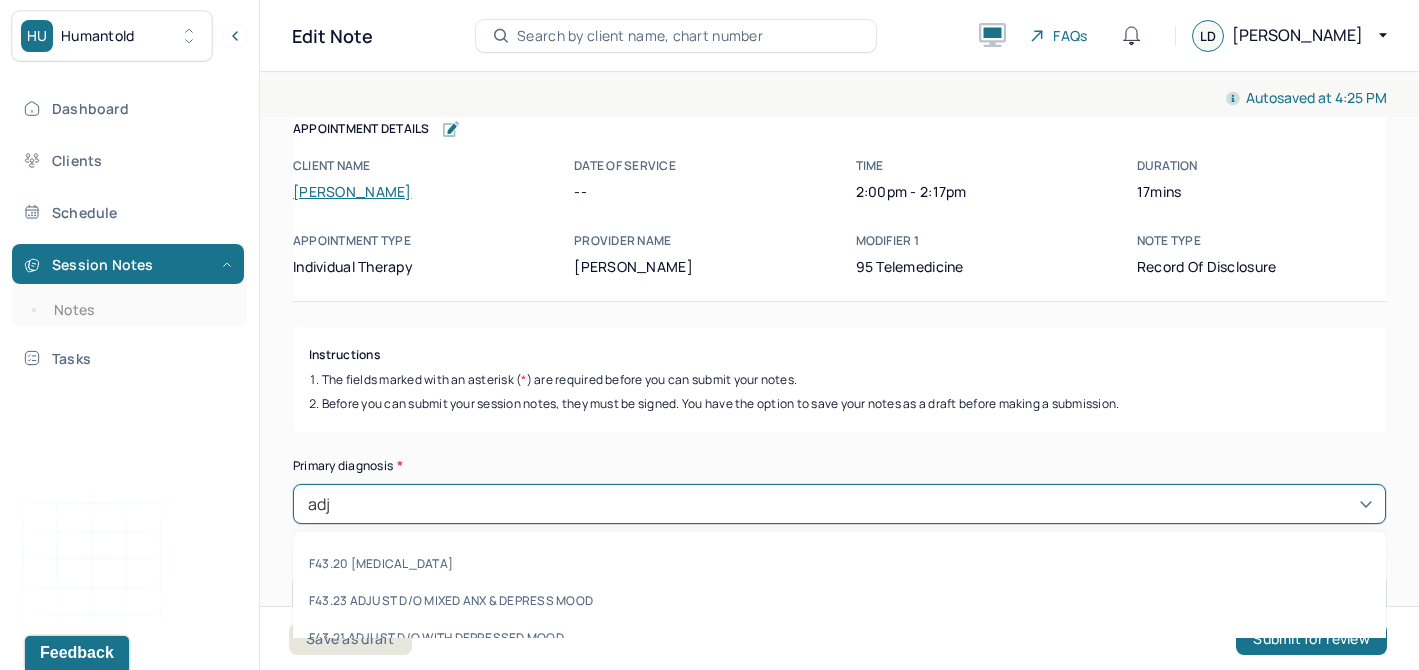 scroll, scrollTop: 32, scrollLeft: 0, axis: vertical 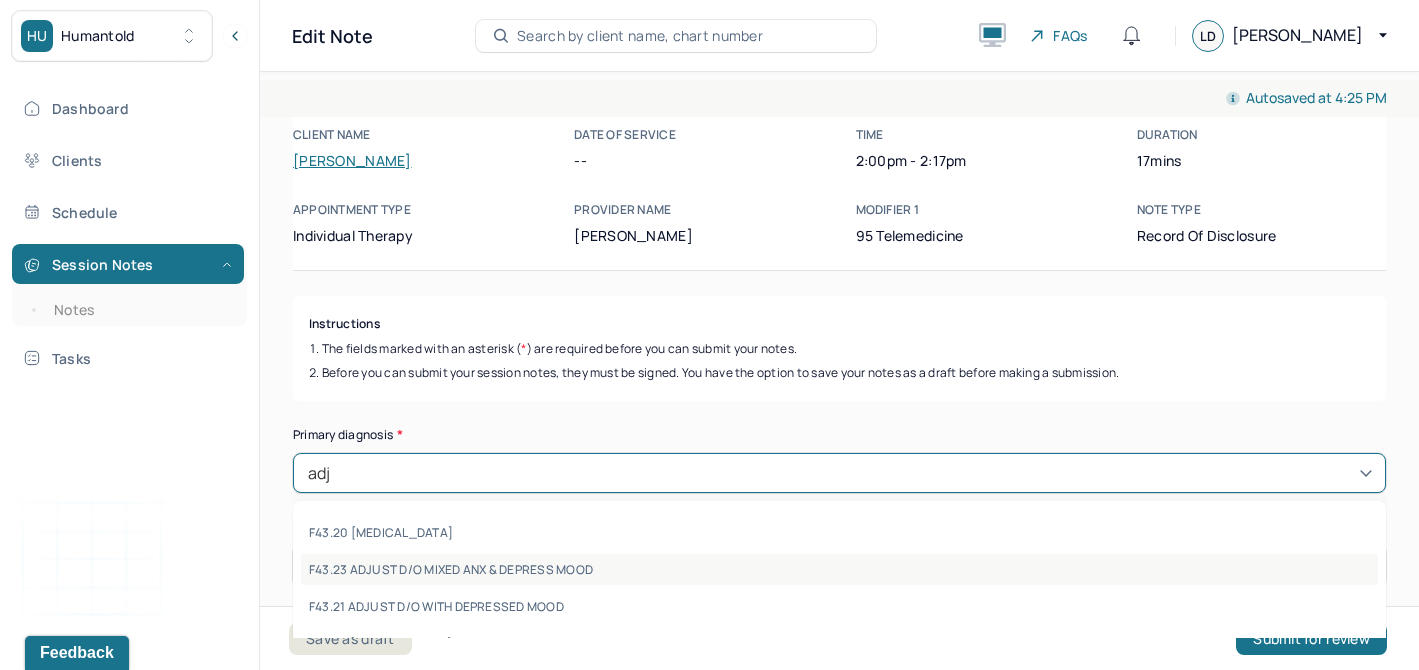 click on "F43.23 ADJUST D/O MIXED ANX & DEPRESS MOOD" at bounding box center (839, 569) 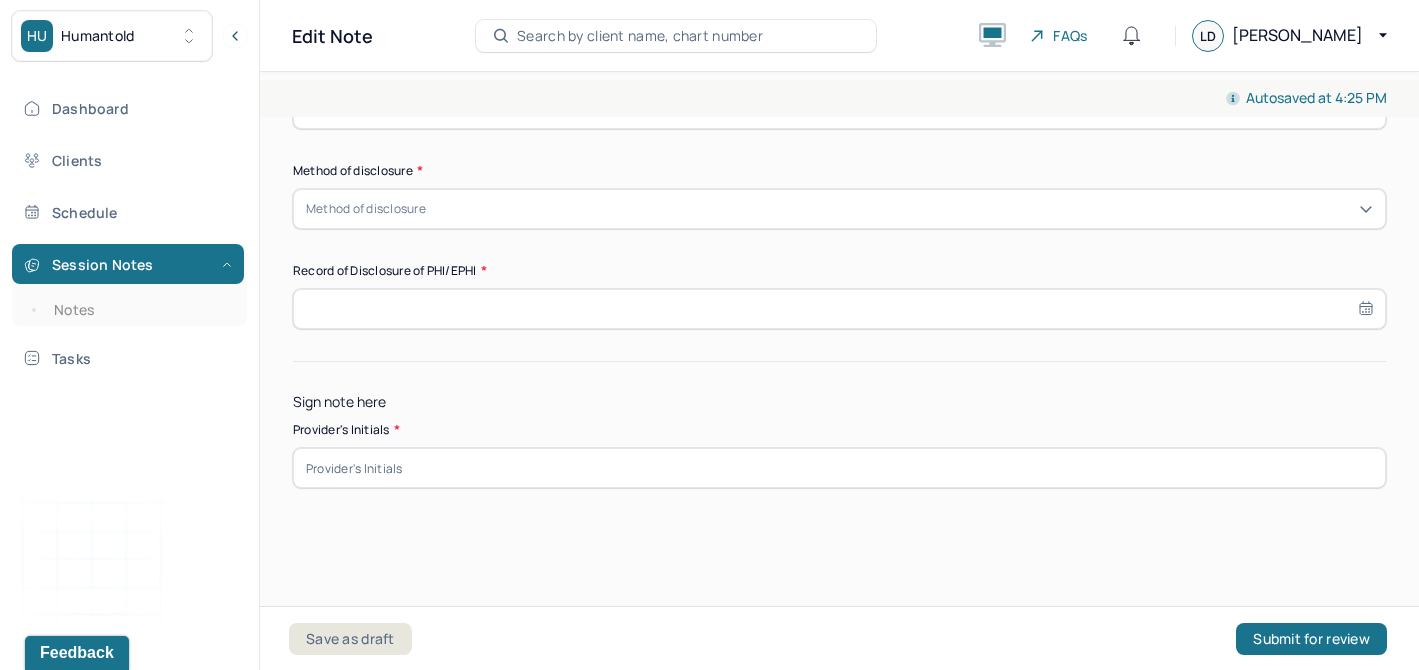 scroll, scrollTop: 0, scrollLeft: 0, axis: both 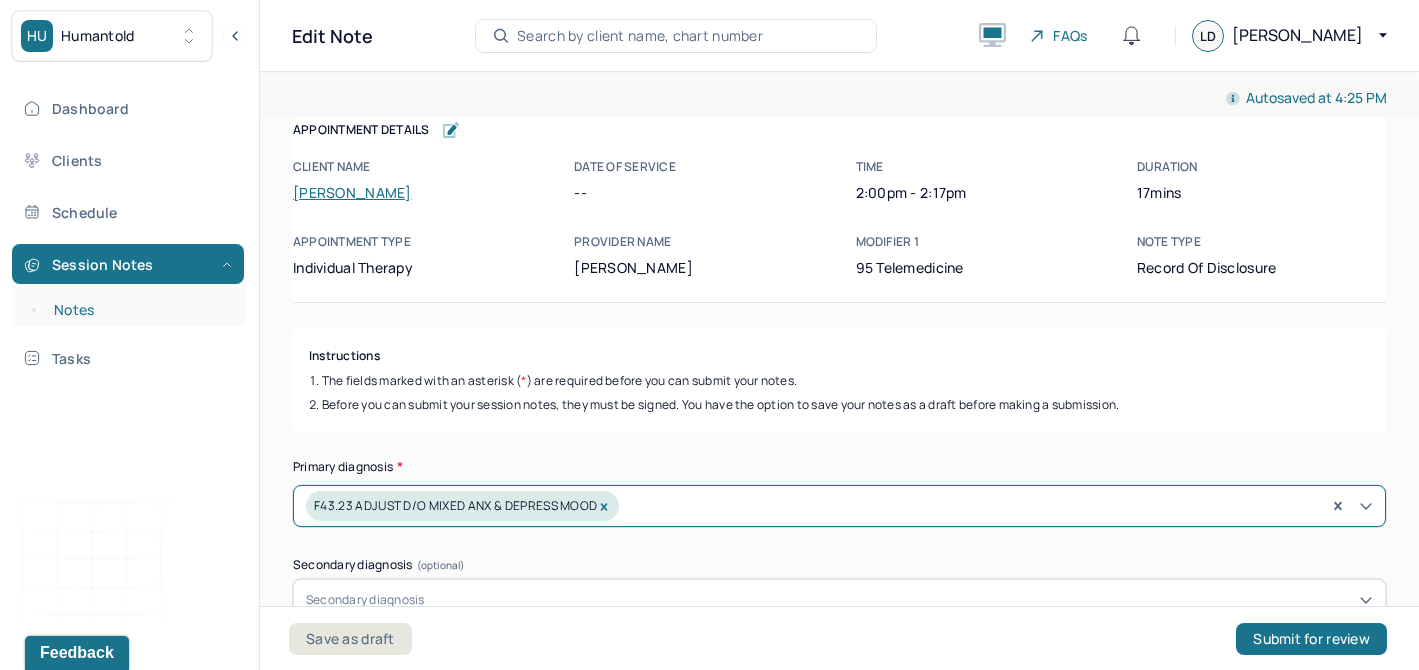 click on "Notes" at bounding box center (139, 310) 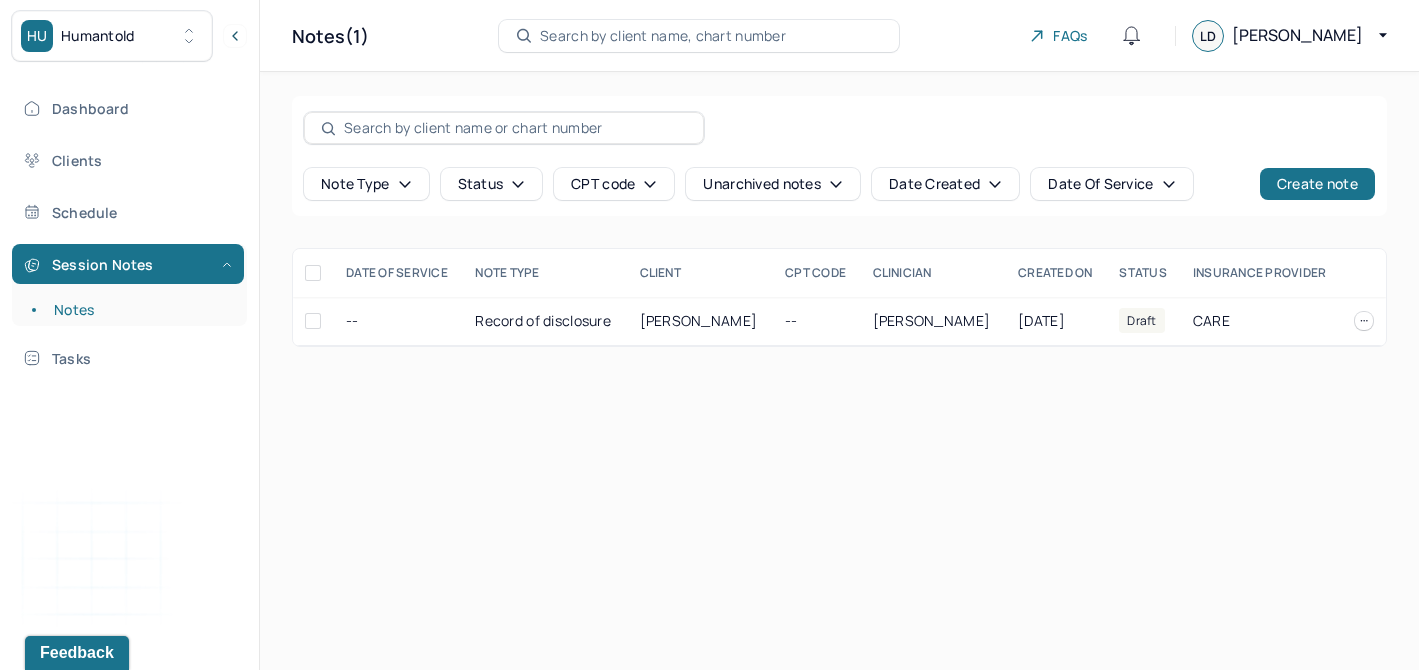 click on "Note type     Status     CPT code     Unarchived notes     Date Created     Date Of Service     Create note" at bounding box center (839, 156) 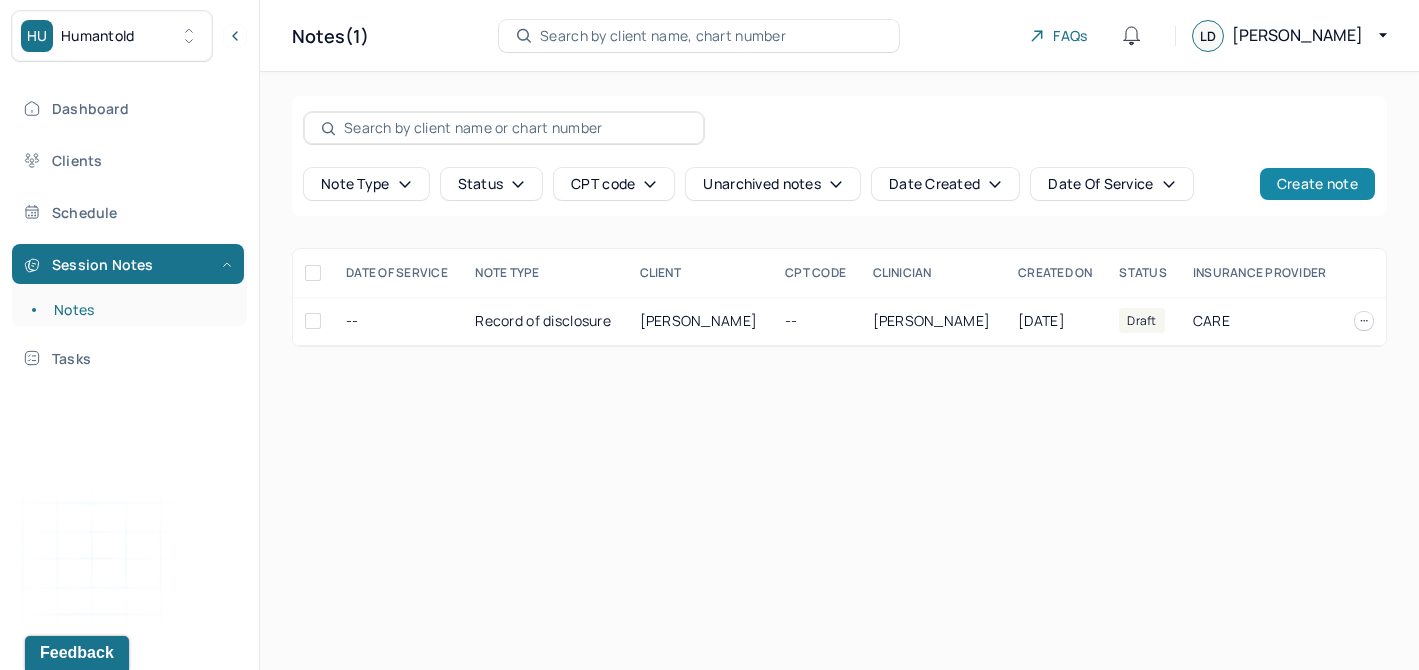 click on "Create note" at bounding box center (1317, 184) 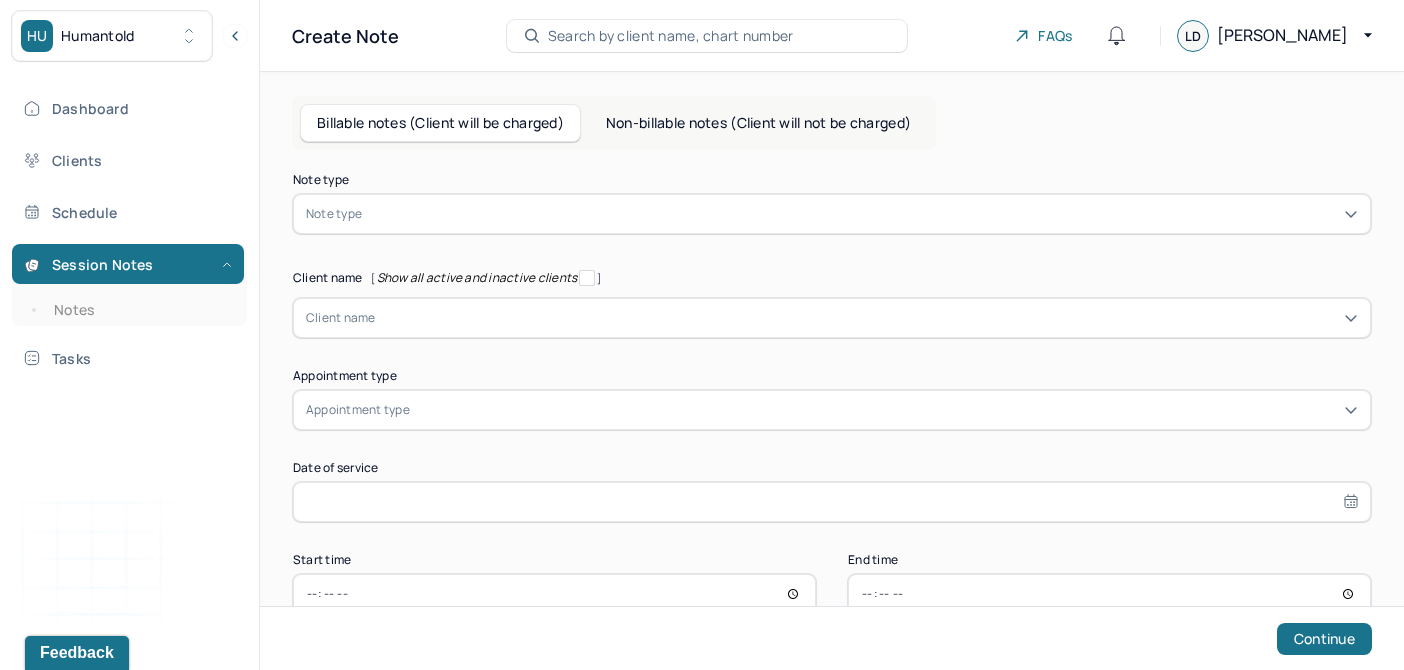 click on "Non-billable notes (Client will not be charged)" at bounding box center [758, 123] 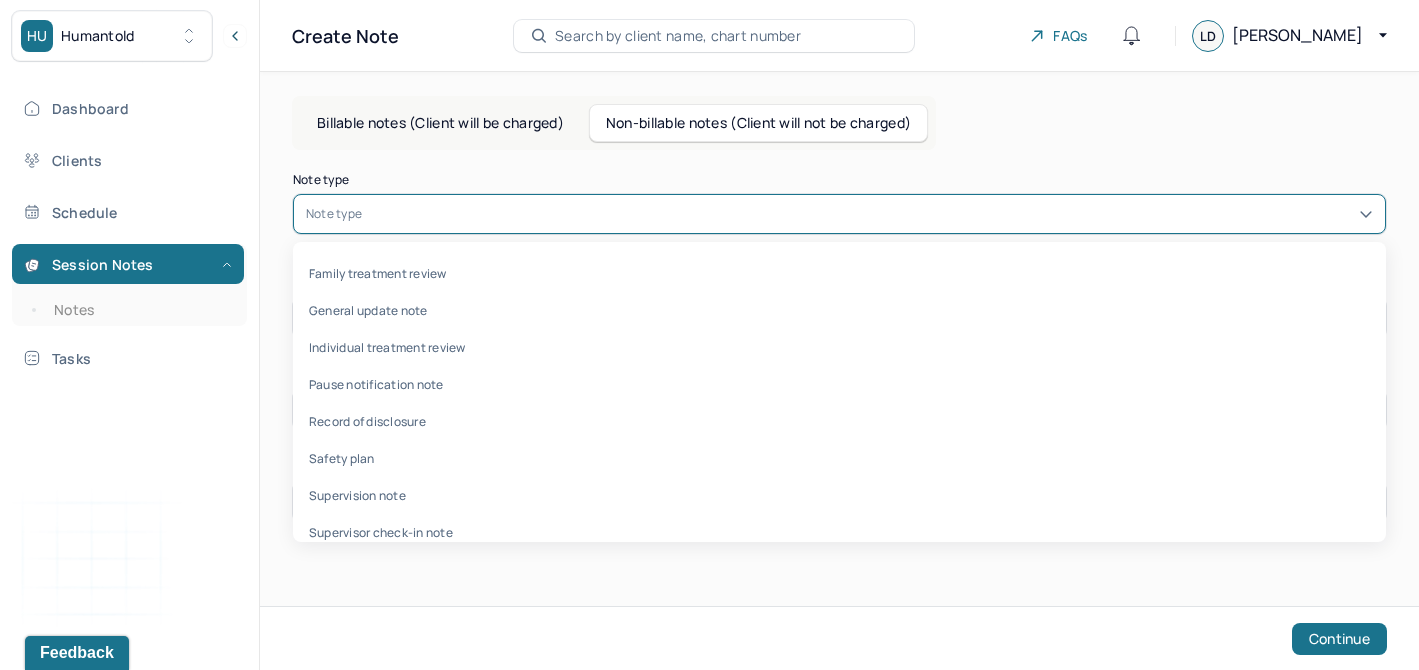 click at bounding box center (869, 214) 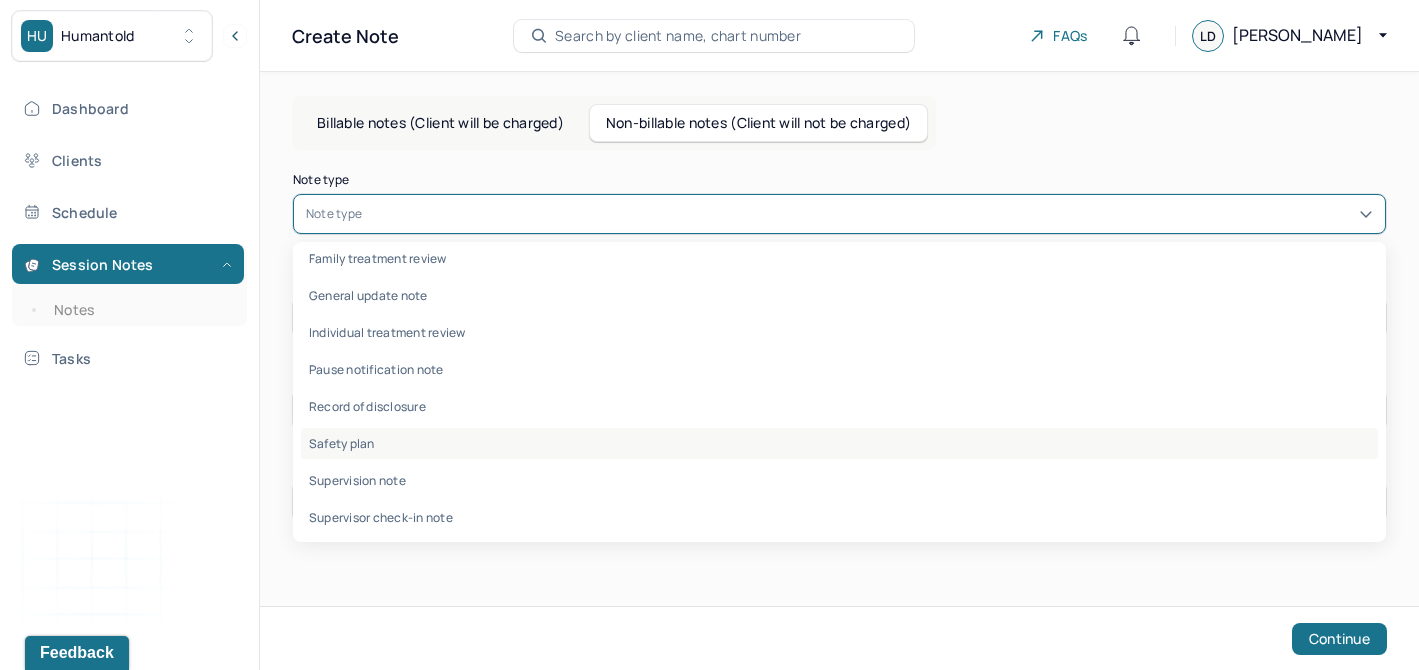 scroll, scrollTop: 0, scrollLeft: 0, axis: both 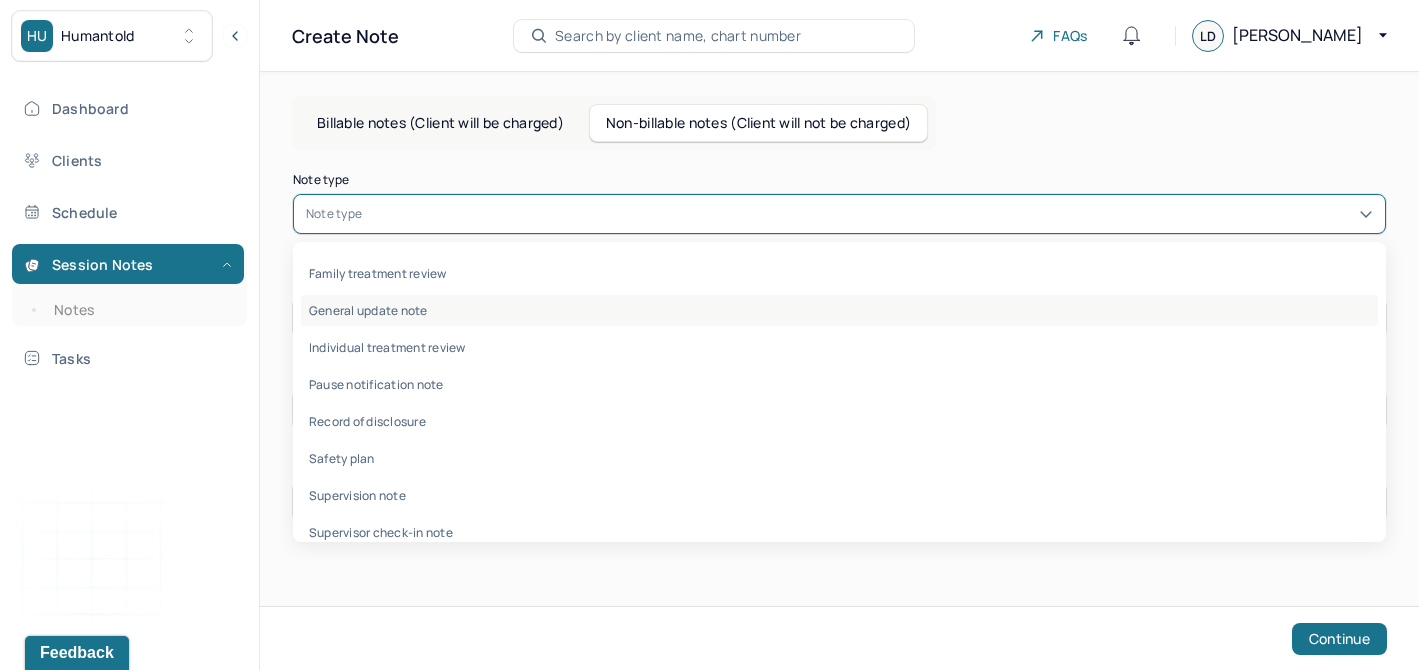 click on "General update note" at bounding box center [839, 310] 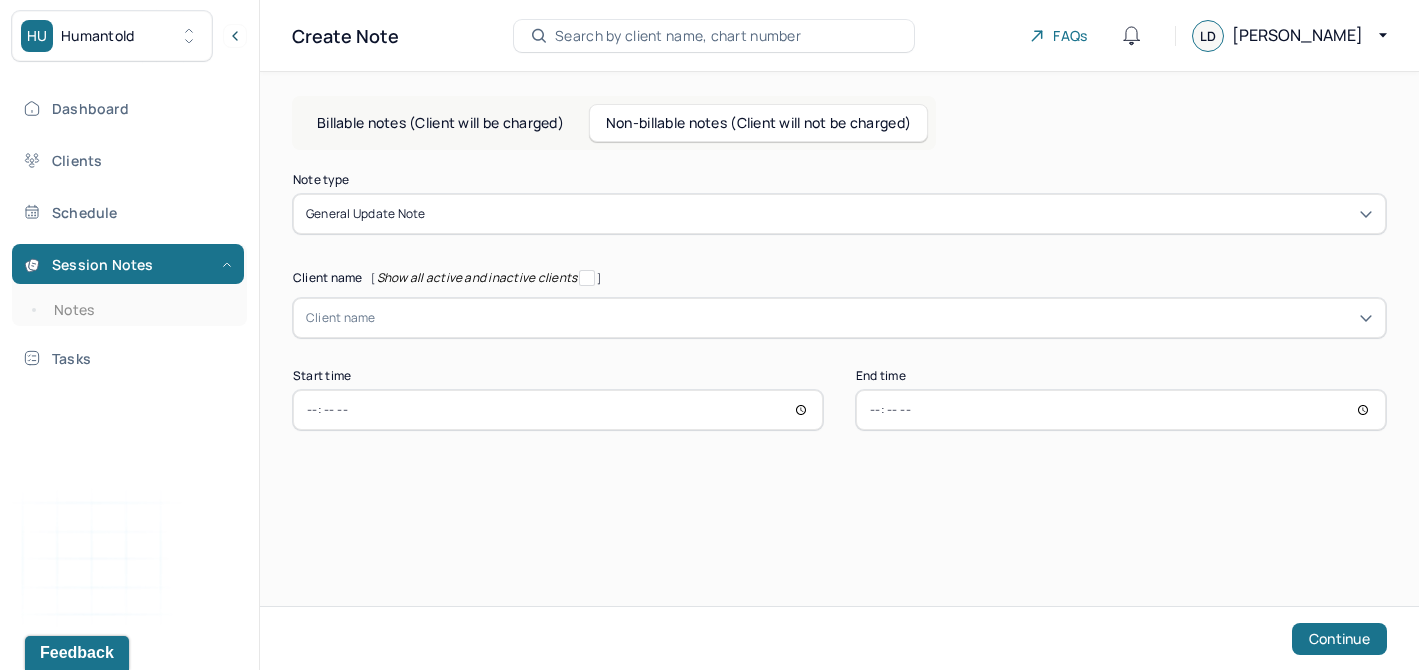 click on "Billable notes (Client will be charged)" at bounding box center (440, 123) 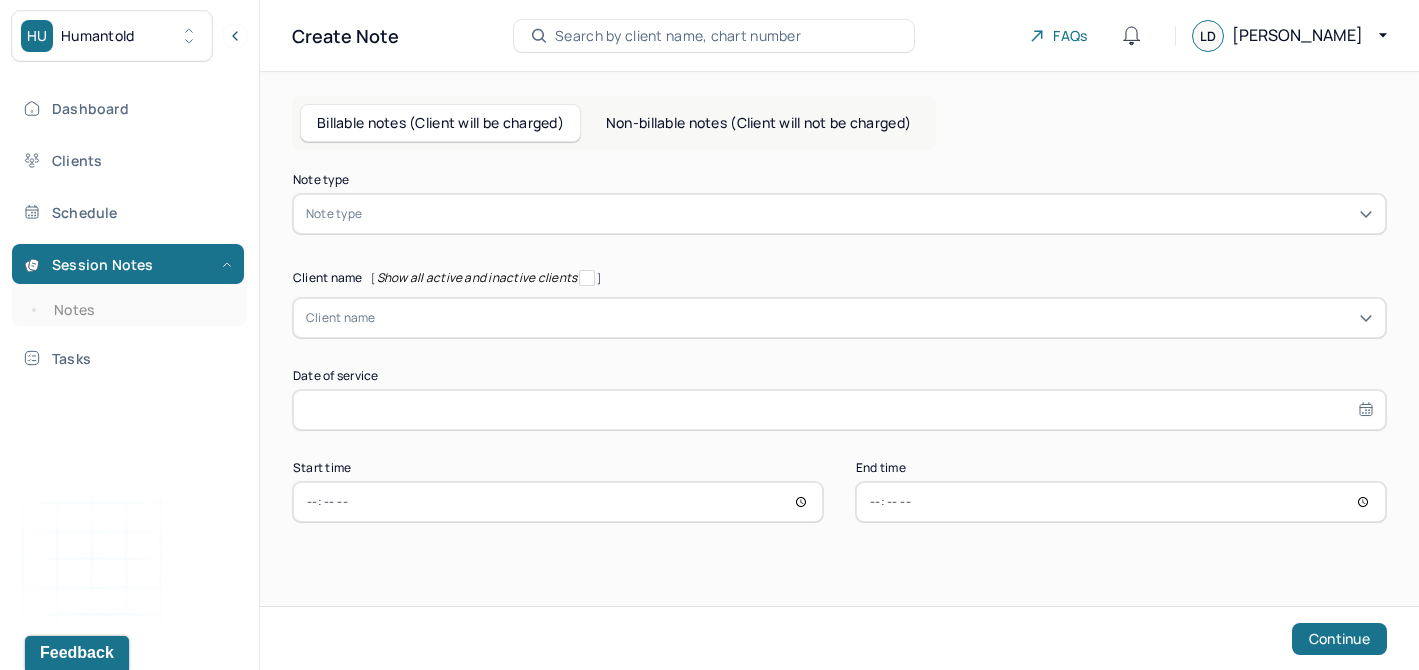 click on "Non-billable notes (Client will not be charged)" at bounding box center [758, 123] 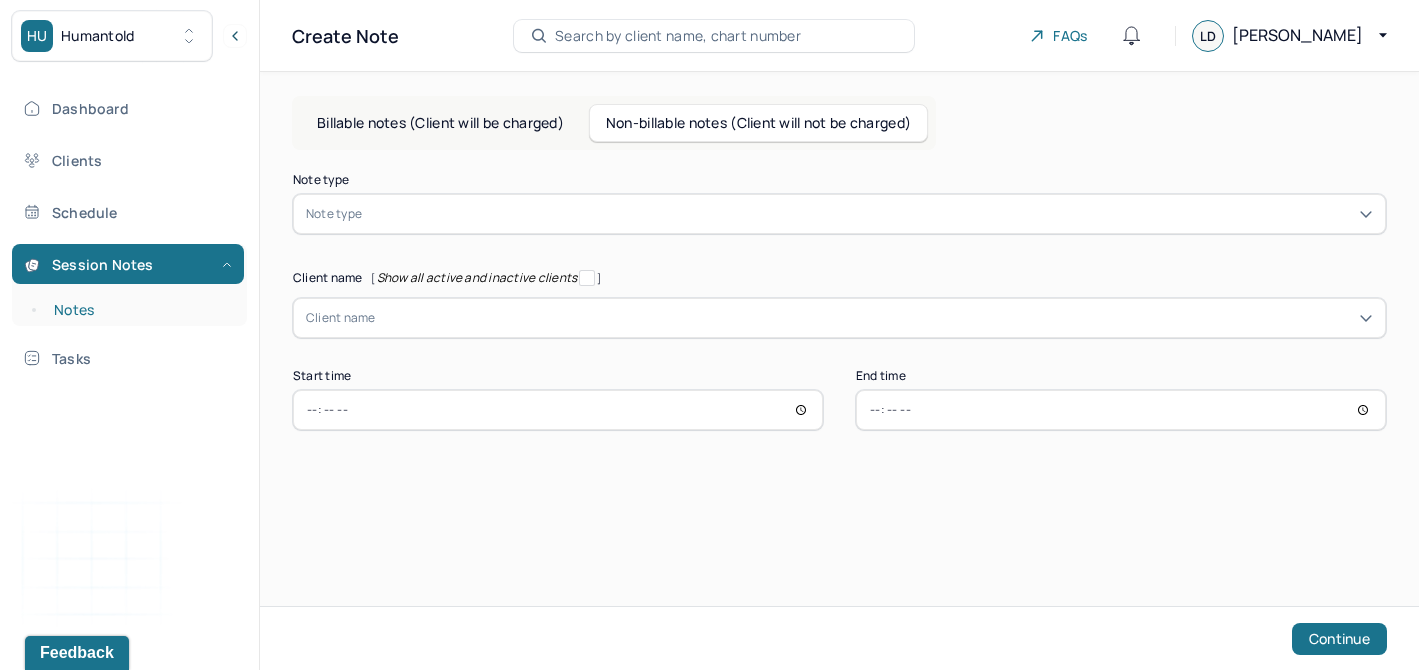 click on "Notes" at bounding box center (139, 310) 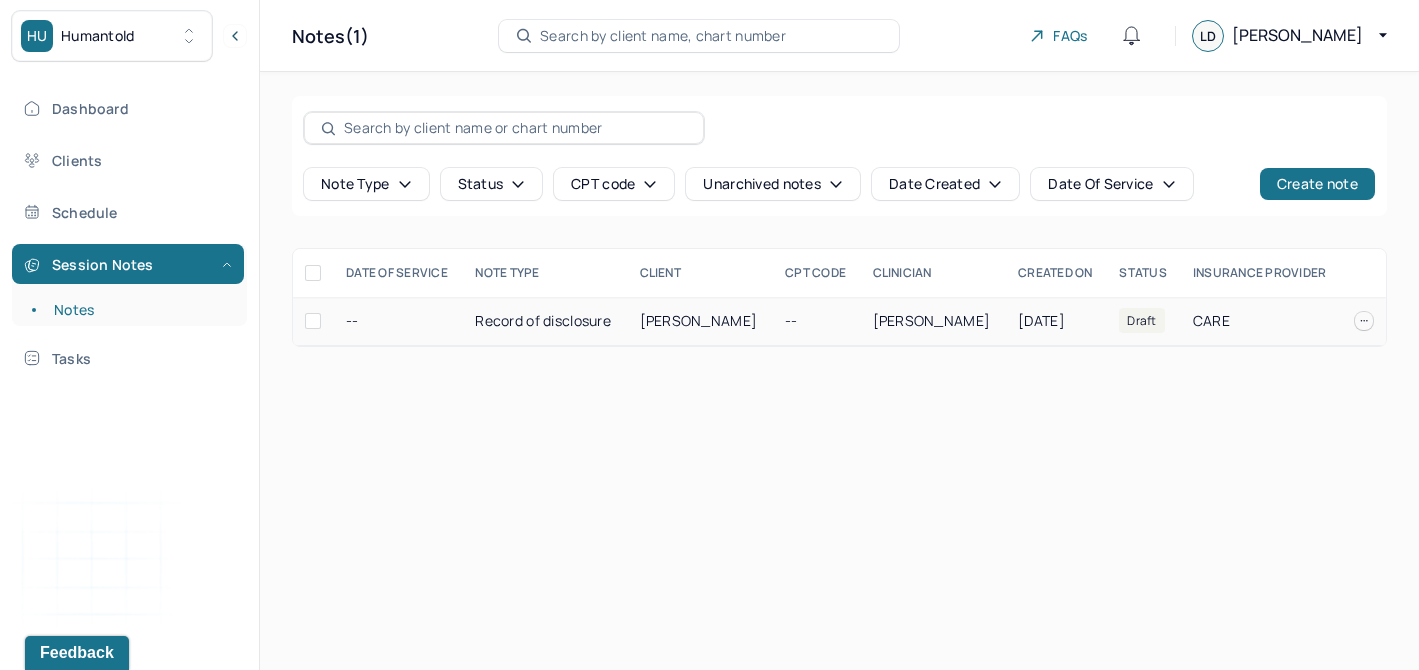 click on "Record of disclosure" at bounding box center [545, 321] 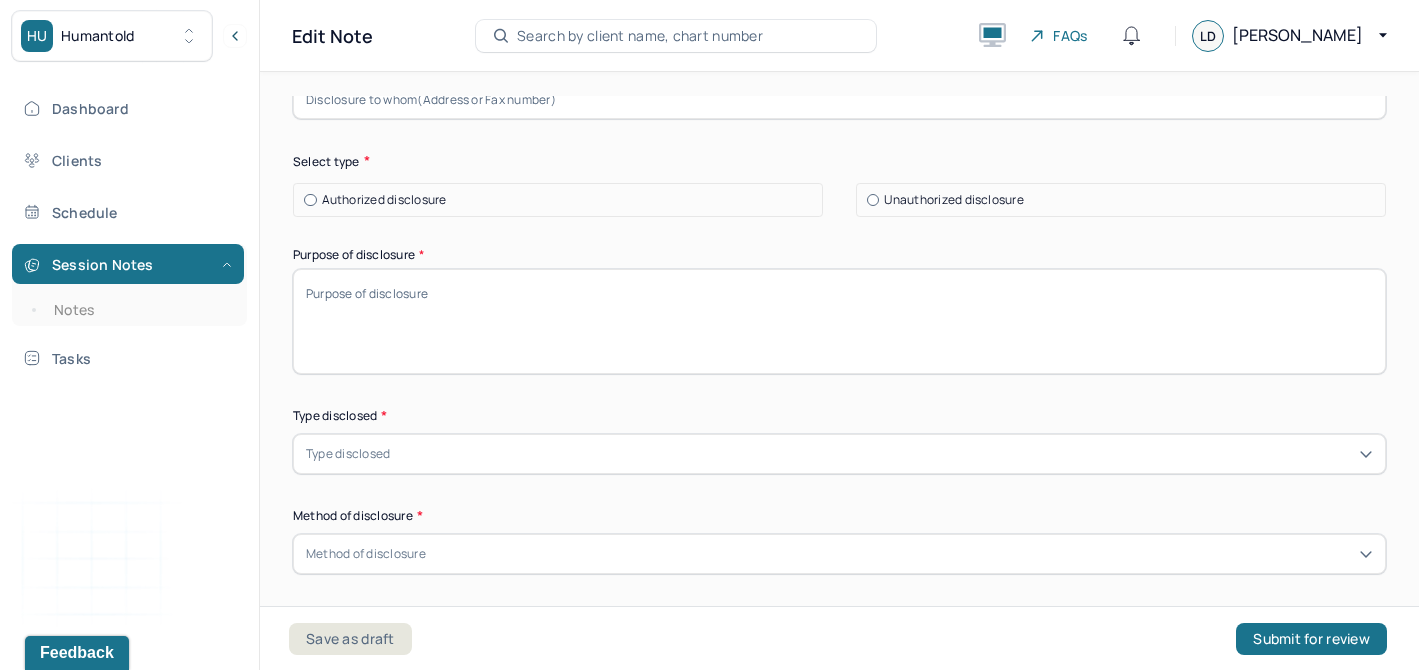 scroll, scrollTop: 702, scrollLeft: 0, axis: vertical 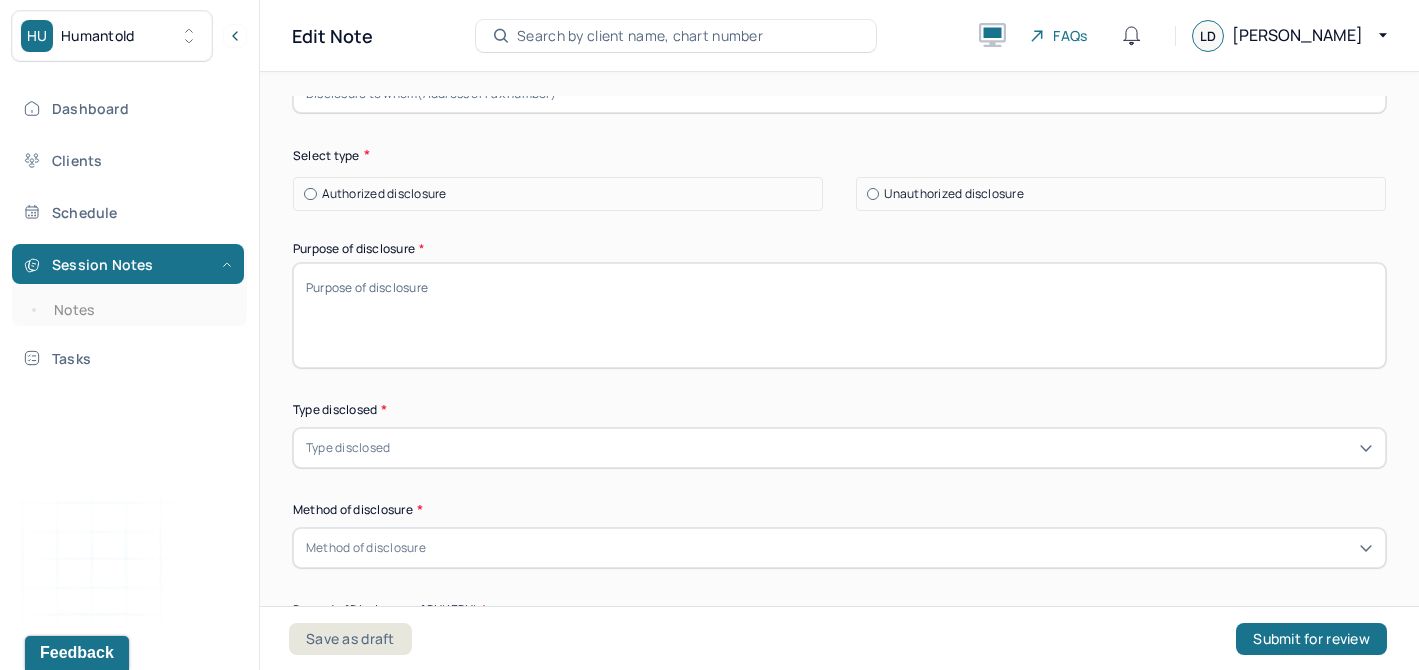click on "Purpose of disclosure *" at bounding box center [839, 315] 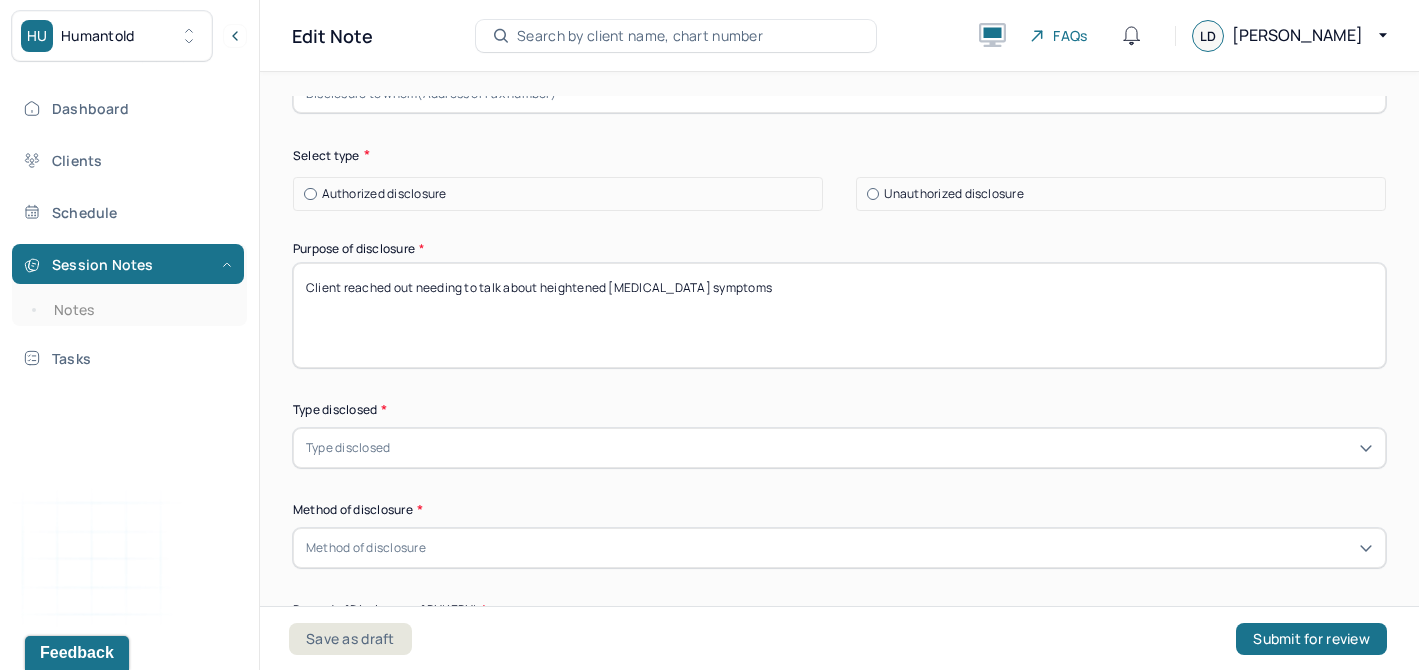 type on "Client reached out needing to talk about heightened [MEDICAL_DATA] symptoms" 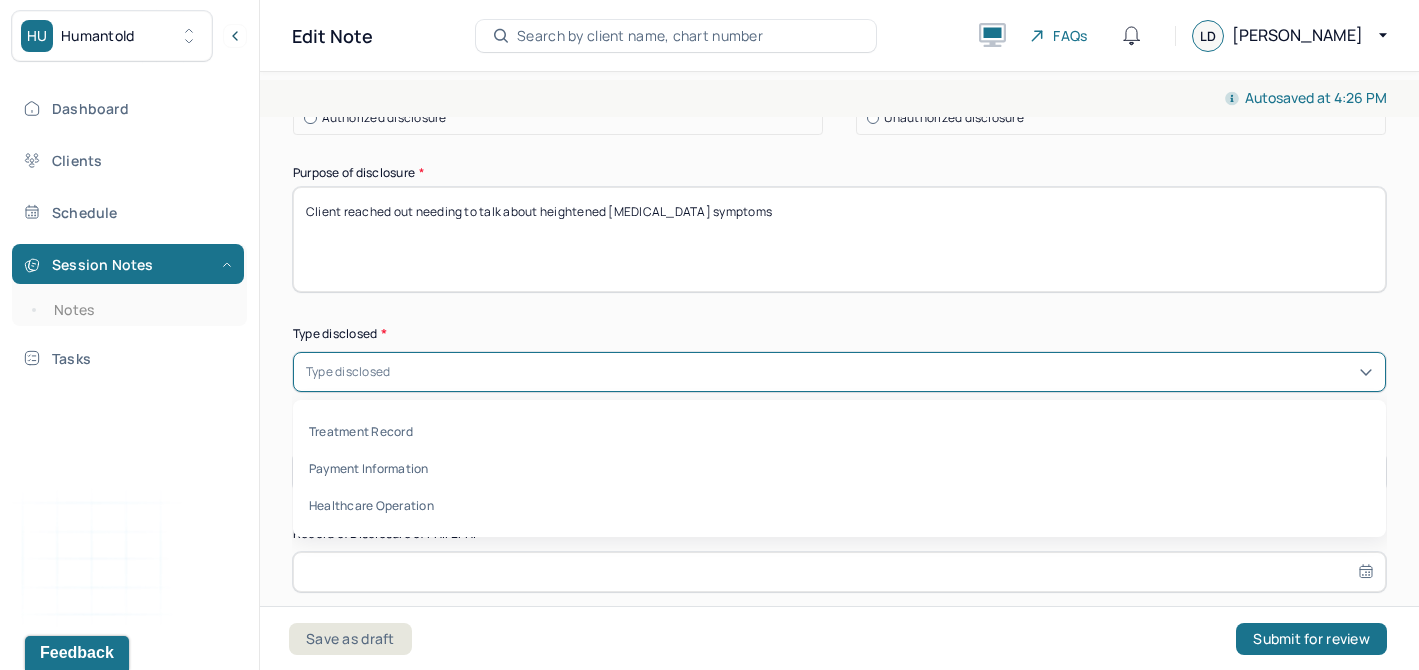 scroll, scrollTop: 782, scrollLeft: 0, axis: vertical 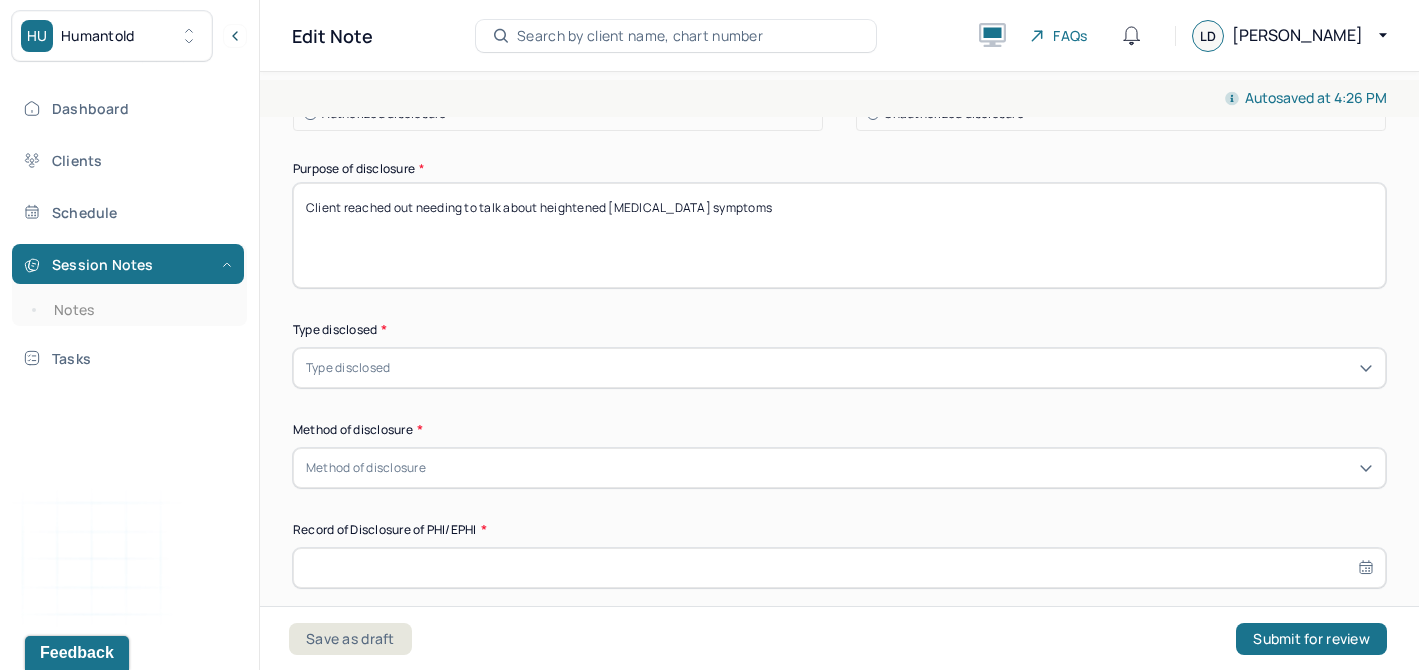 click on "Instructions The fields marked with an asterisk ( * ) are required before you can submit your notes. Before you can submit your session notes, they must be signed. You have the option to save your notes as a draft before making a submission. Primary diagnosis * F43.23 ADJUST D/O MIXED ANX & DEPRESS MOOD Secondary diagnosis (optional) Secondary diagnosis Tertiary diagnosis (optional) Tertiary diagnosis Disclosure to whom(Address or Fax number) * Select type Authorized disclosure Unauthorized disclosure Purpose of disclosure * Client reached out needing to talk about heightened [MEDICAL_DATA] symptoms  Type disclosed * Type disclosed Method of disclosure * Method of disclosure Record of Disclosure of PHI/EPHI * Sign note here Provider's Initials *   Save as draft     Submit for review" at bounding box center [839, 221] 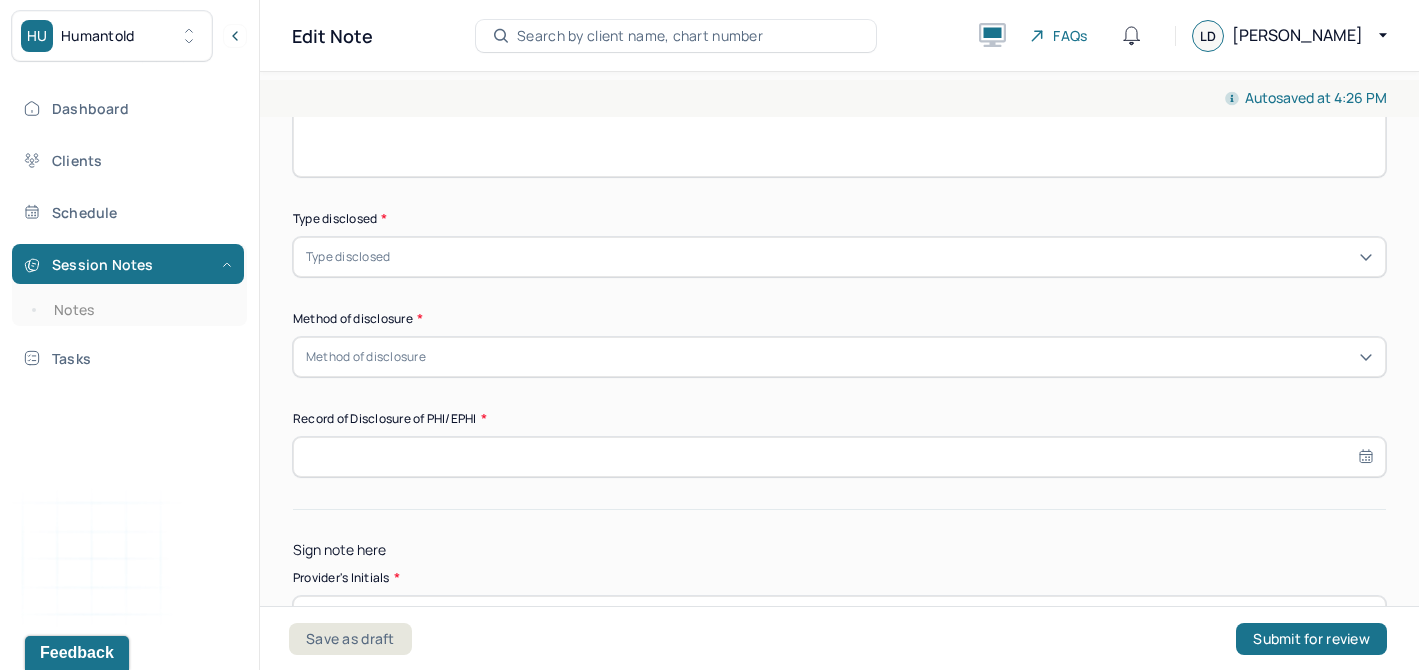 scroll, scrollTop: 894, scrollLeft: 0, axis: vertical 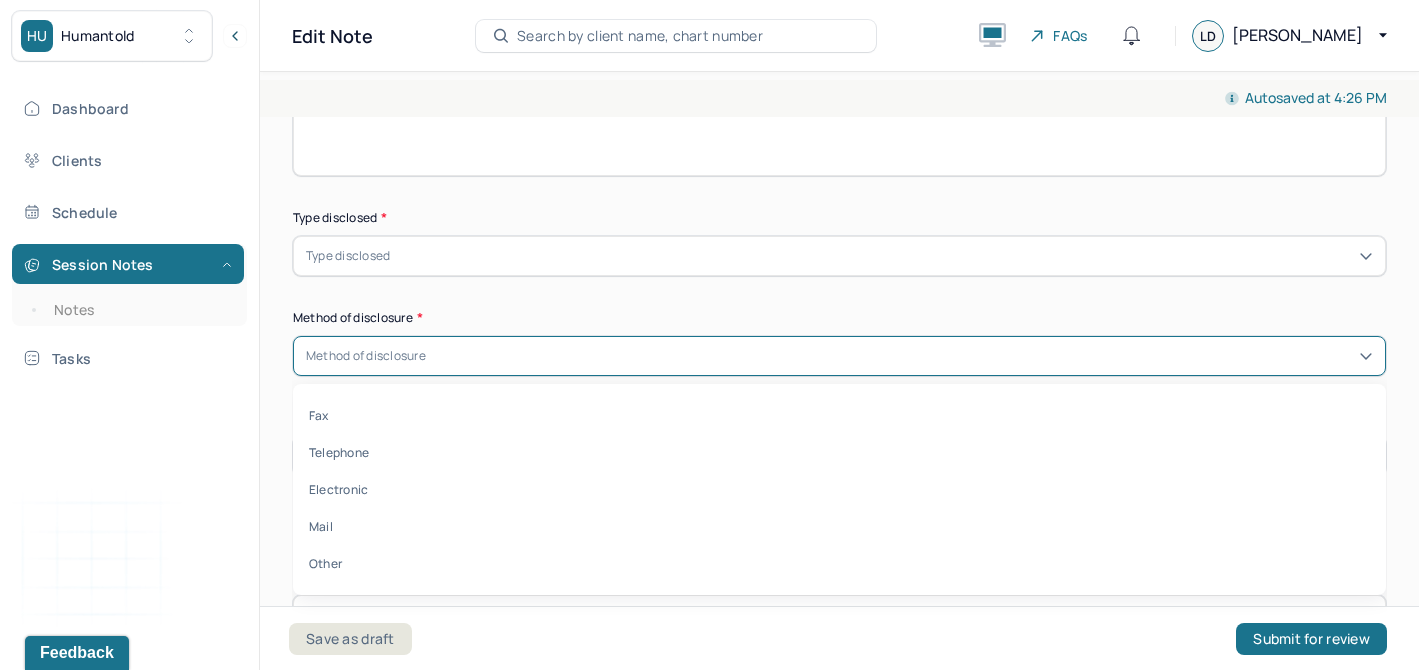 click on "Method of disclosure" at bounding box center [839, 356] 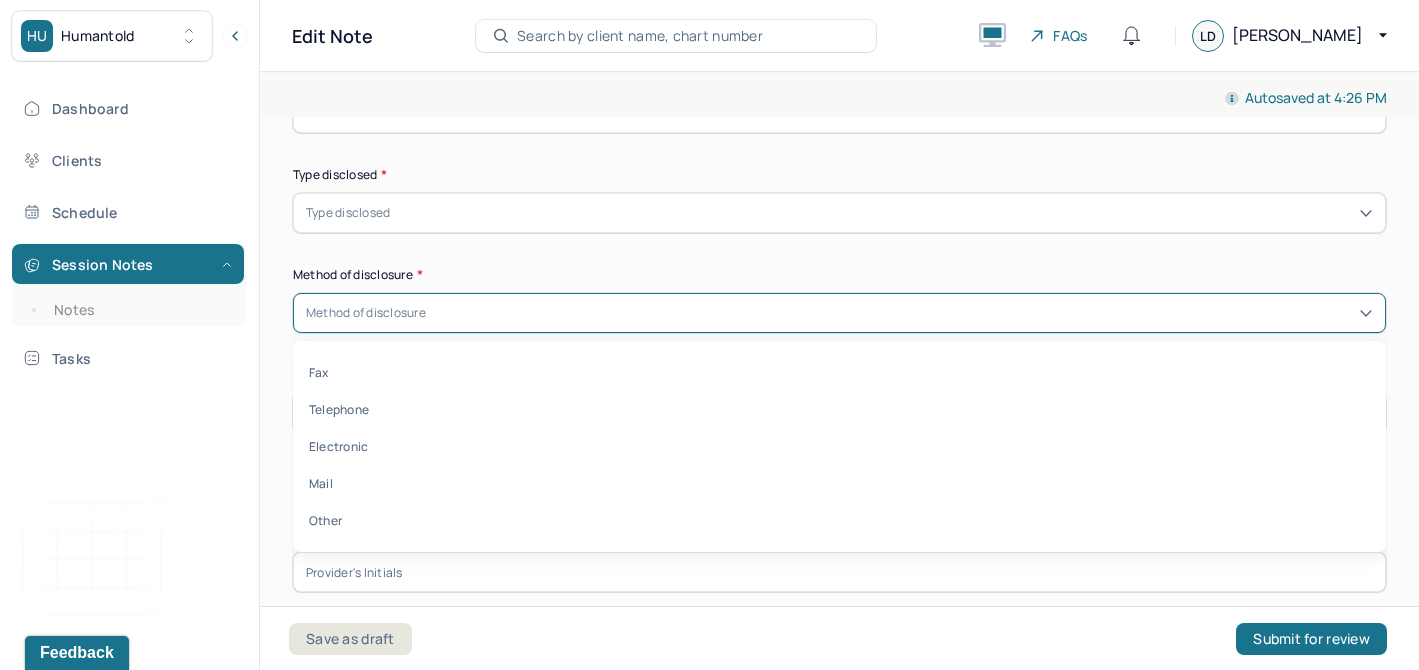 scroll, scrollTop: 943, scrollLeft: 0, axis: vertical 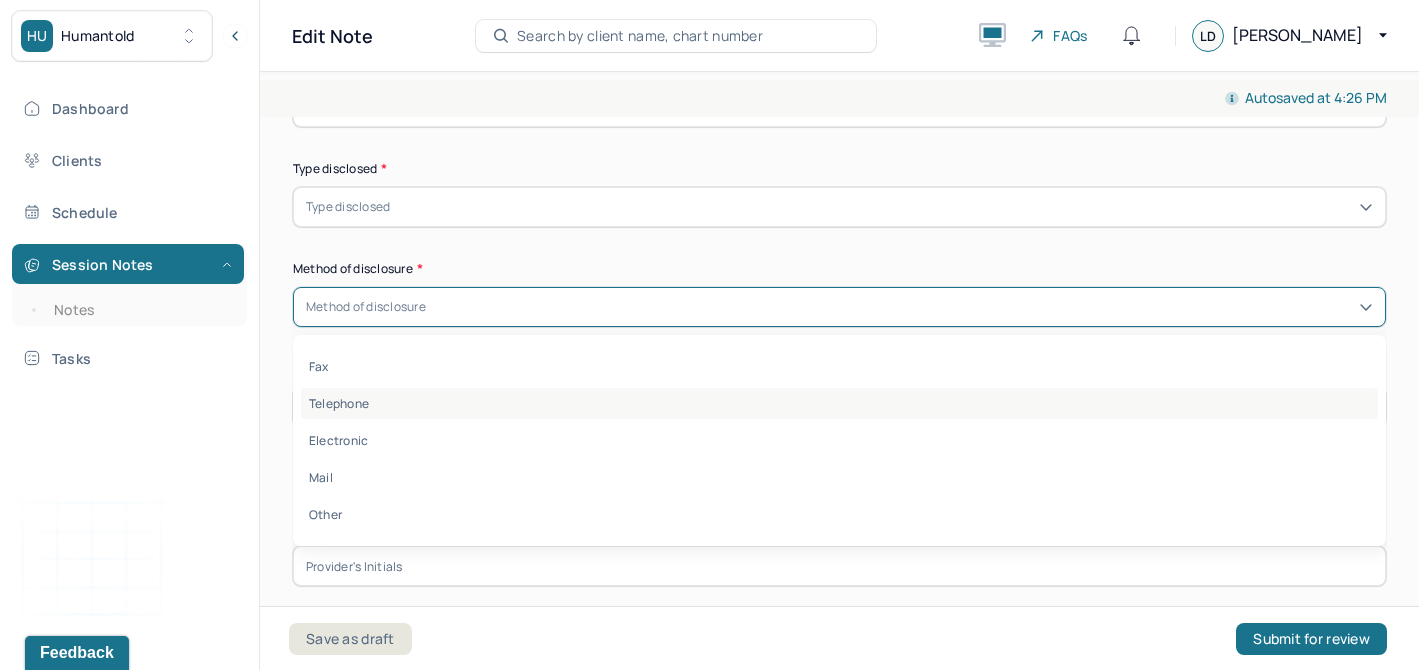 click on "Telephone" at bounding box center (839, 403) 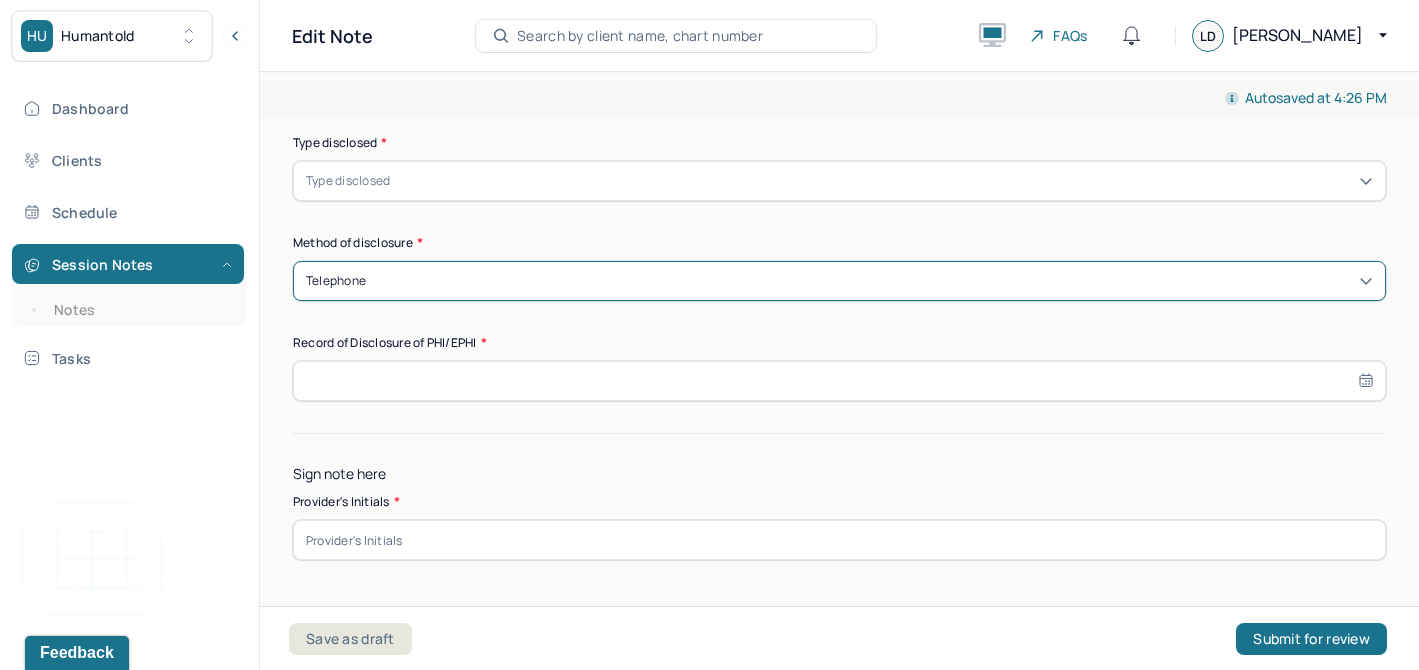 scroll, scrollTop: 977, scrollLeft: 0, axis: vertical 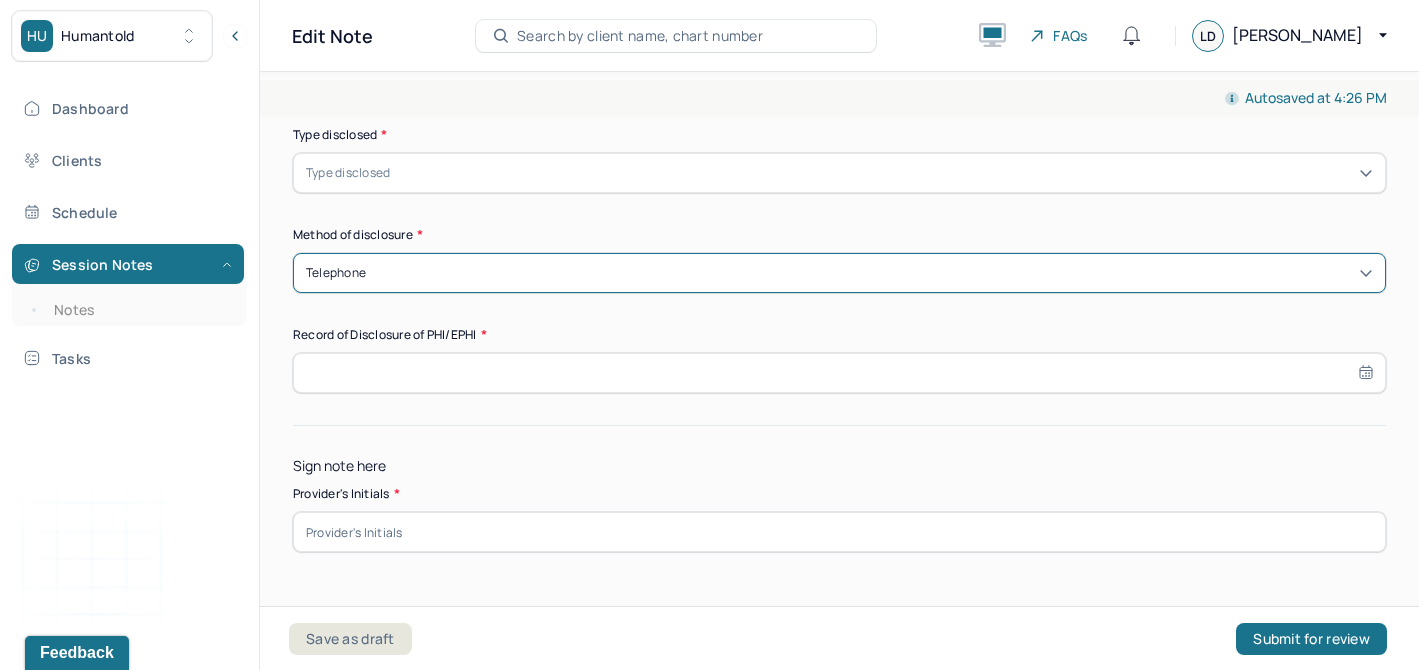 click at bounding box center (839, 373) 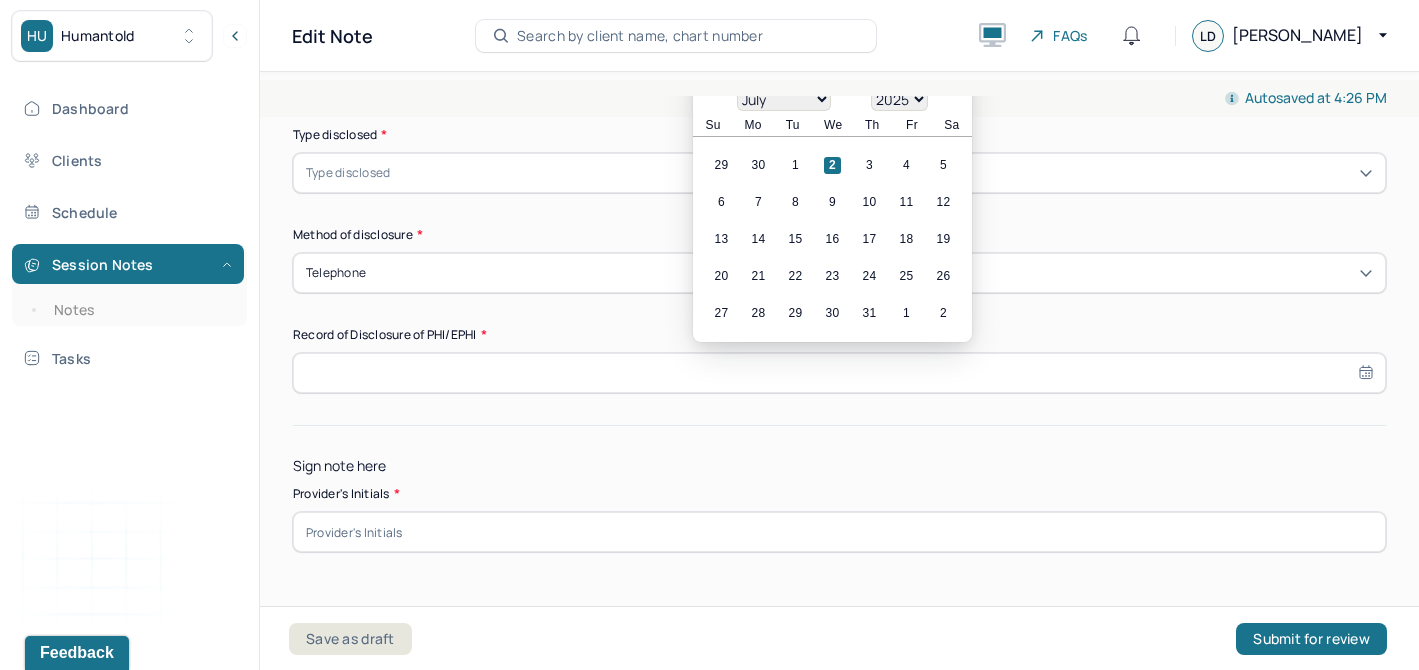 click at bounding box center (839, 373) 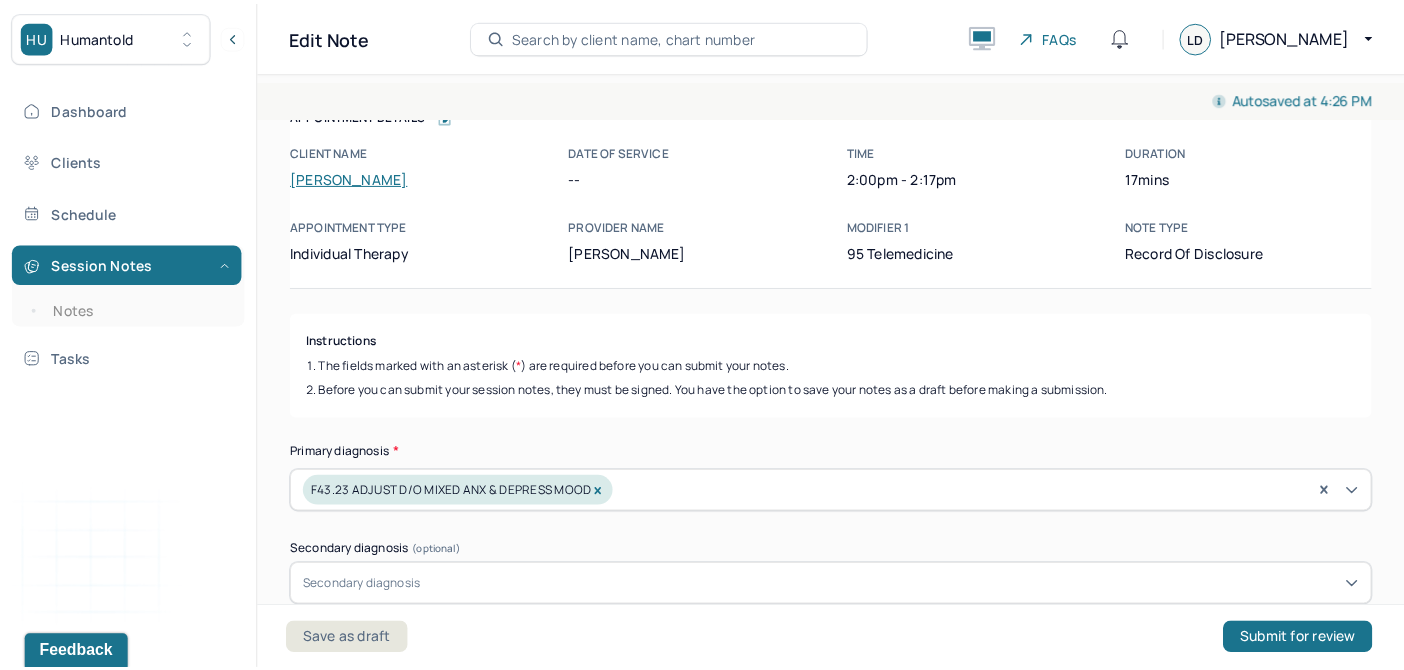 scroll, scrollTop: 16, scrollLeft: 0, axis: vertical 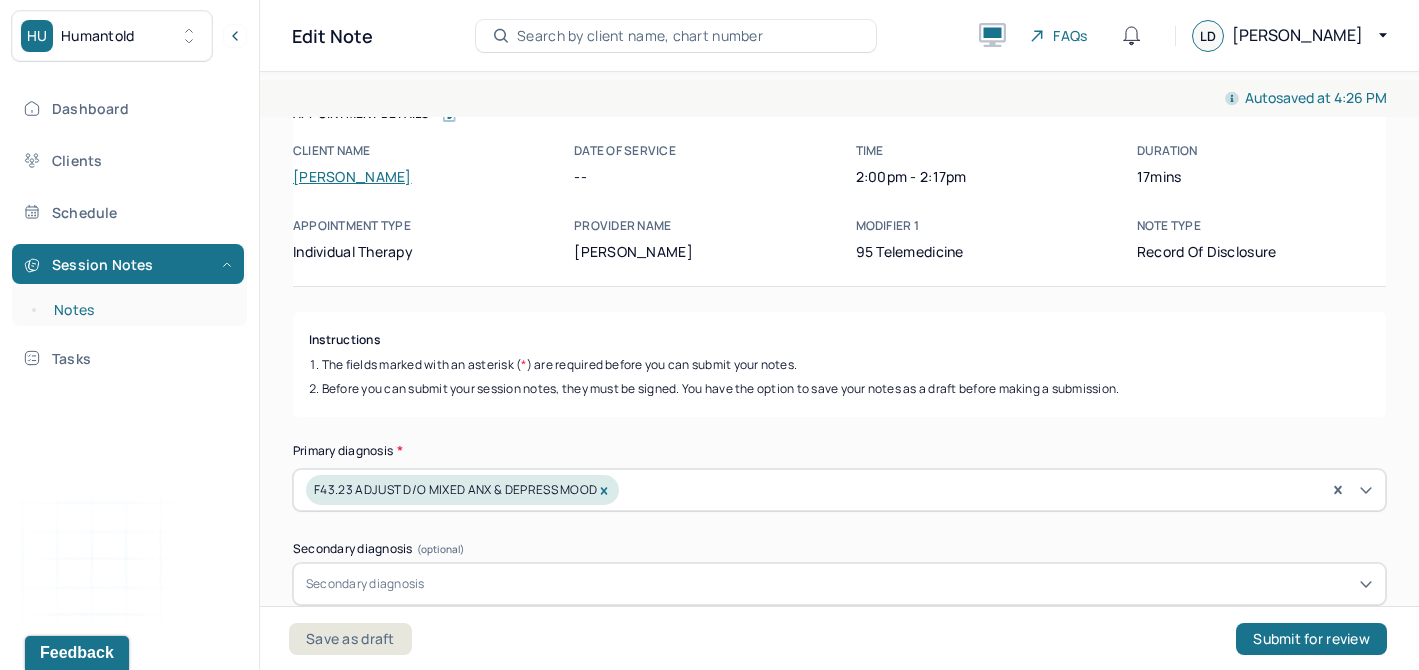 click on "Notes" at bounding box center (139, 310) 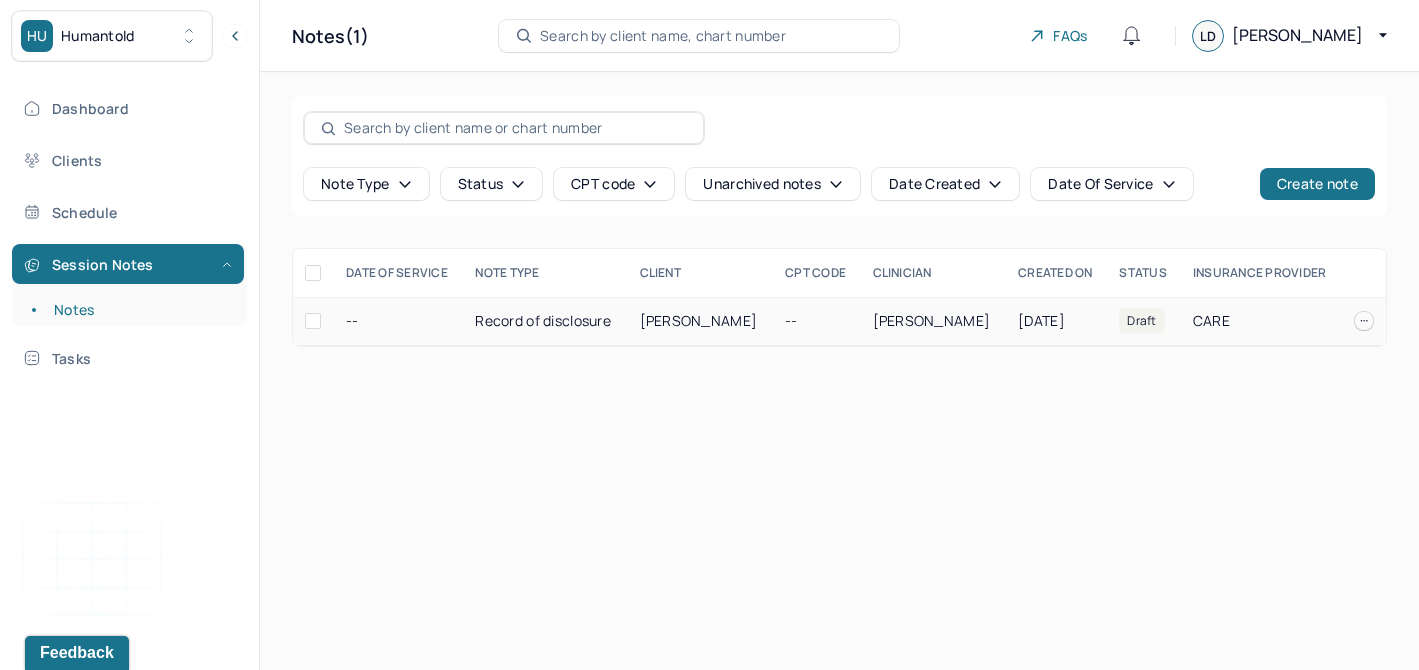 click at bounding box center (1364, 321) 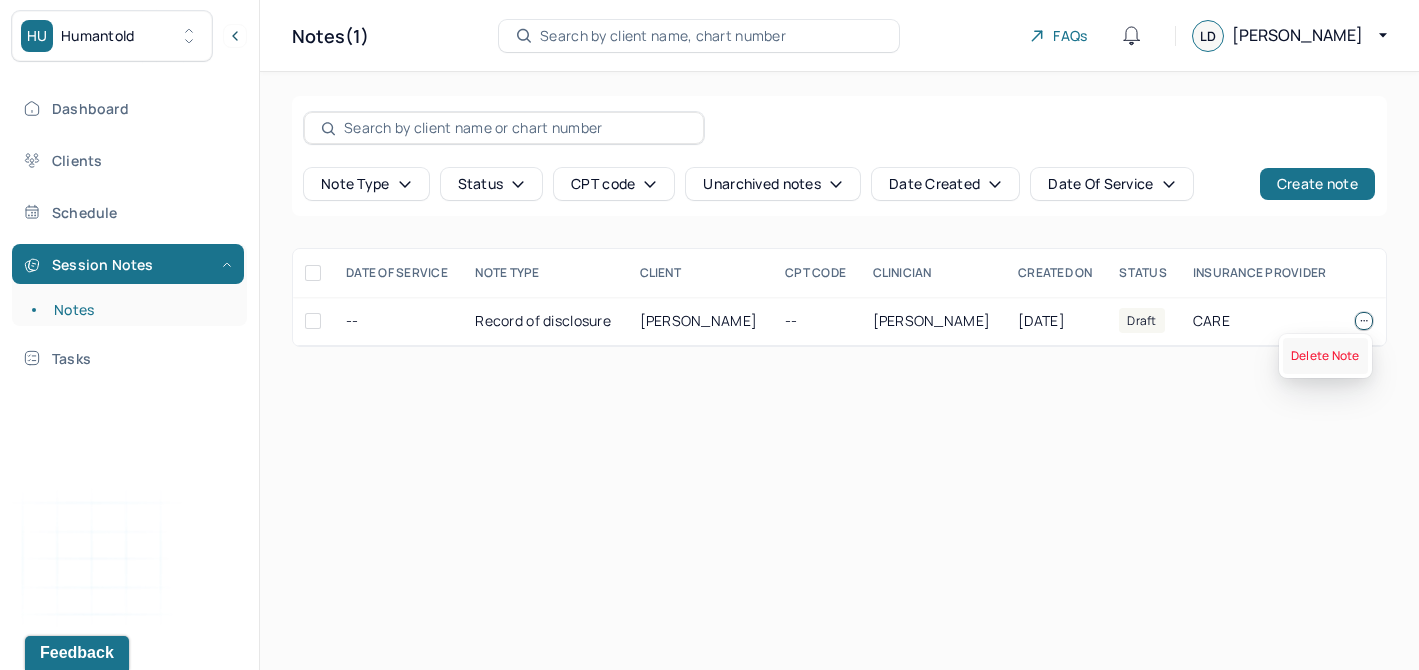 click on "Delete Note" at bounding box center (1325, 356) 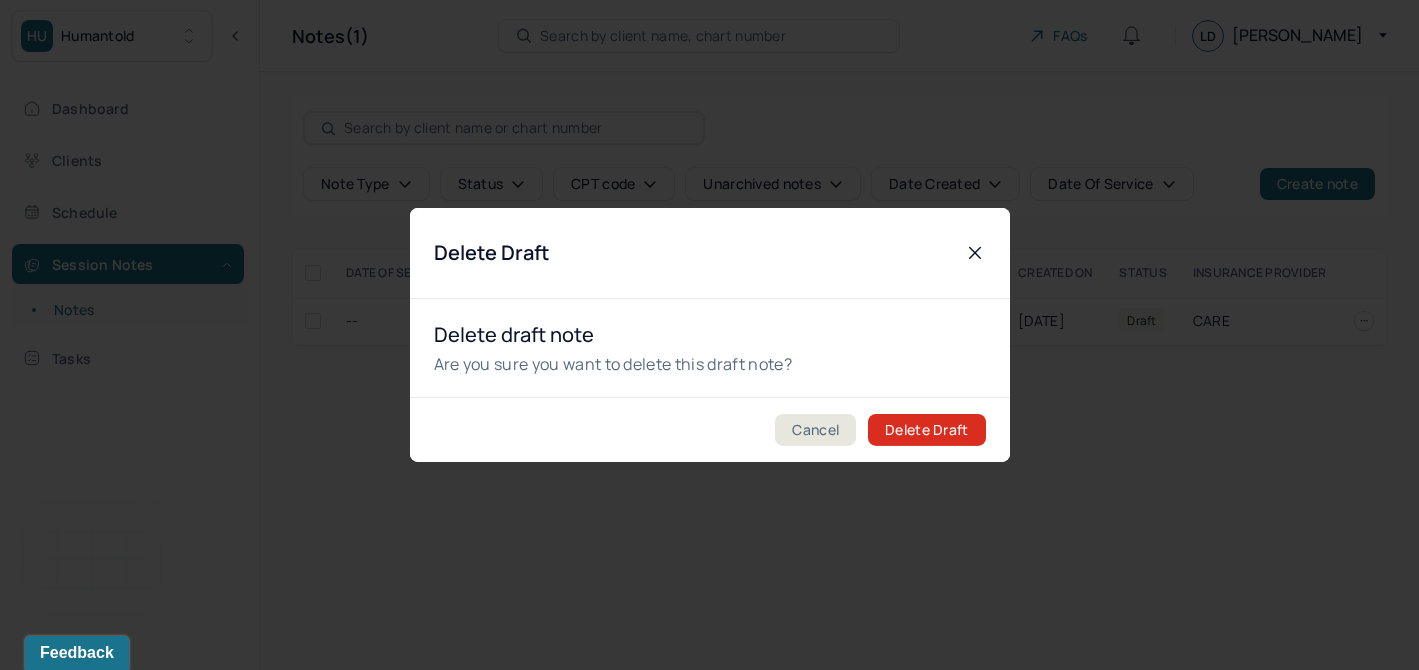 click on "Delete Draft" at bounding box center [926, 430] 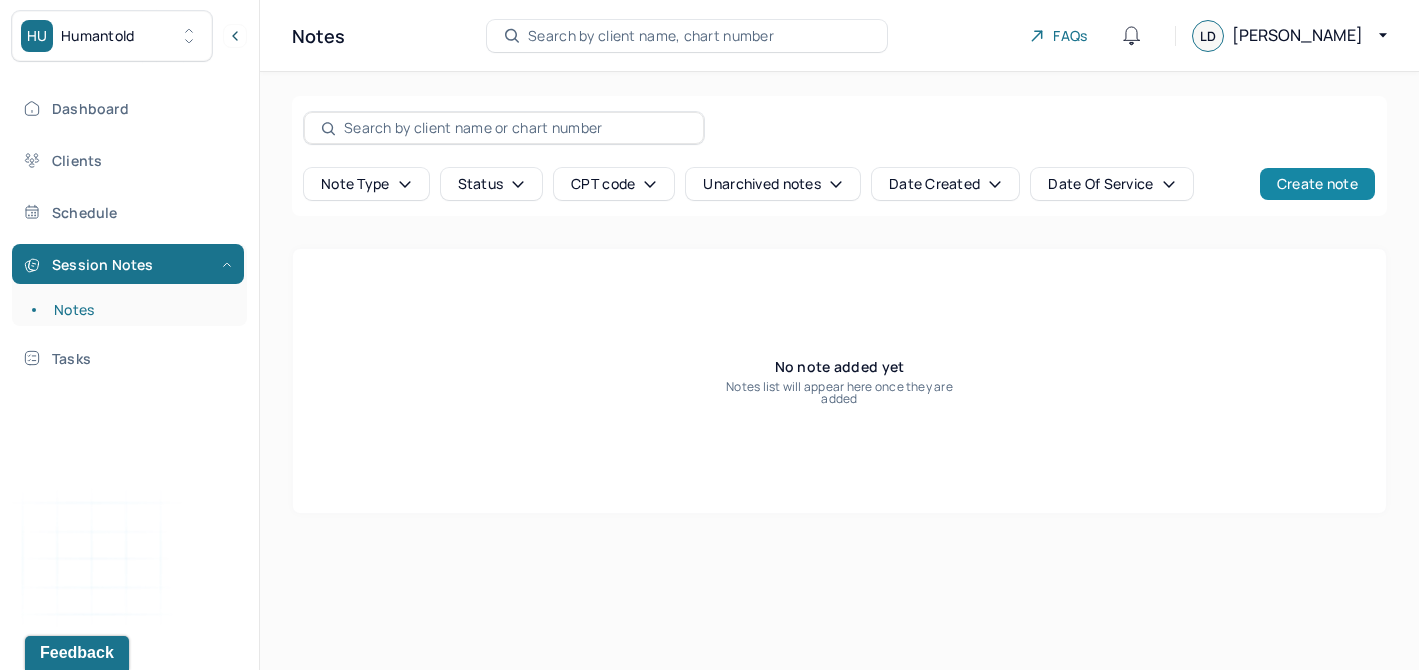 click on "Create note" at bounding box center (1317, 184) 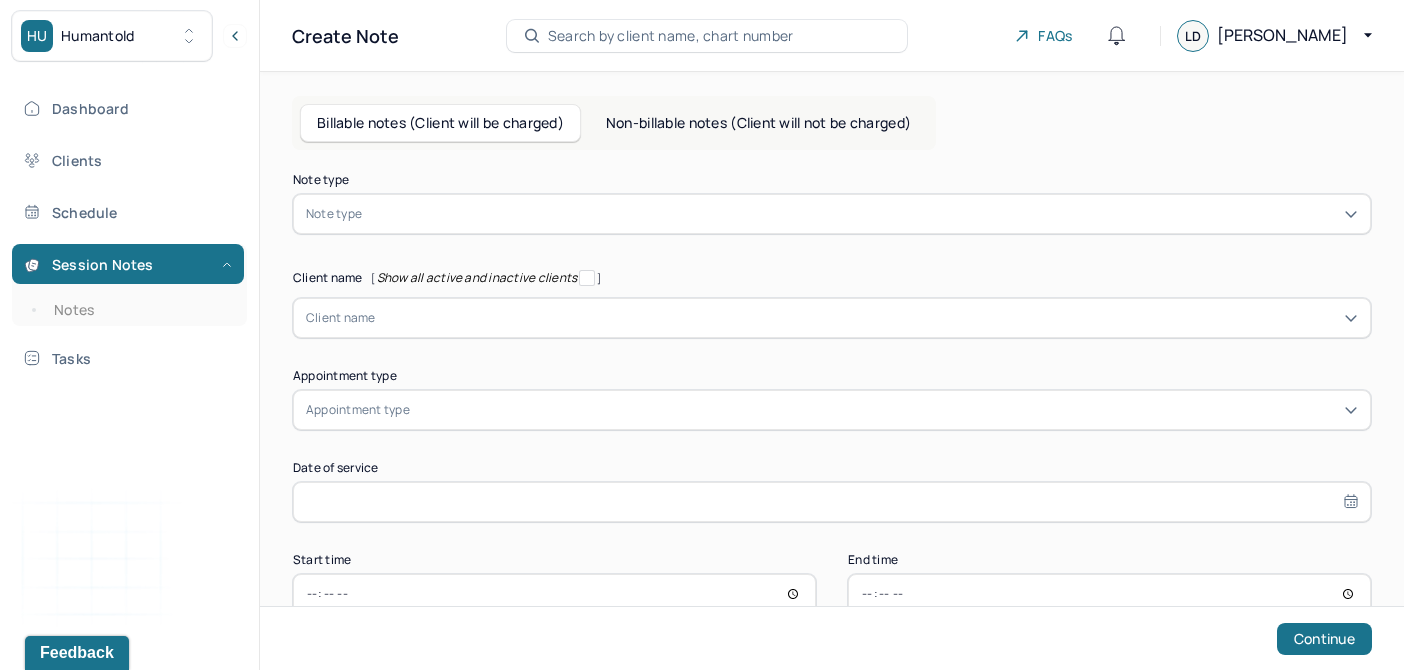 click at bounding box center (862, 214) 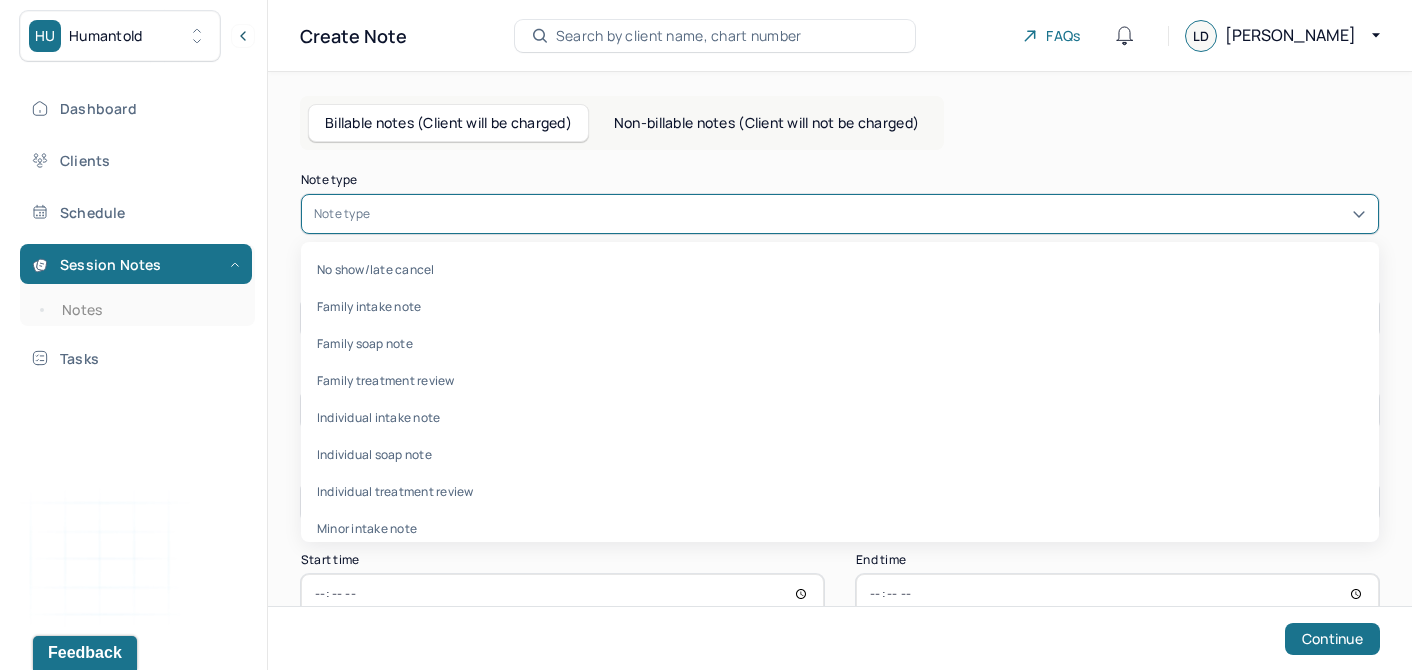scroll, scrollTop: 0, scrollLeft: 0, axis: both 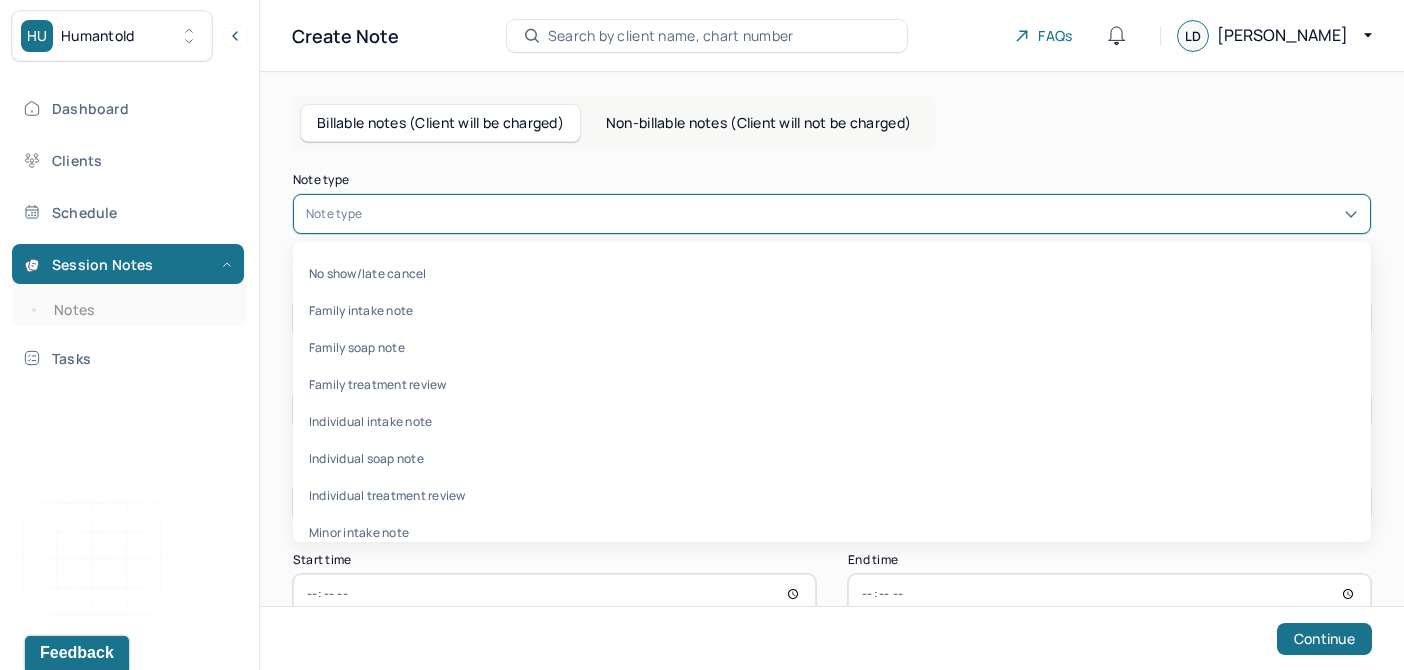 click on "Non-billable notes (Client will not be charged)" at bounding box center [758, 123] 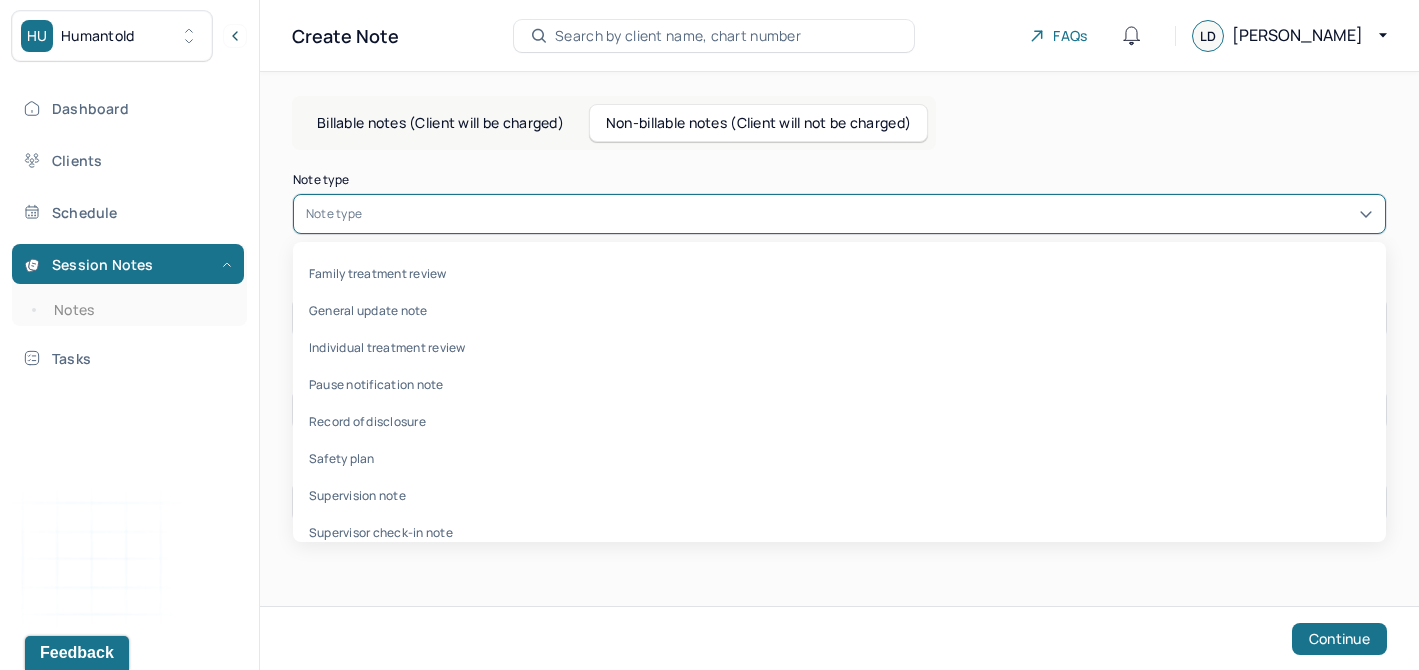 click at bounding box center (869, 214) 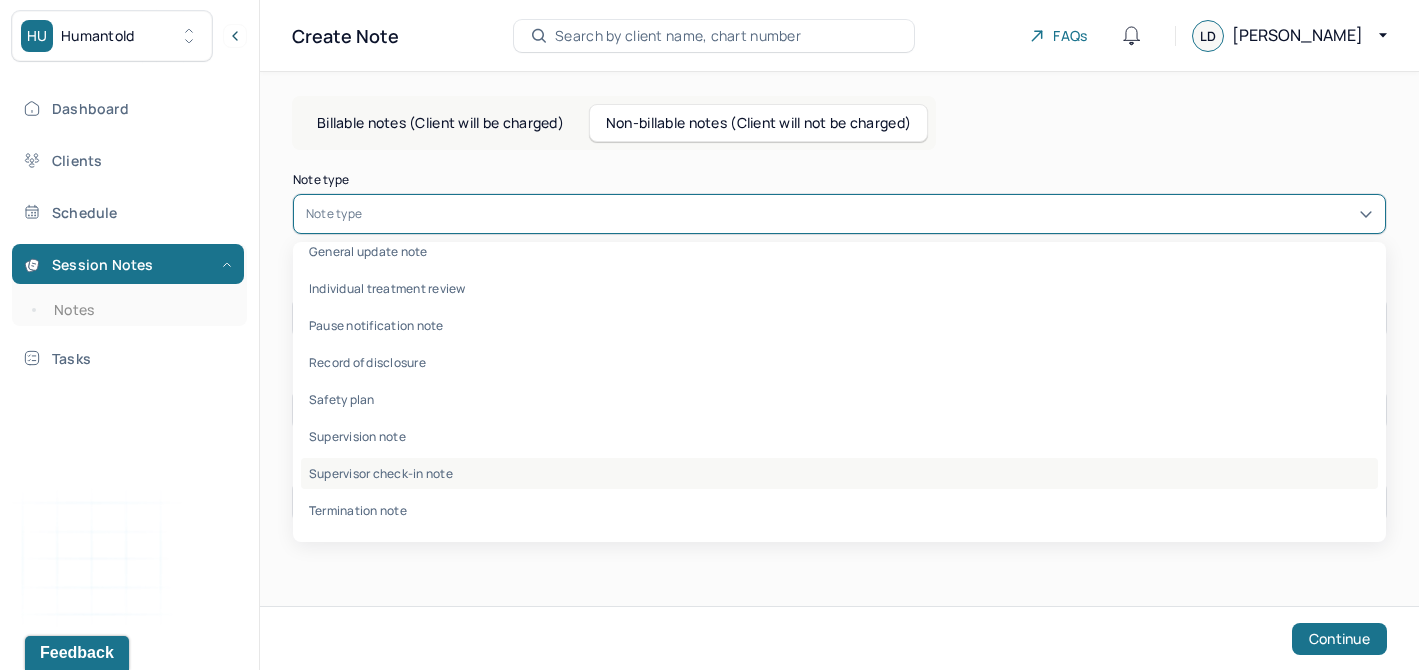 scroll, scrollTop: 0, scrollLeft: 0, axis: both 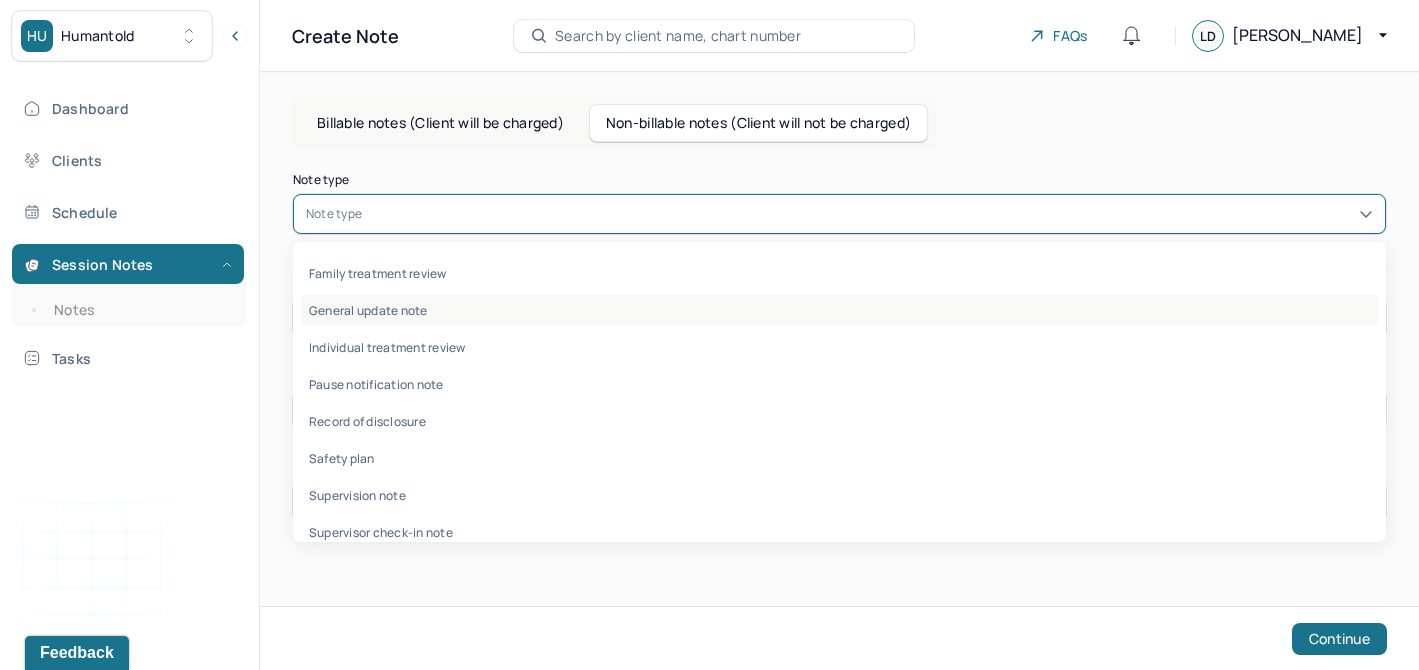 click on "General update note" at bounding box center [839, 310] 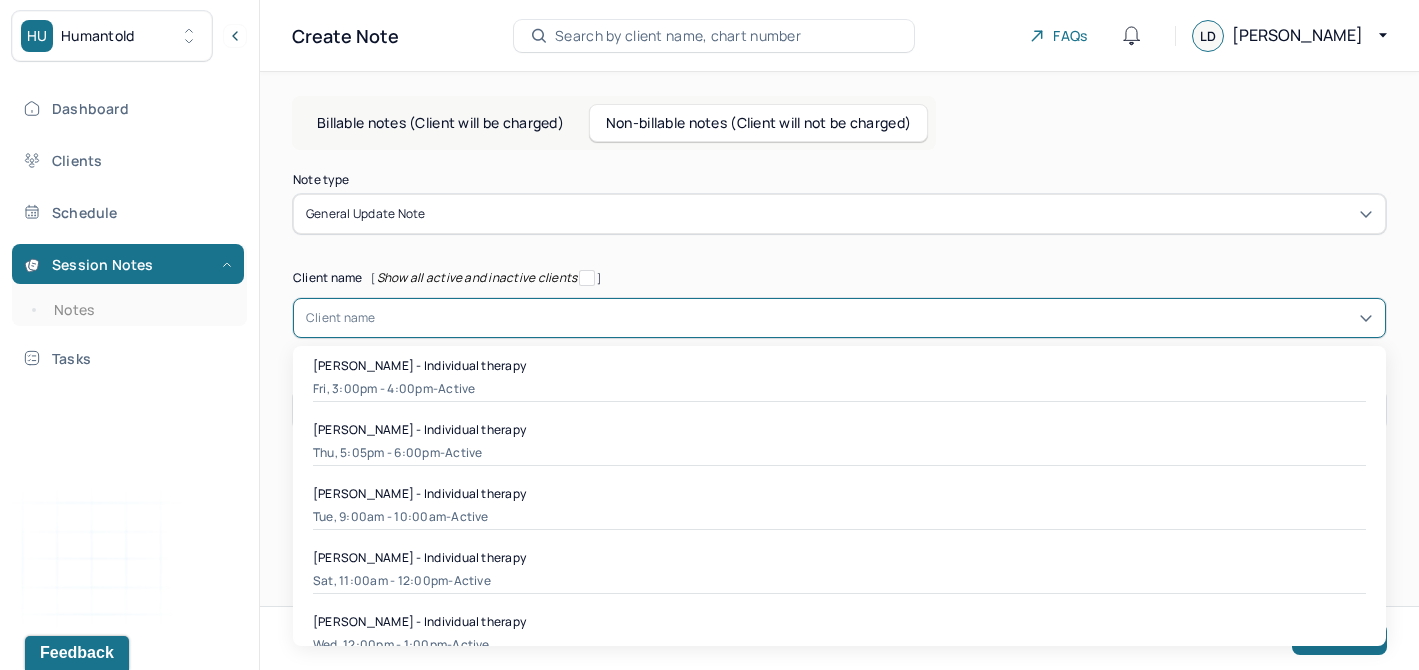 click on "Client name" at bounding box center [839, 318] 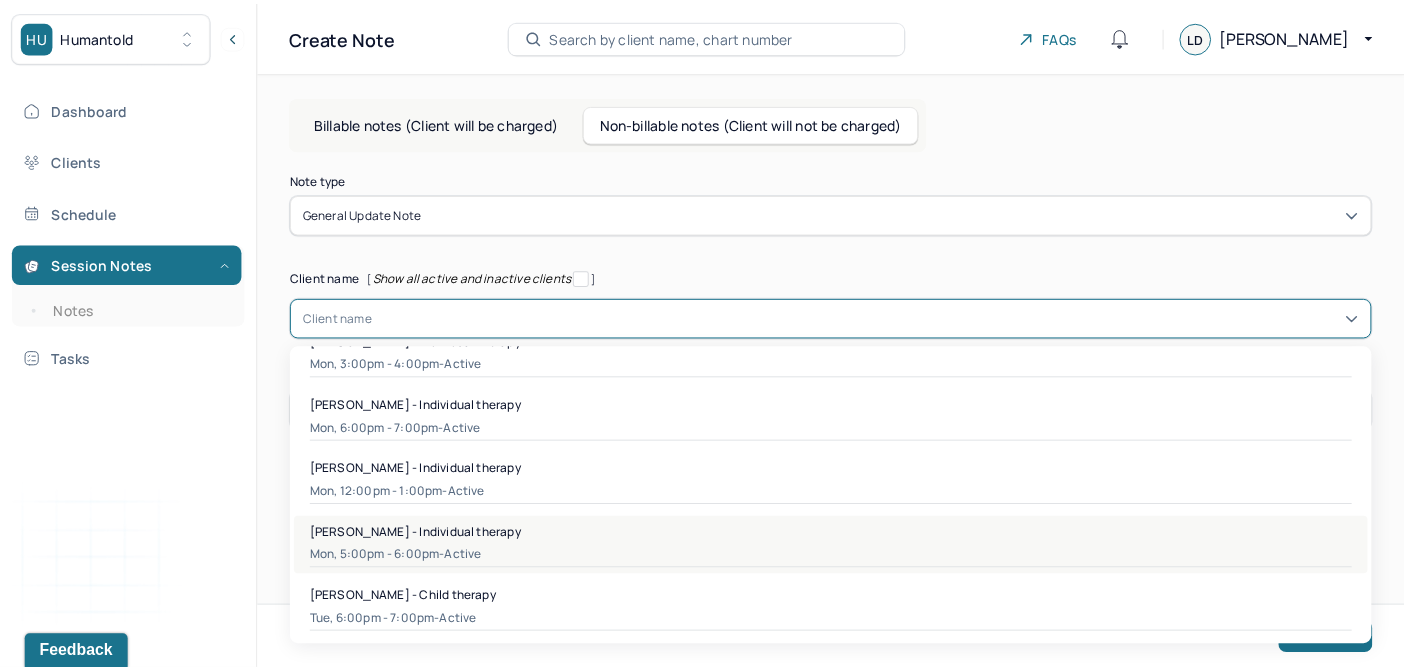 scroll, scrollTop: 790, scrollLeft: 0, axis: vertical 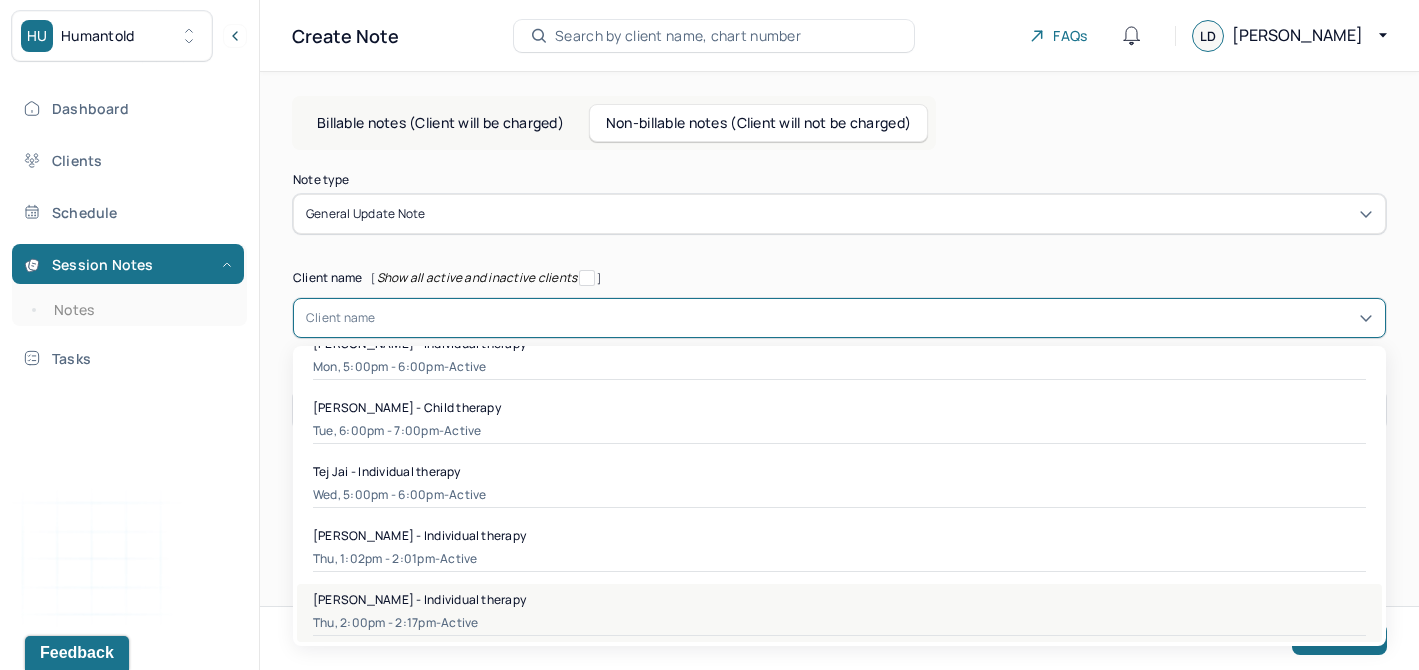click on "Thu, 2:00pm - 2:17pm  -  active" at bounding box center (839, 623) 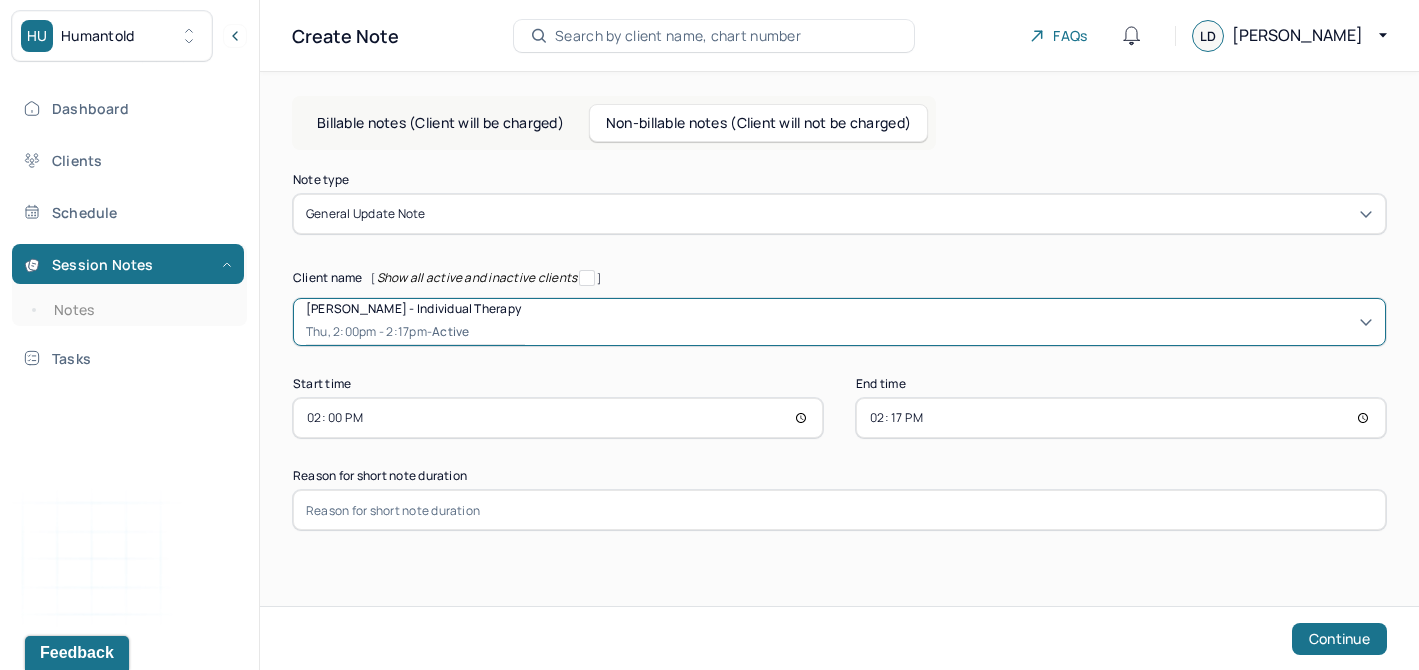click at bounding box center (839, 510) 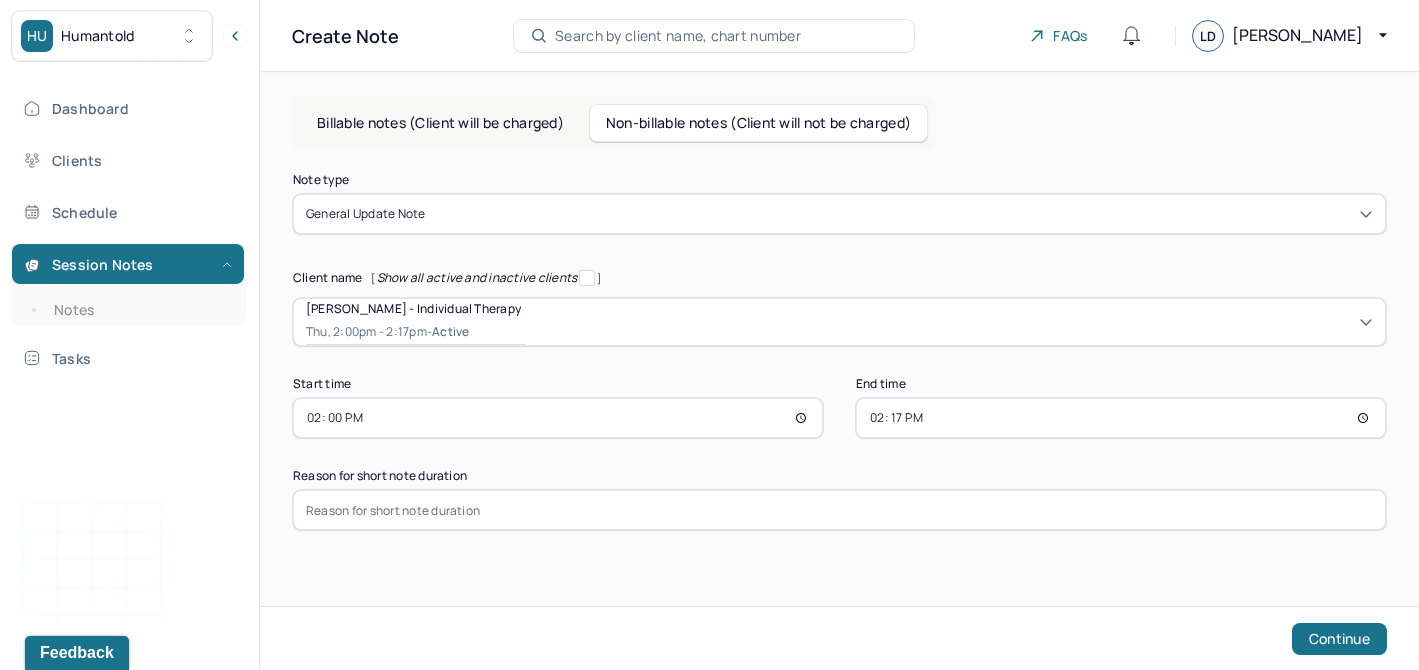 click on "Billable notes (Client will be charged)     Non-billable notes (Client will not be charged)   Note type General update note Client name [ Show all active and inactive clients ] [PERSON_NAME] - Individual therapy Thu, 2:00pm - 2:17pm  -  active Supervisee name [PERSON_NAME] Appointment type individual therapy Start time 14:00 End time 14:17 Reason for short note duration   Continue" at bounding box center [839, 338] 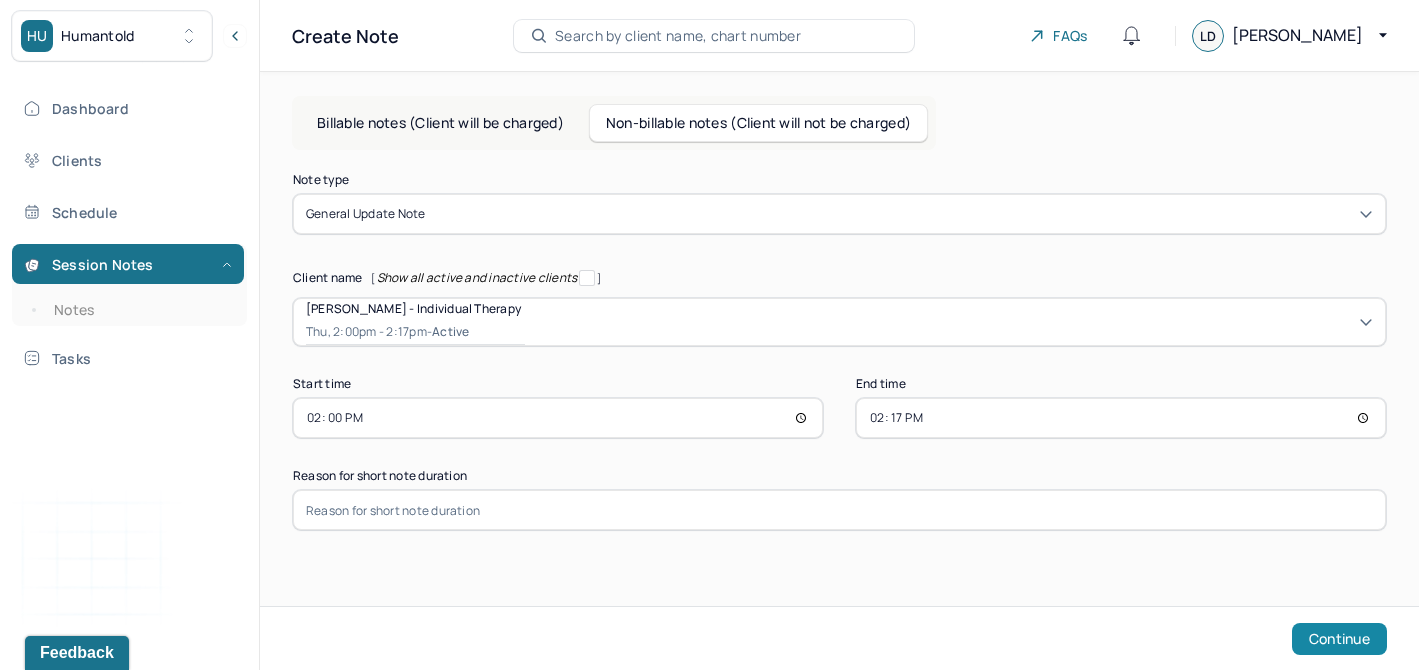 click on "Continue" at bounding box center (1339, 639) 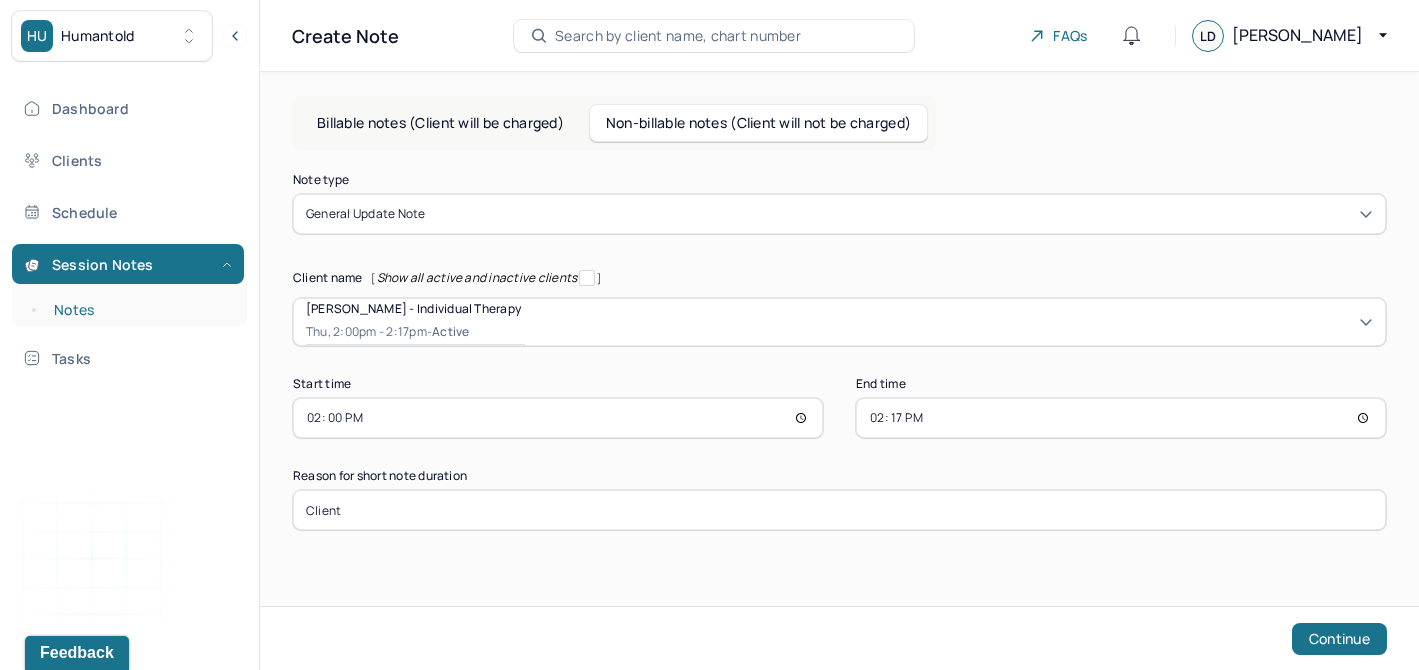 type on "Client" 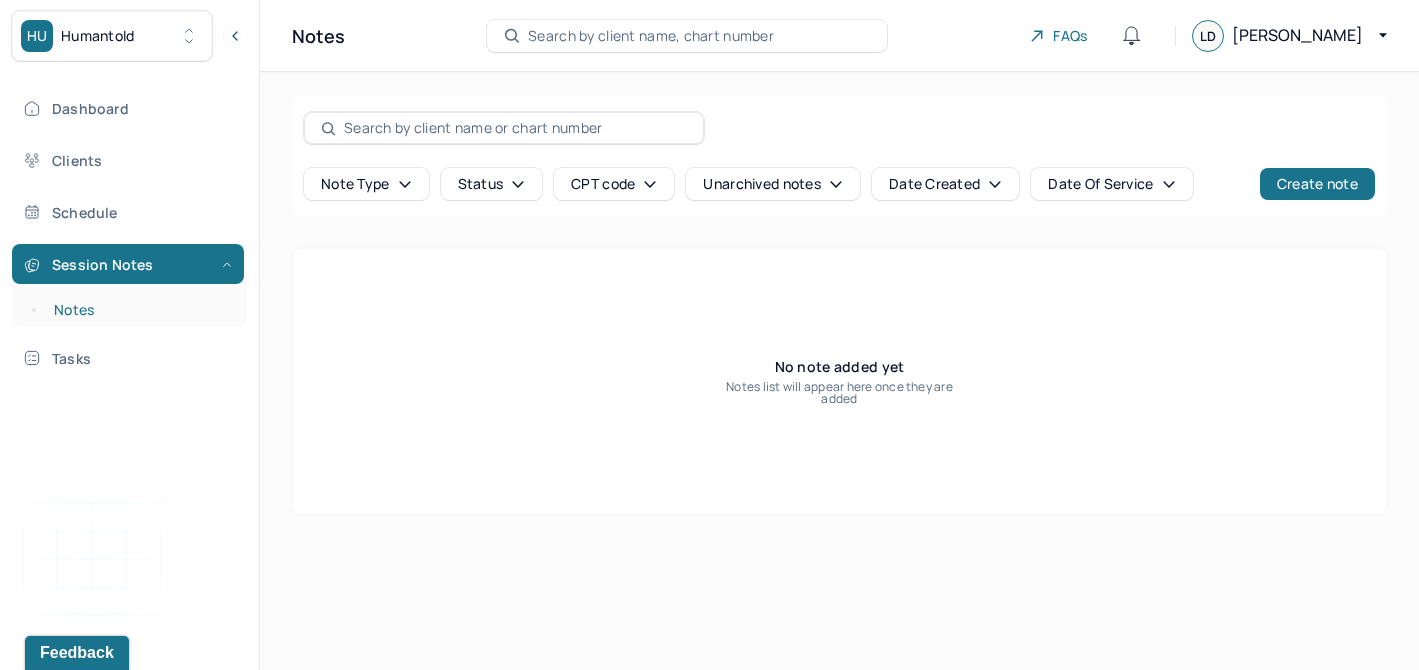 click on "Notes" at bounding box center (139, 310) 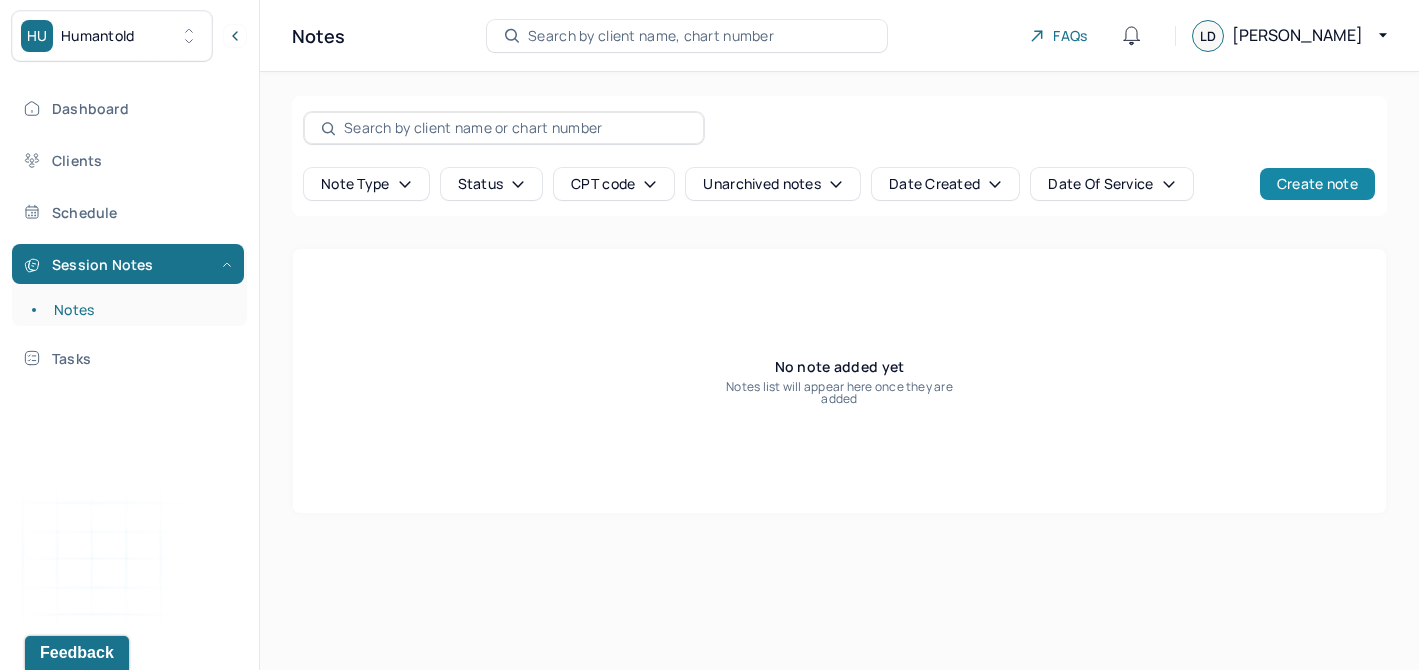 click on "Create note" at bounding box center [1317, 184] 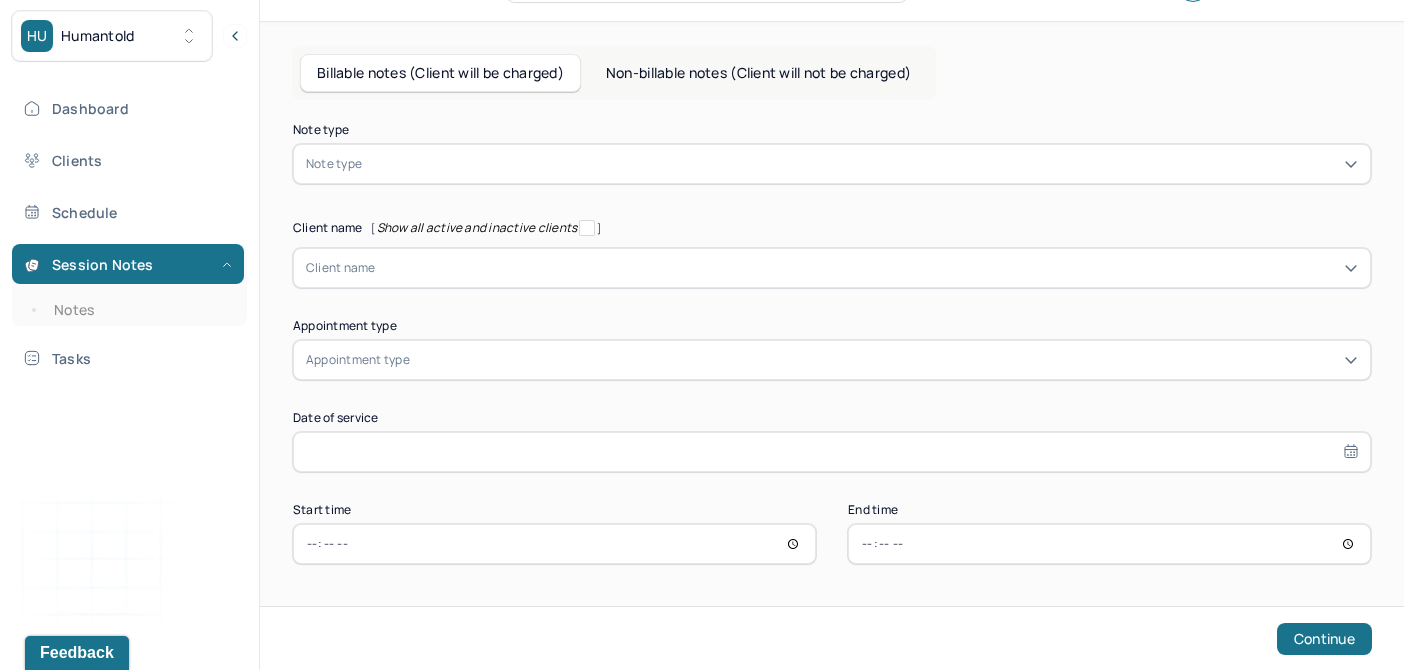 scroll, scrollTop: 0, scrollLeft: 0, axis: both 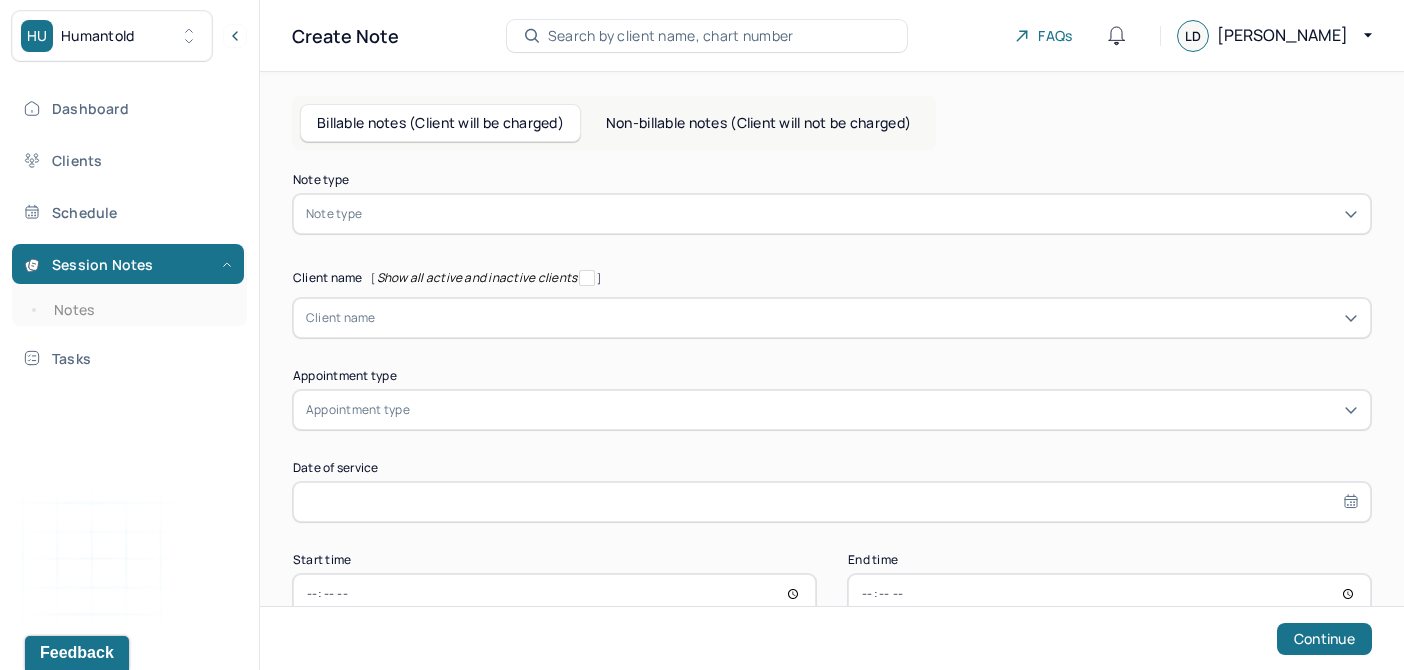 click at bounding box center (862, 214) 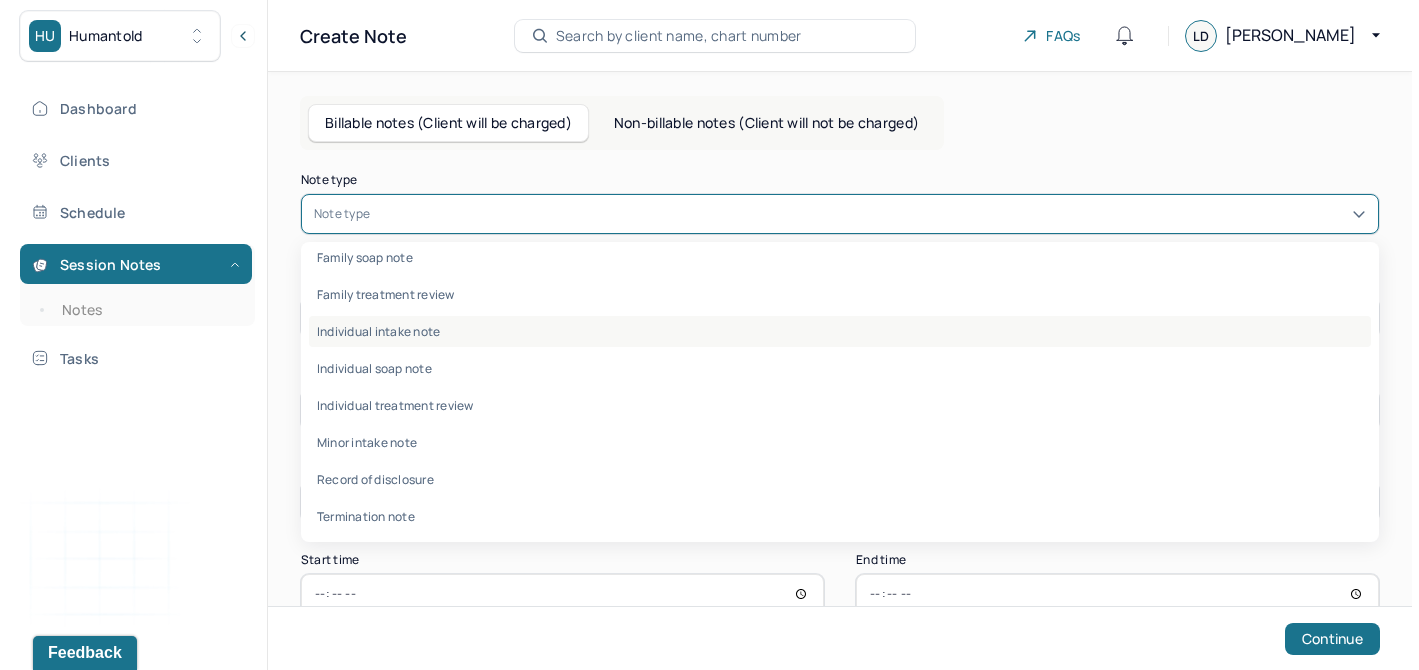 scroll, scrollTop: 96, scrollLeft: 0, axis: vertical 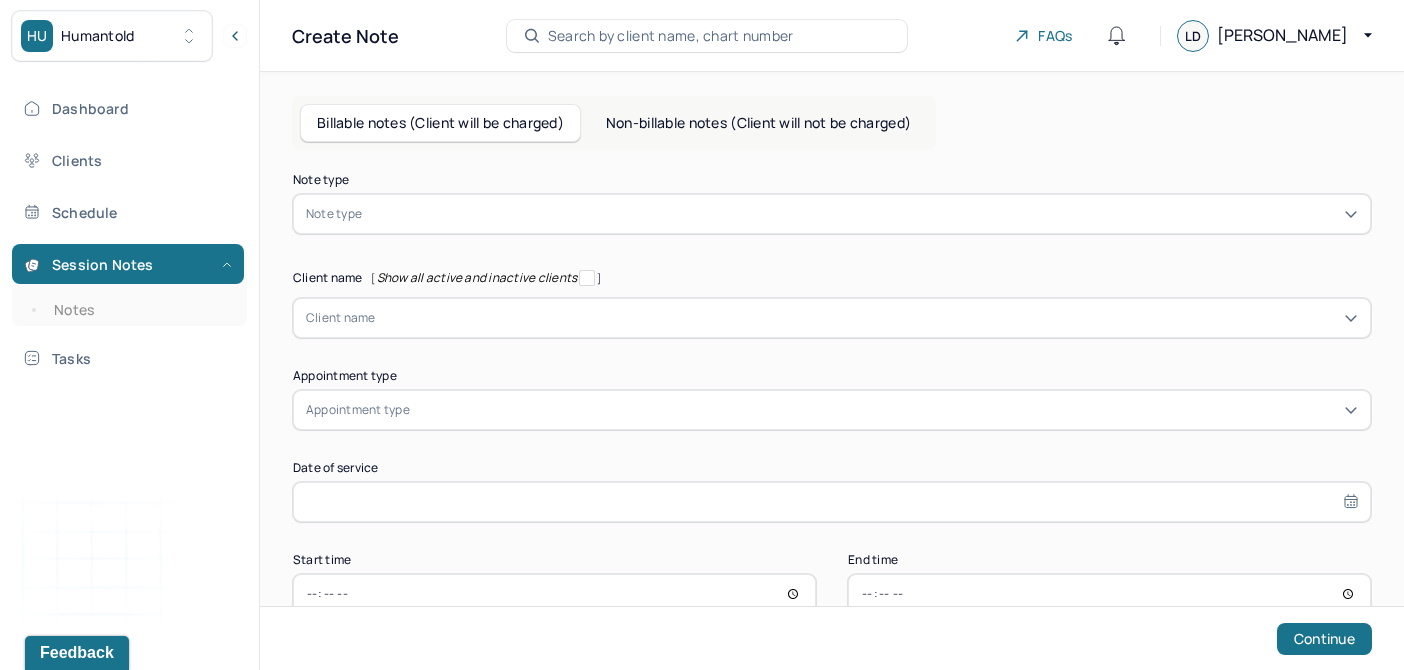click on "Non-billable notes (Client will not be charged)" at bounding box center (758, 123) 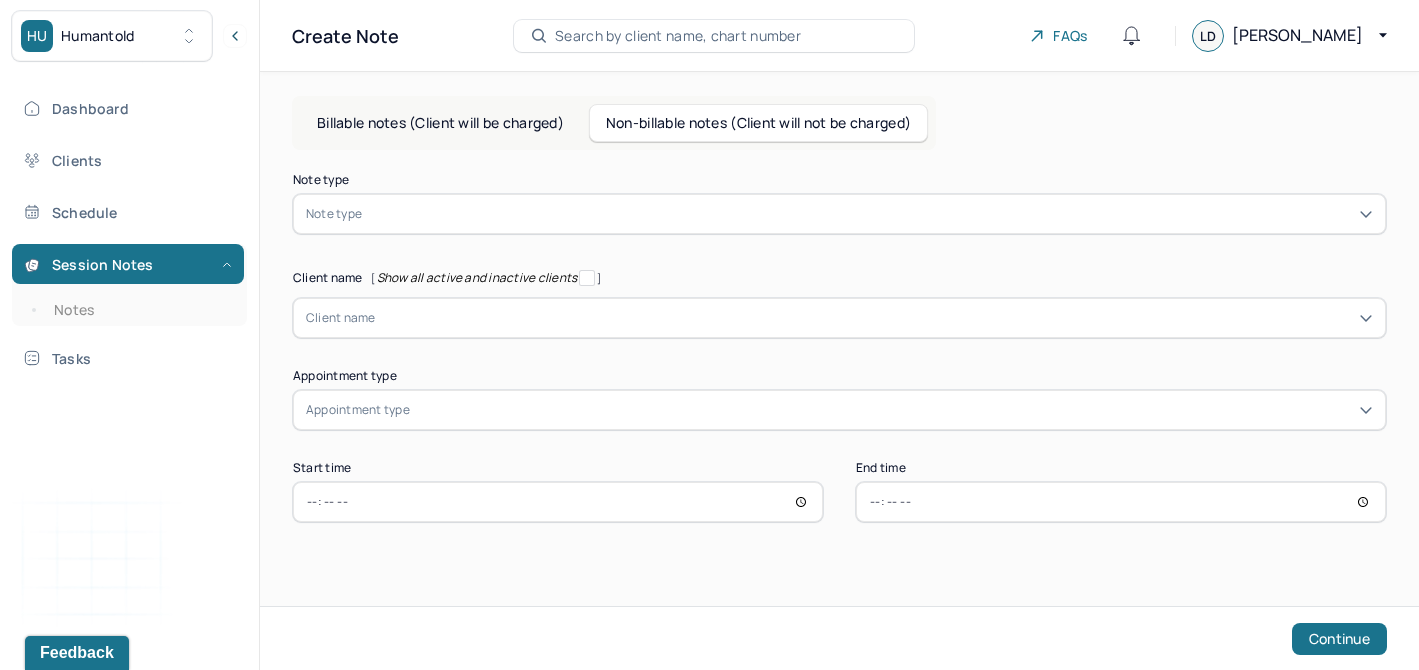 click on "Note type" at bounding box center [839, 214] 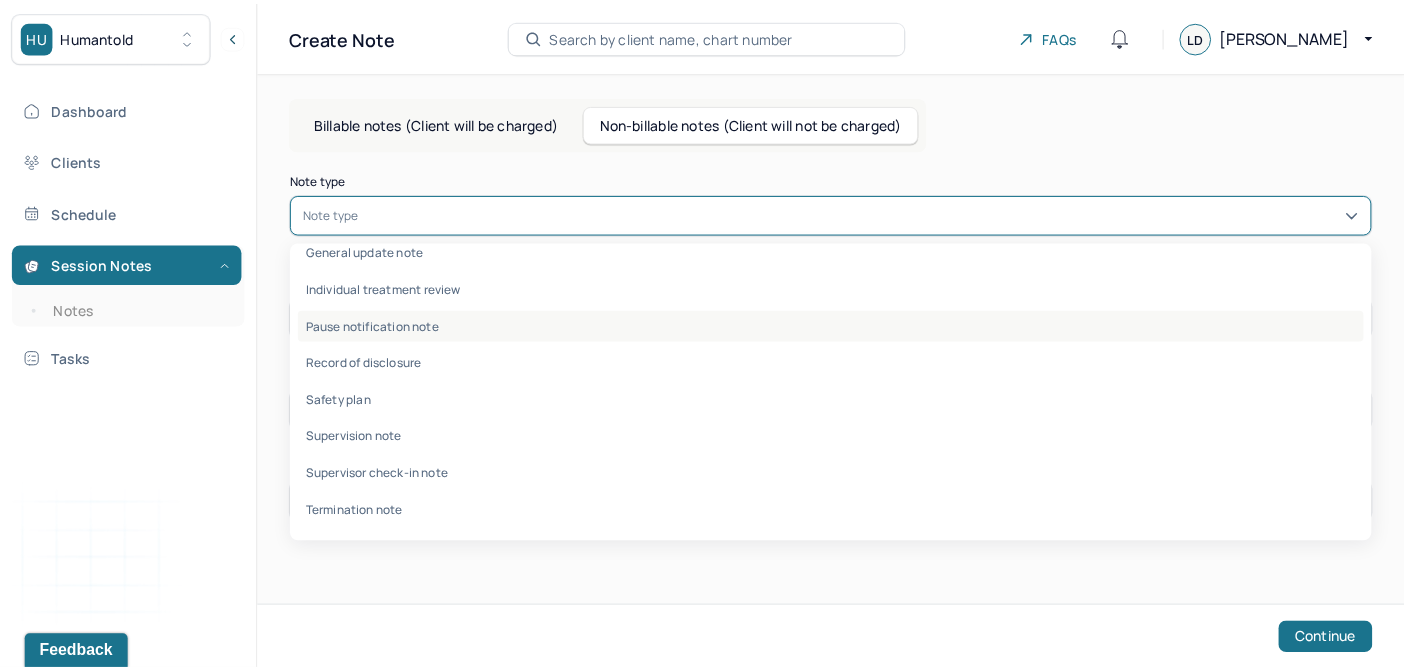 scroll, scrollTop: 0, scrollLeft: 0, axis: both 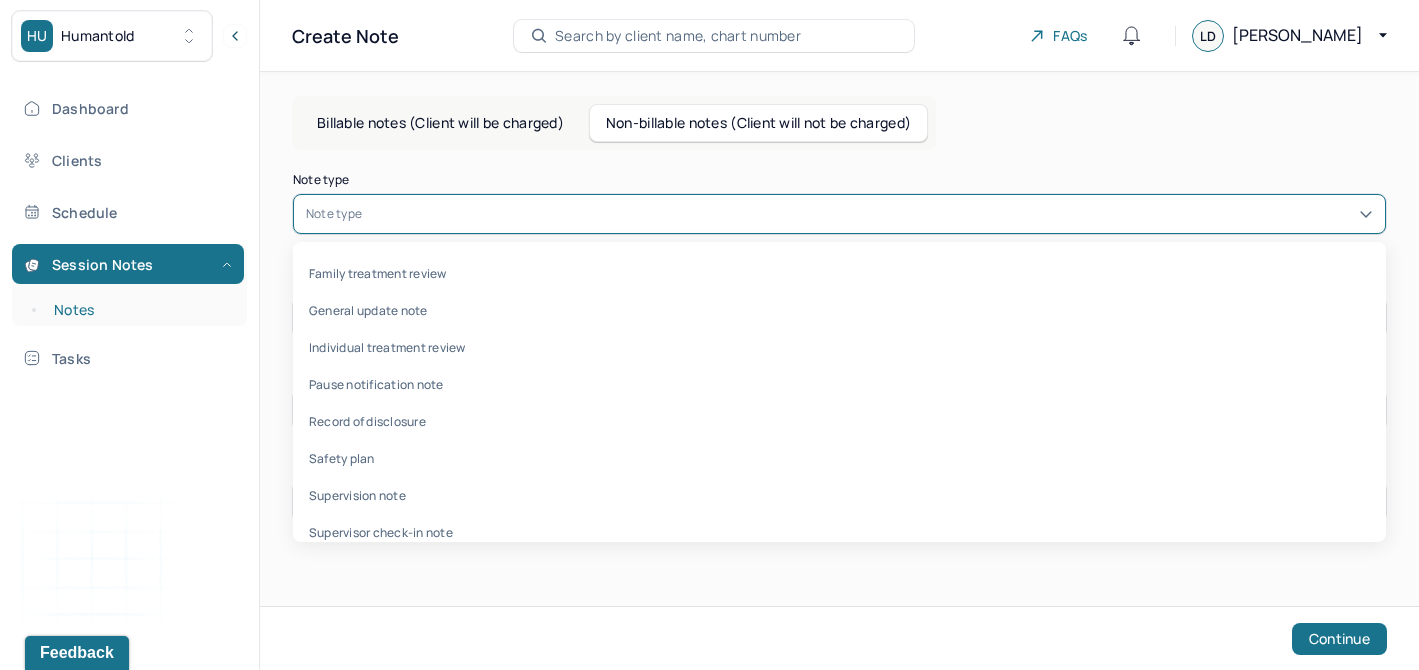 click on "Notes" at bounding box center [139, 310] 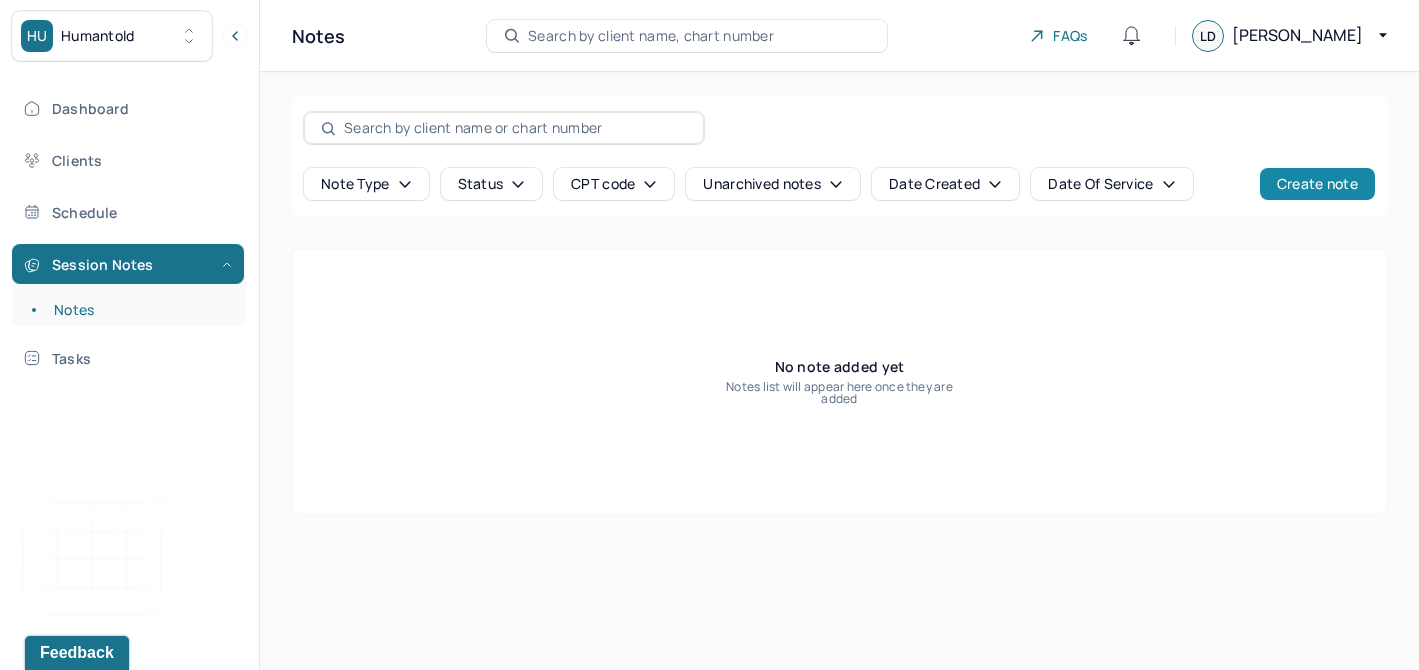 click on "Create note" at bounding box center (1317, 184) 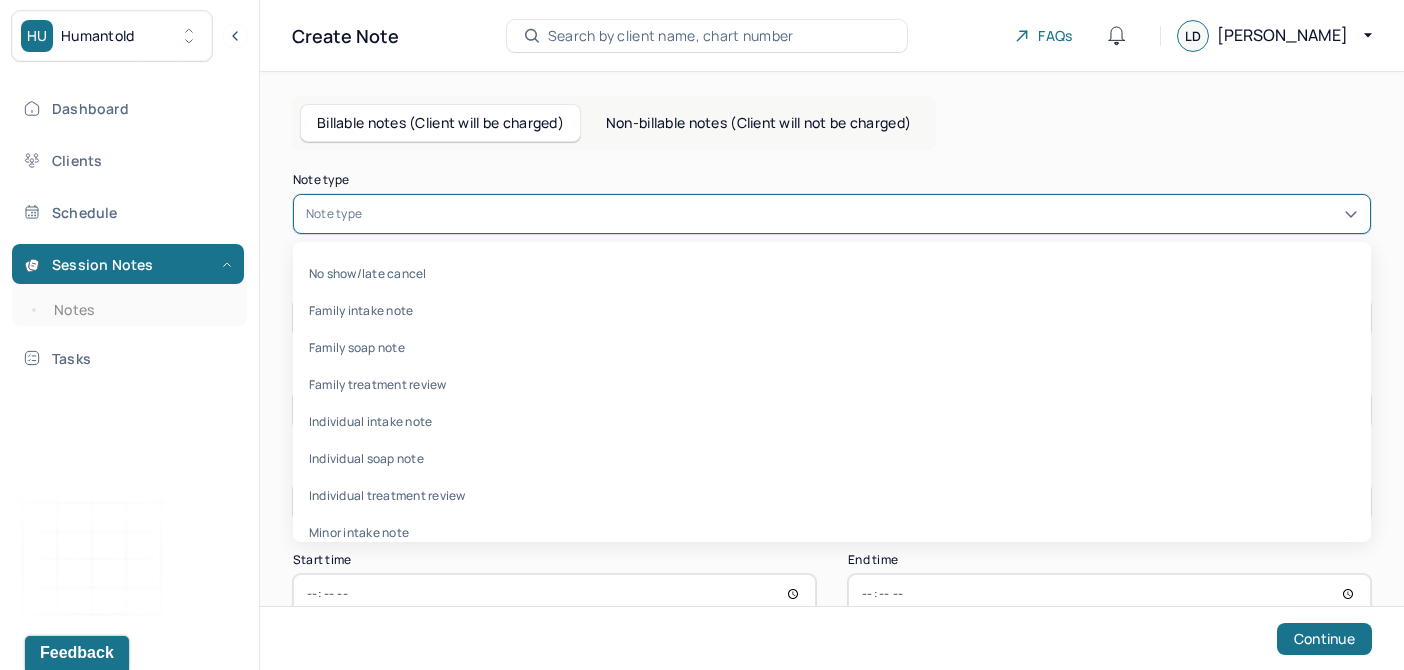 click at bounding box center (862, 214) 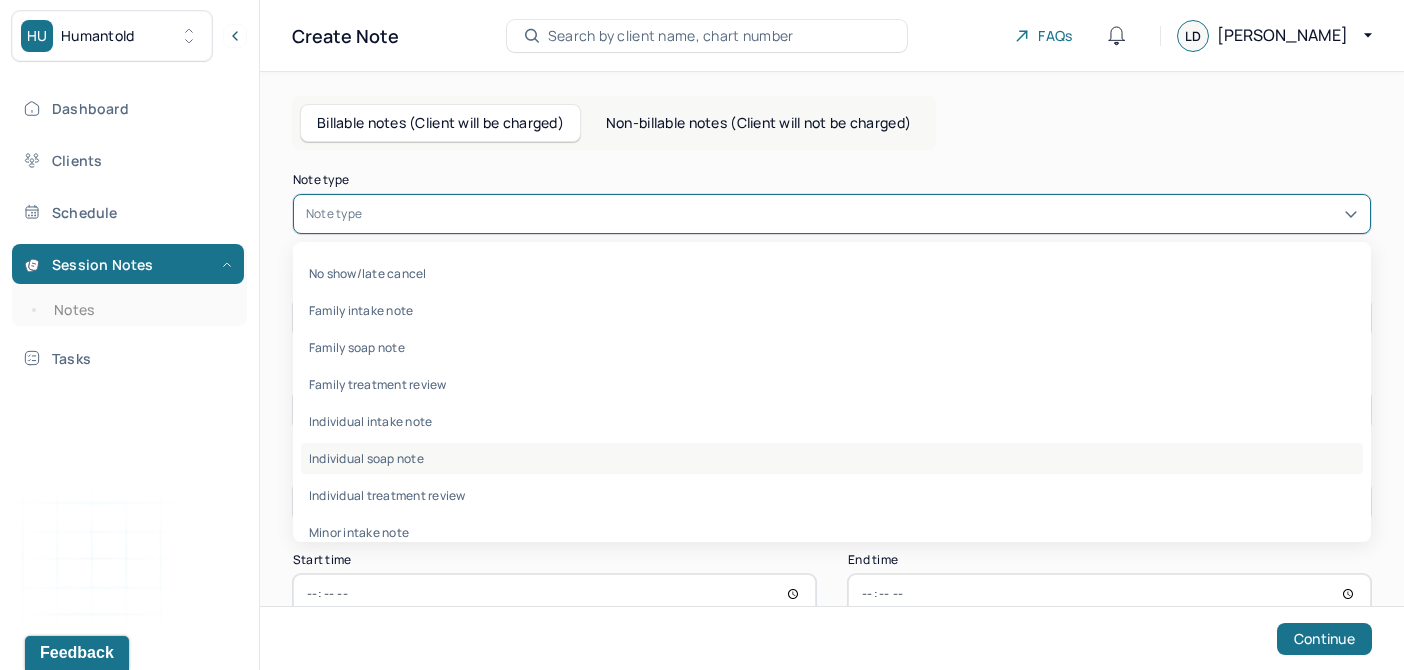 click on "Individual soap note" at bounding box center [832, 458] 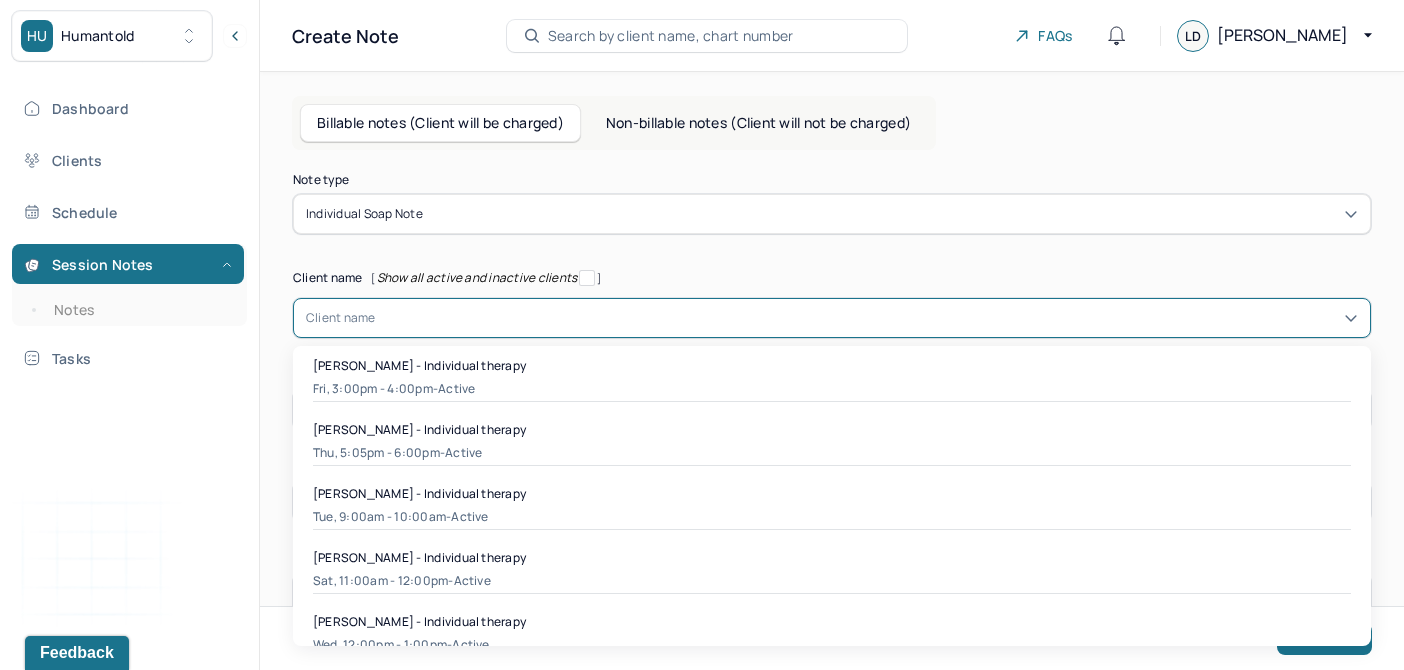 click at bounding box center (867, 318) 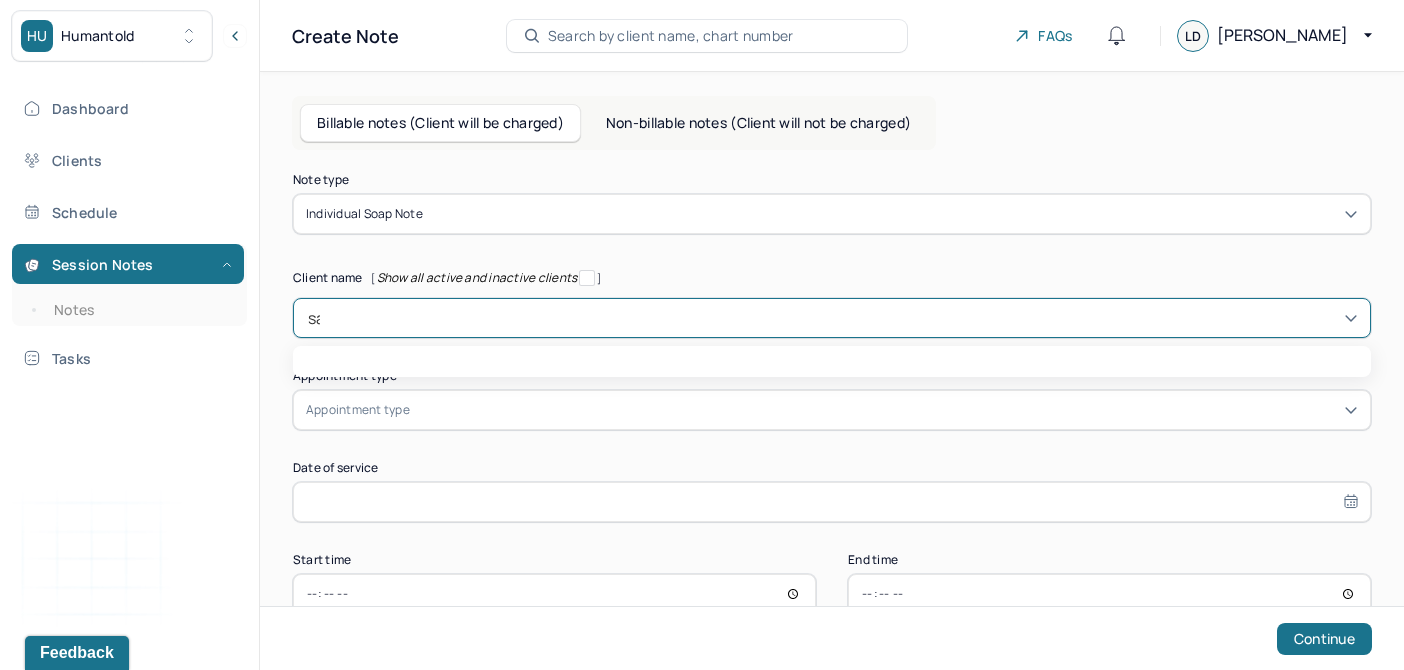 type on "[PERSON_NAME]" 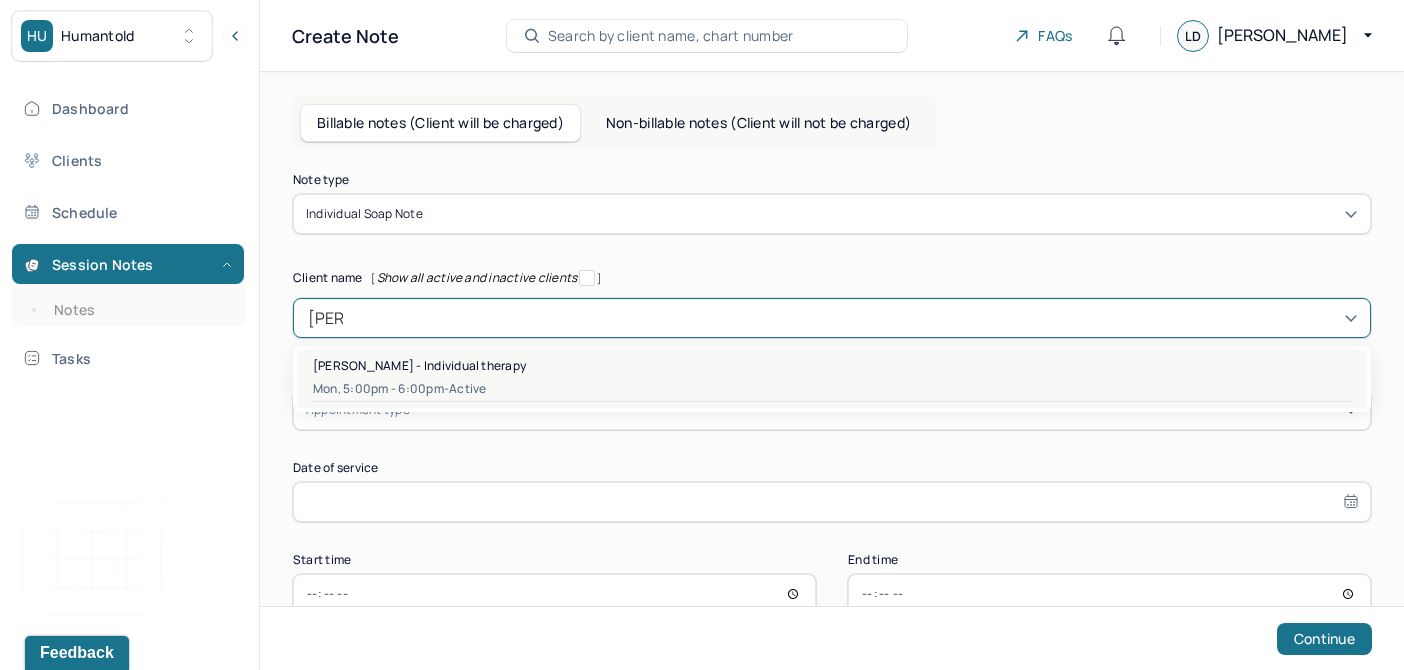 click on "[PERSON_NAME] - Individual therapy" at bounding box center (419, 365) 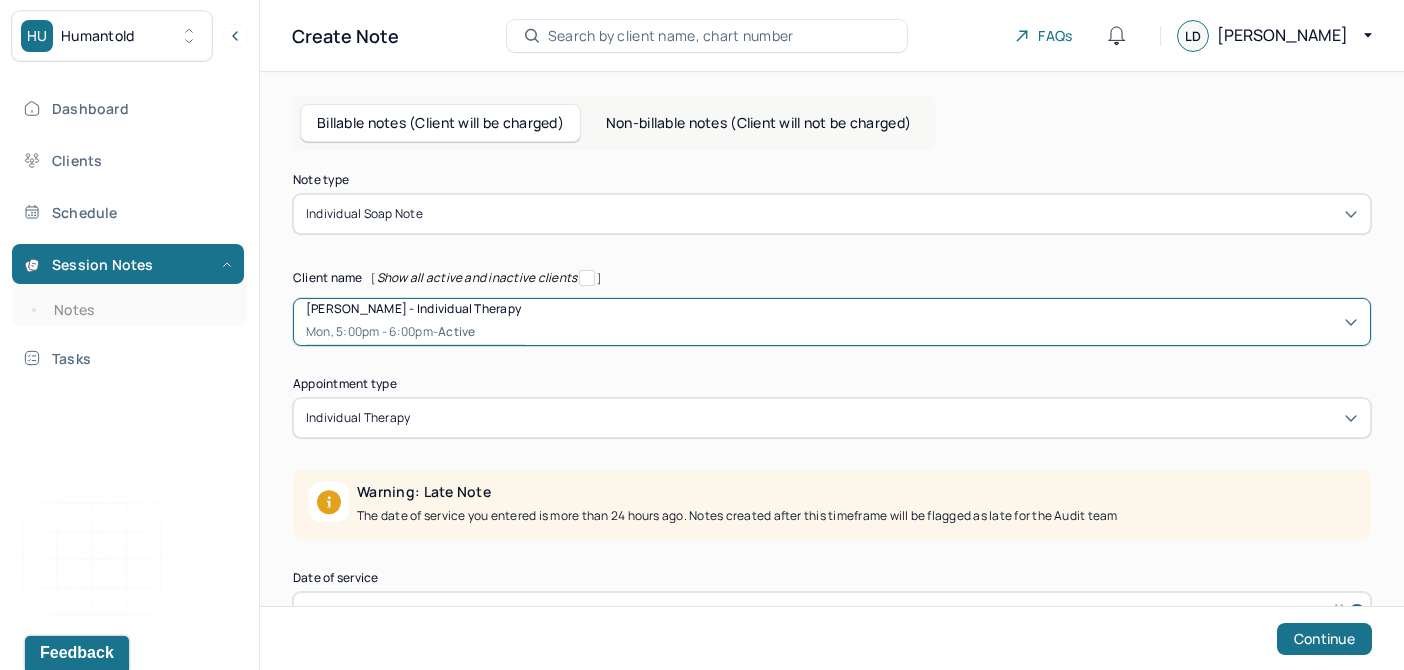 scroll, scrollTop: 160, scrollLeft: 0, axis: vertical 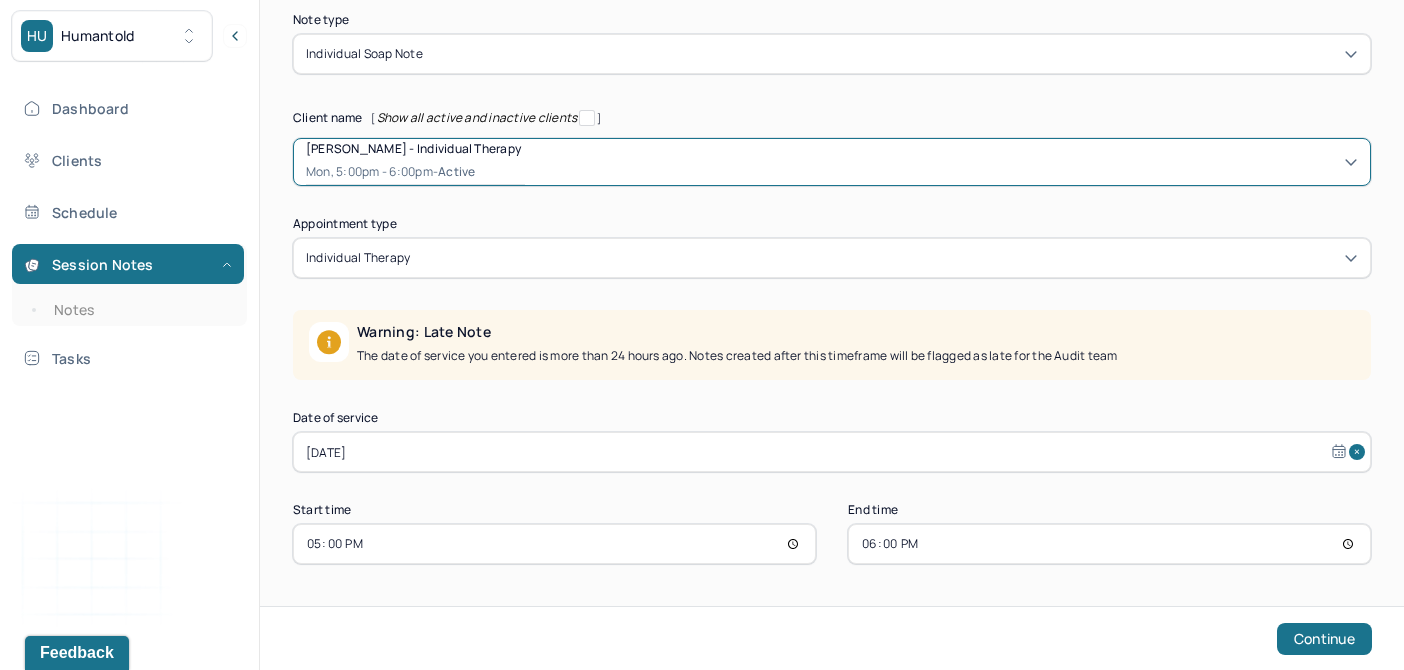 select on "5" 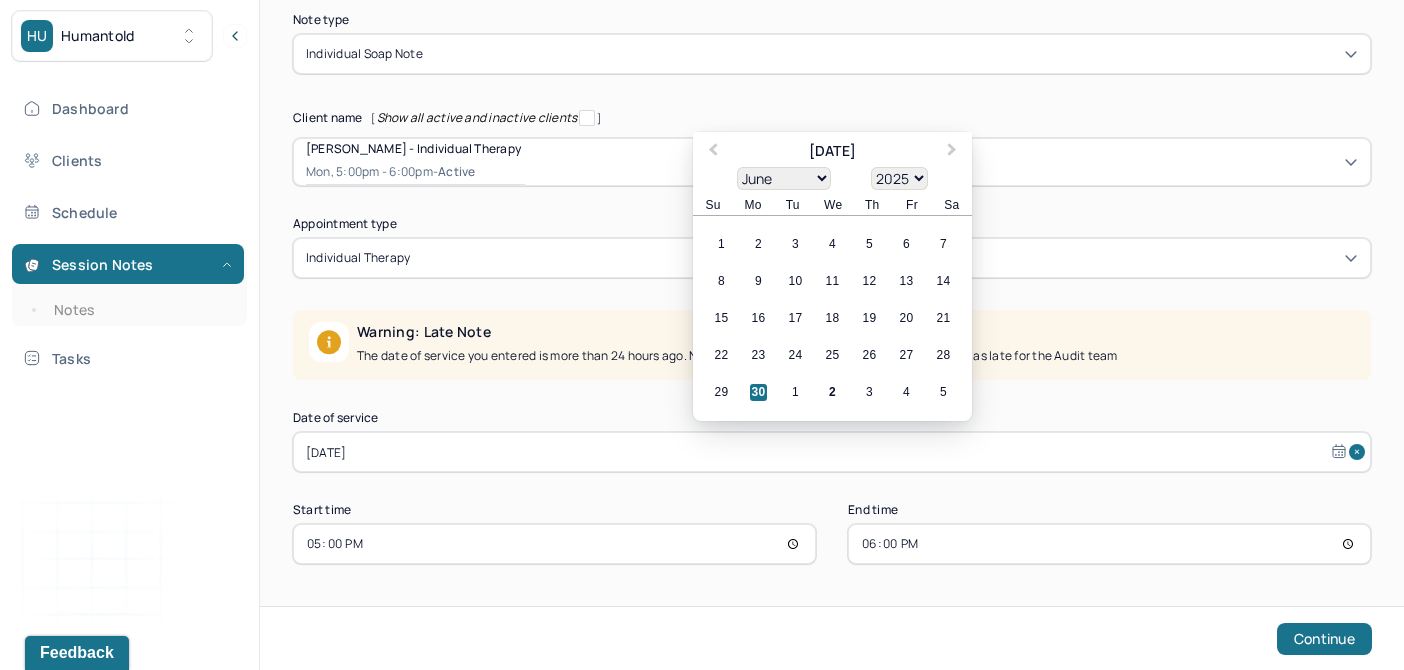 click on "[DATE]" at bounding box center [832, 452] 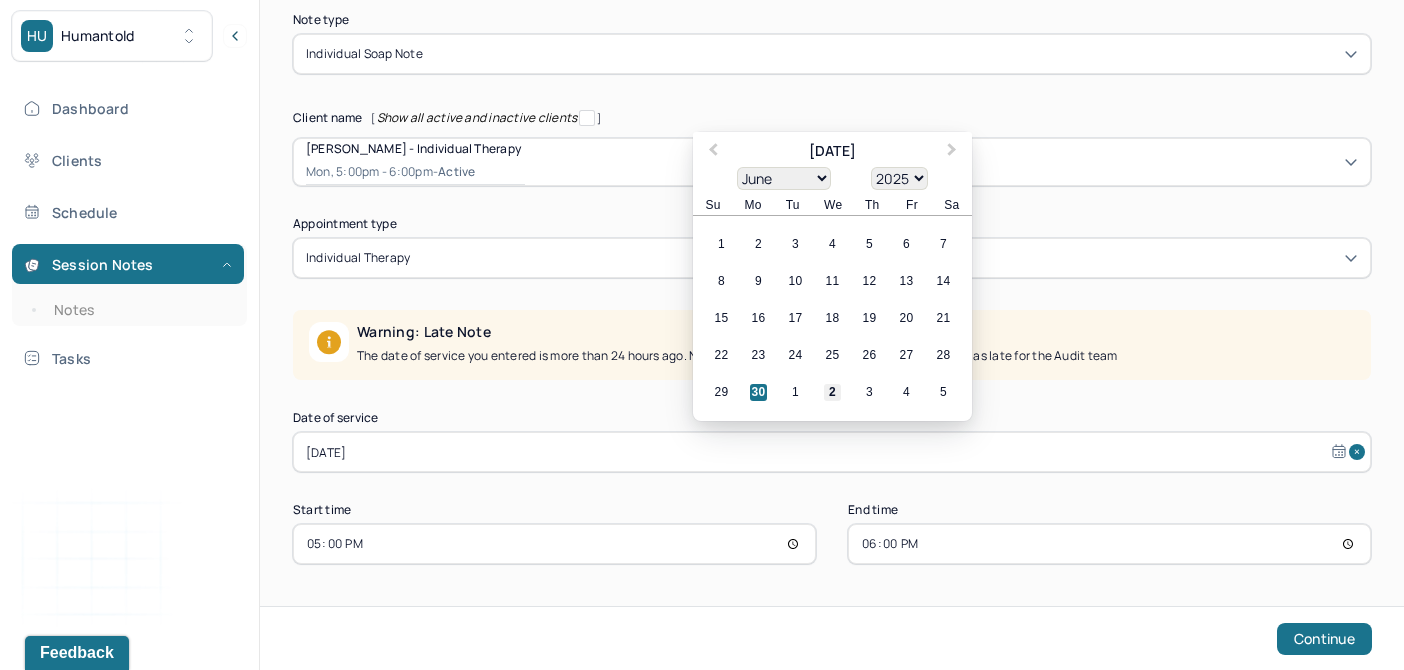 click on "2" at bounding box center (832, 392) 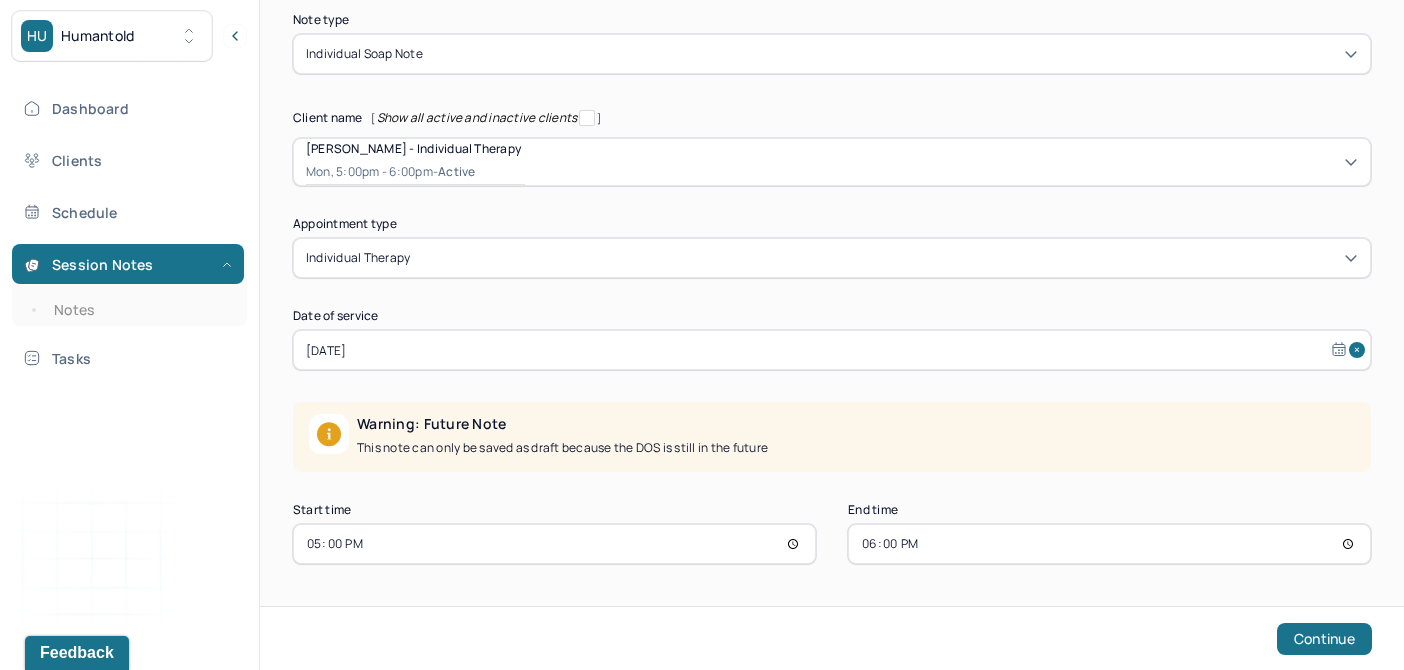 click on "17:00" at bounding box center (554, 544) 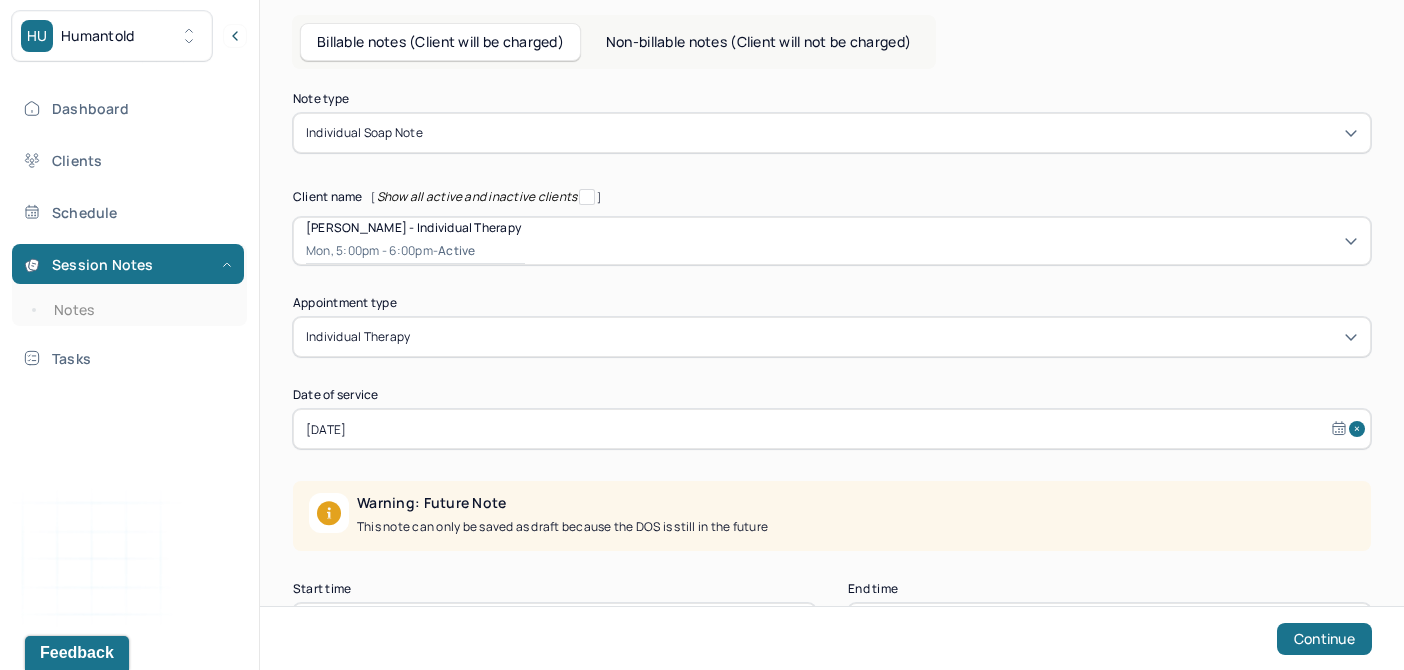 type on "23:00" 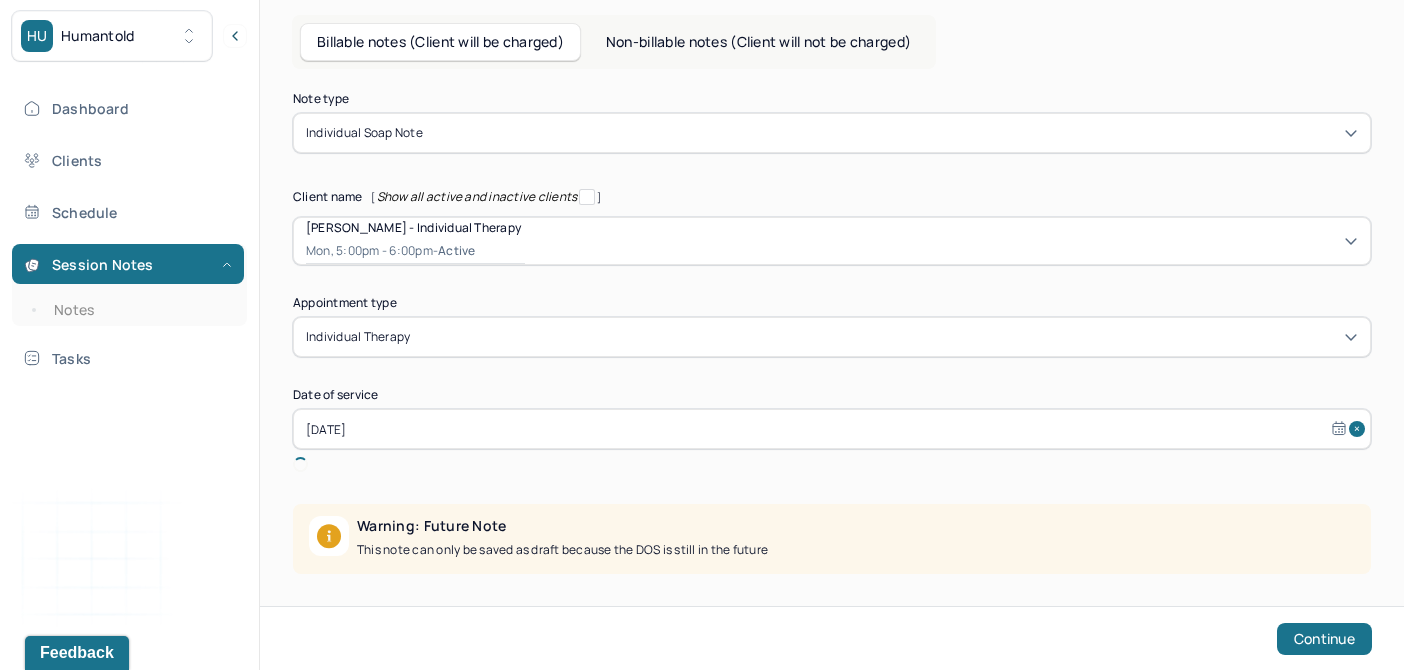 scroll, scrollTop: 160, scrollLeft: 0, axis: vertical 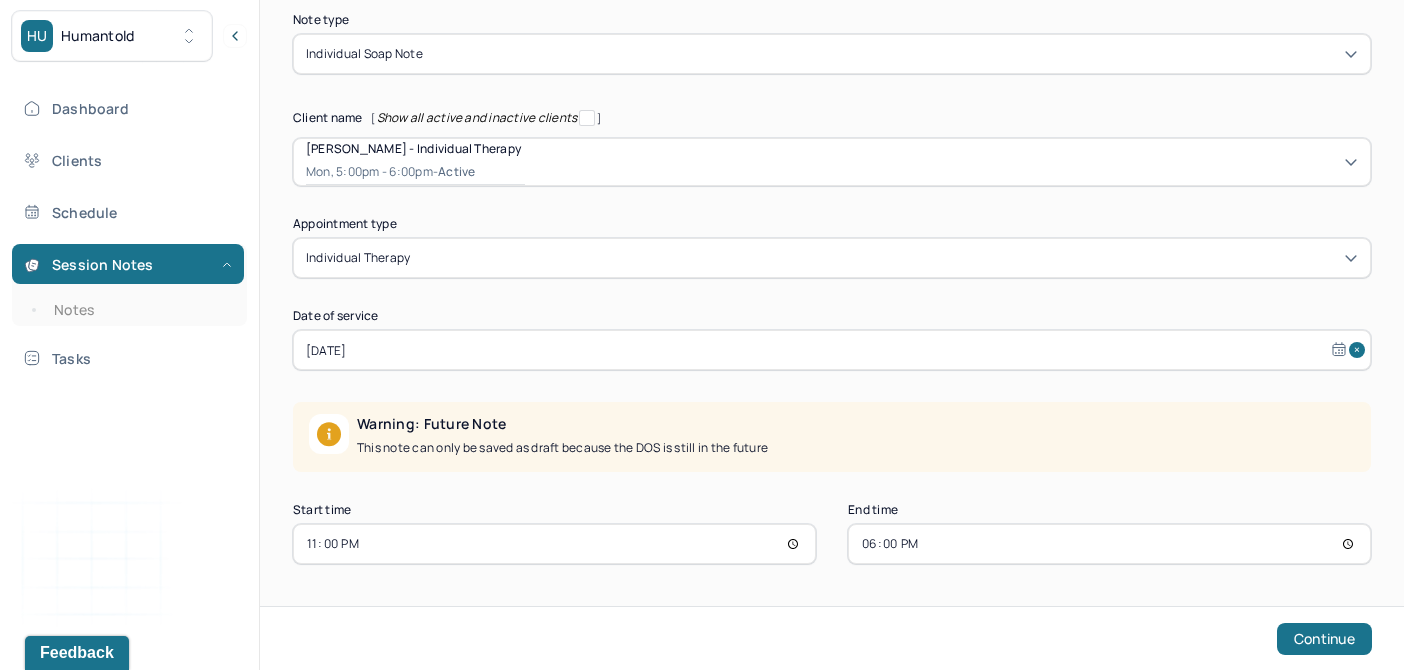click on "18:00" at bounding box center (1109, 544) 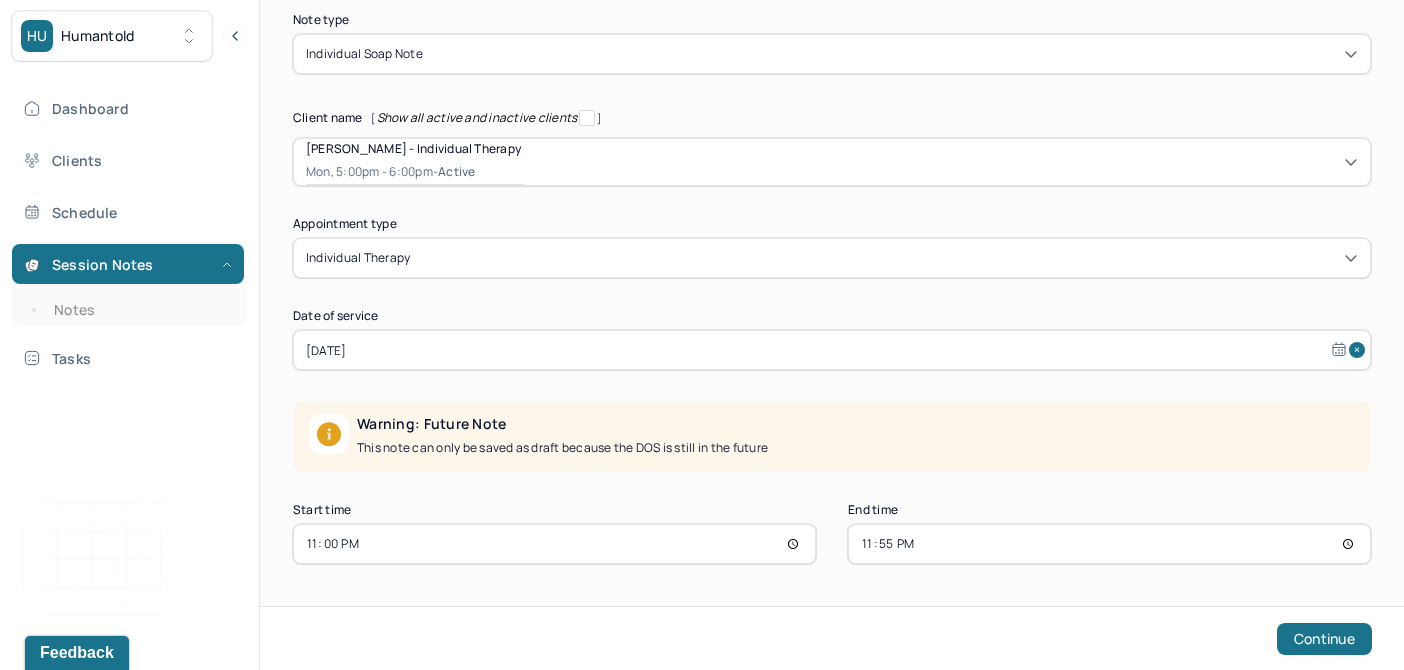 type on "11:55" 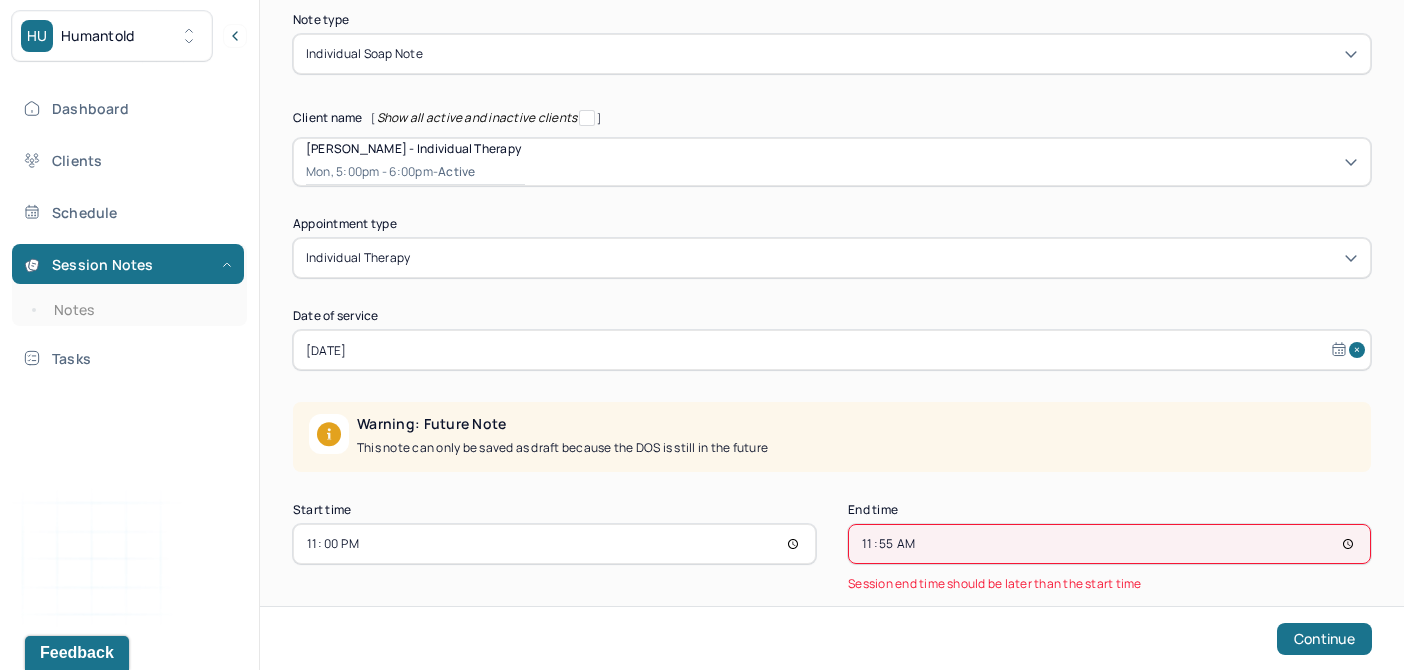 click on "23:00" at bounding box center [554, 544] 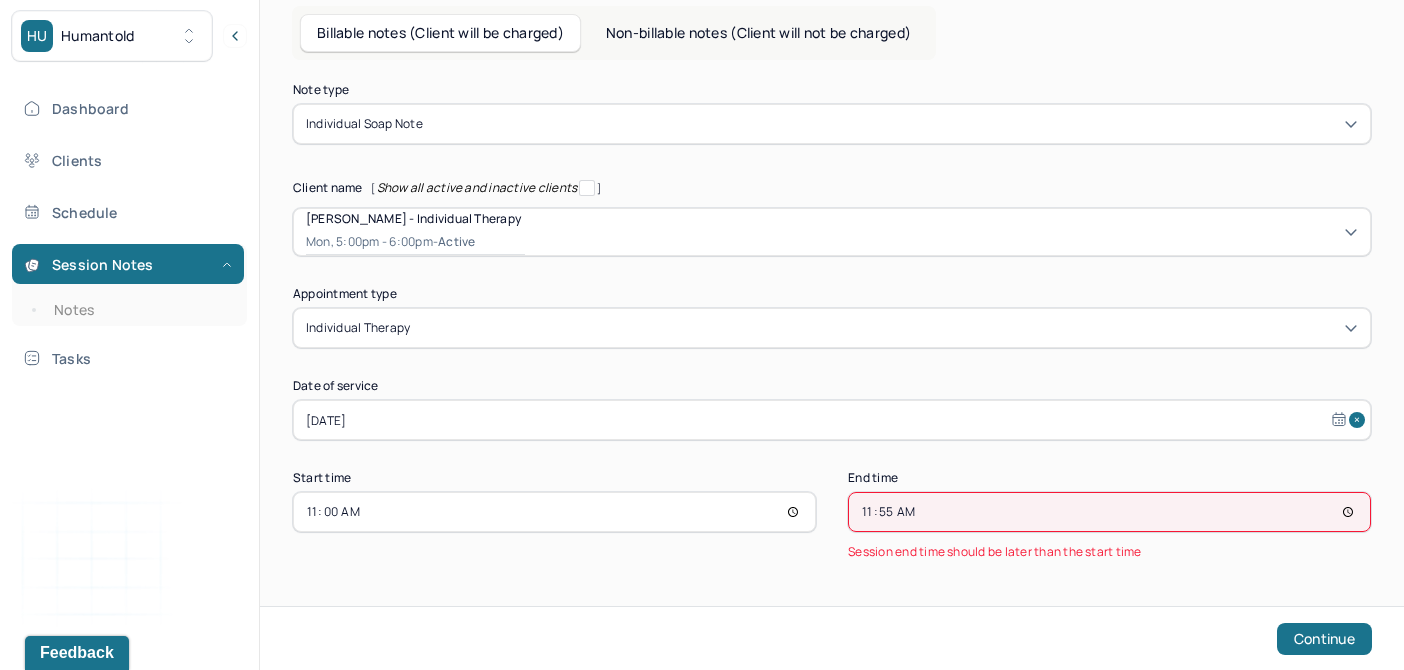 scroll, scrollTop: 90, scrollLeft: 0, axis: vertical 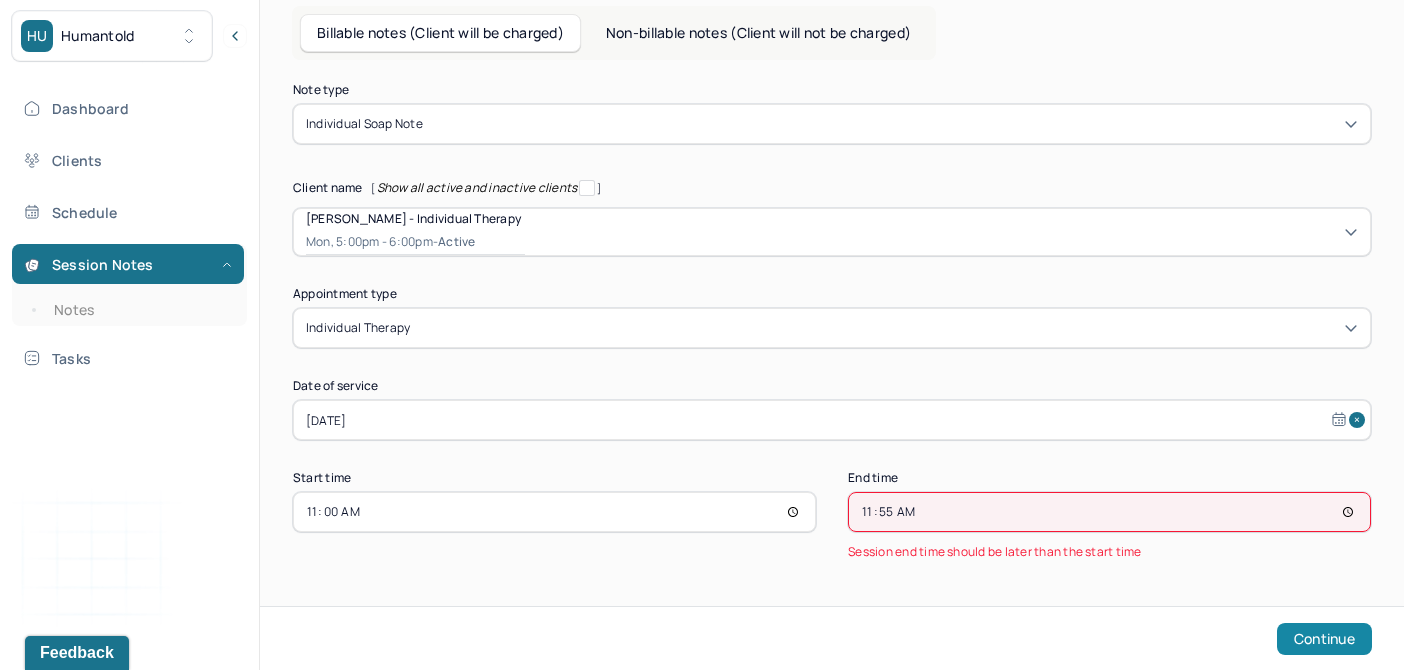 click on "Continue" at bounding box center [1324, 639] 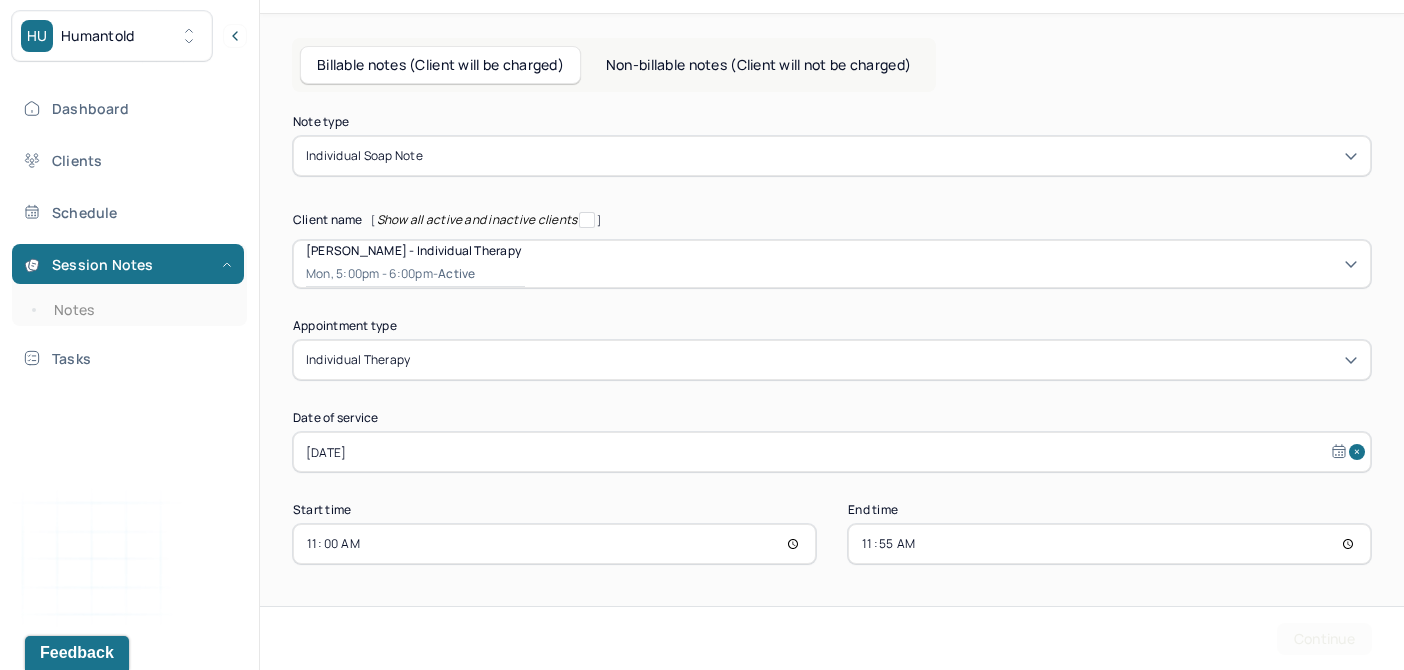 scroll, scrollTop: 58, scrollLeft: 0, axis: vertical 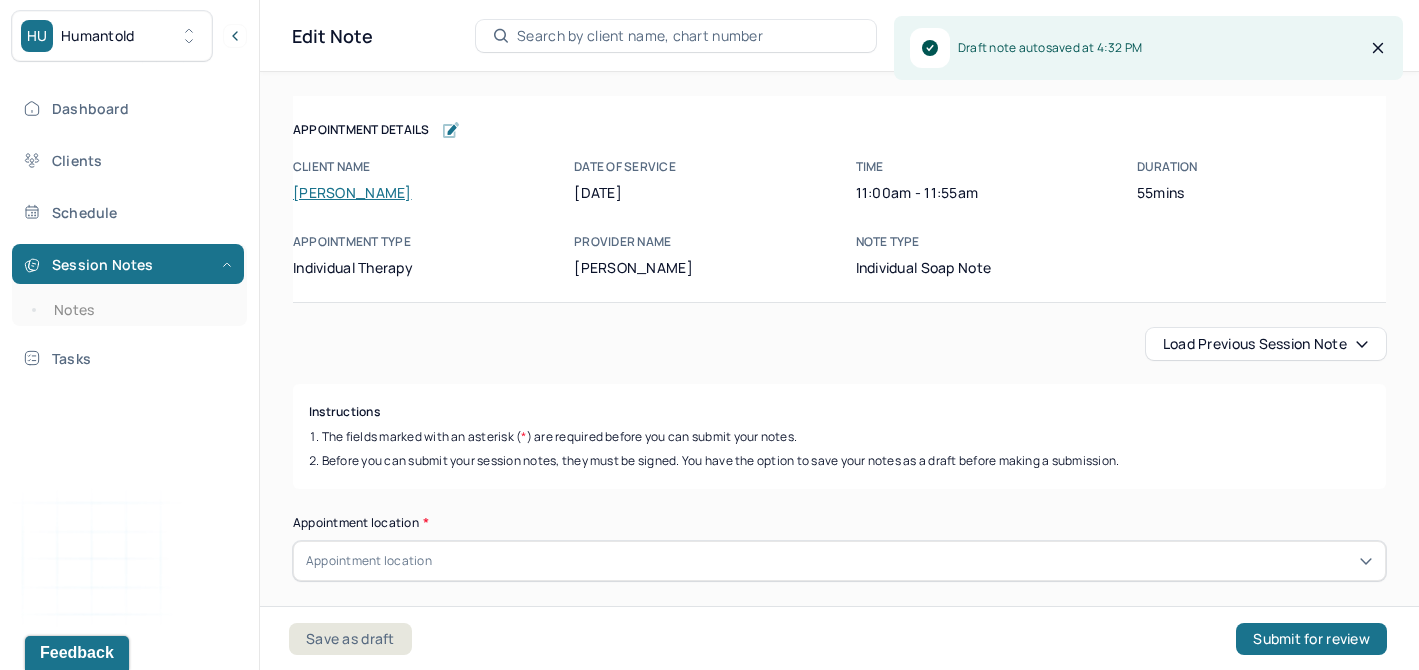 click on "Load previous session note" at bounding box center [1266, 344] 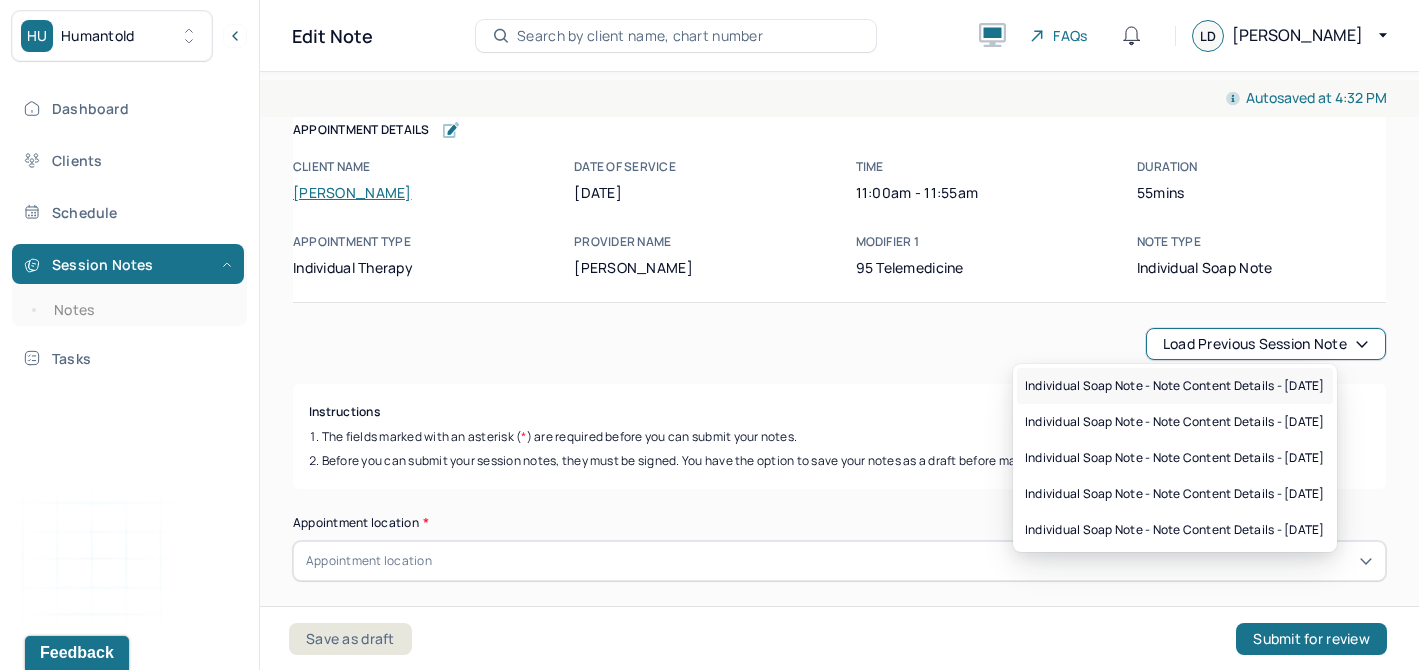 click on "Individual soap note   - Note content Details -   [DATE]" at bounding box center [1175, 386] 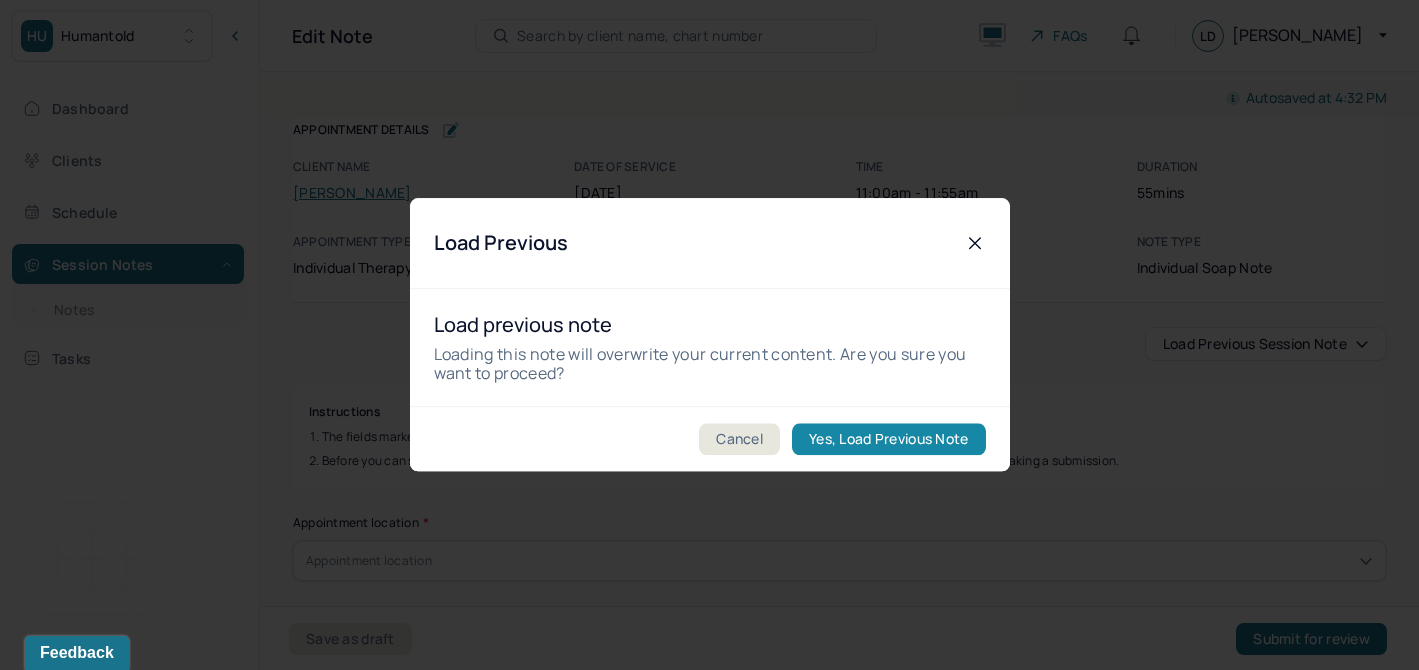 click on "Yes, Load Previous Note" at bounding box center (888, 440) 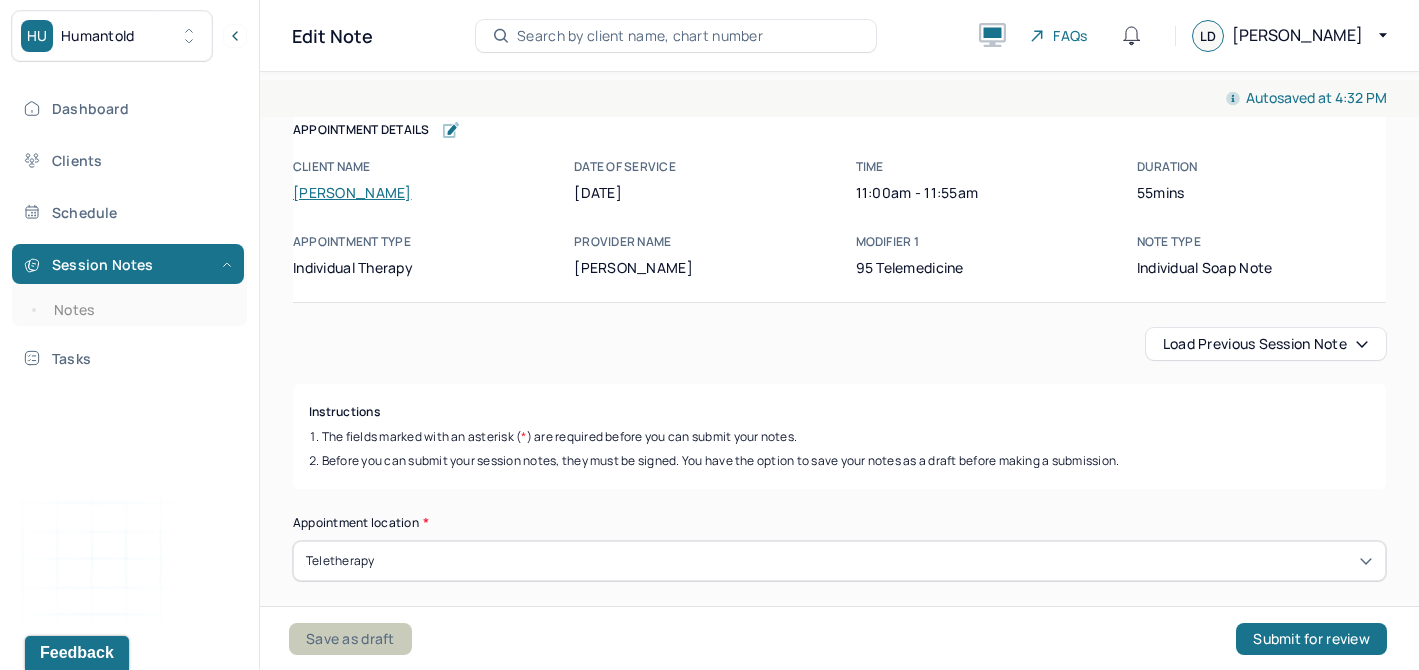 click on "Save as draft" at bounding box center (350, 639) 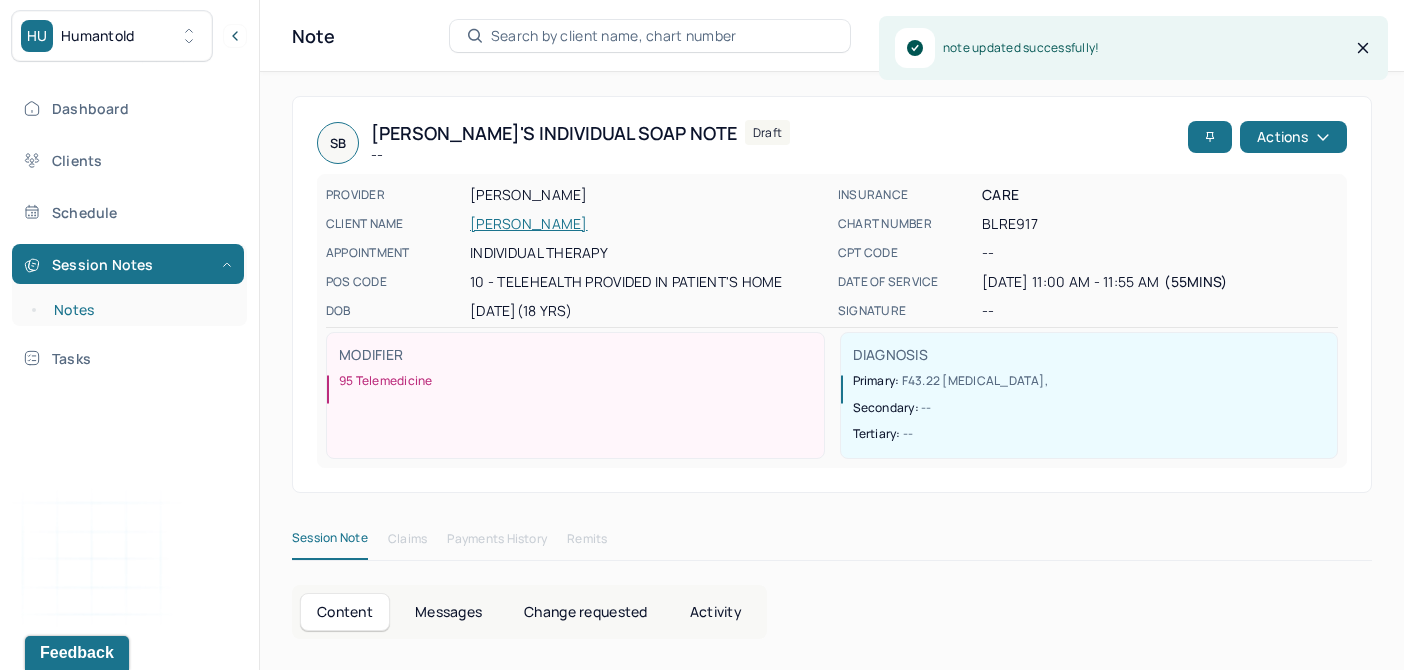 click on "Notes" at bounding box center (139, 310) 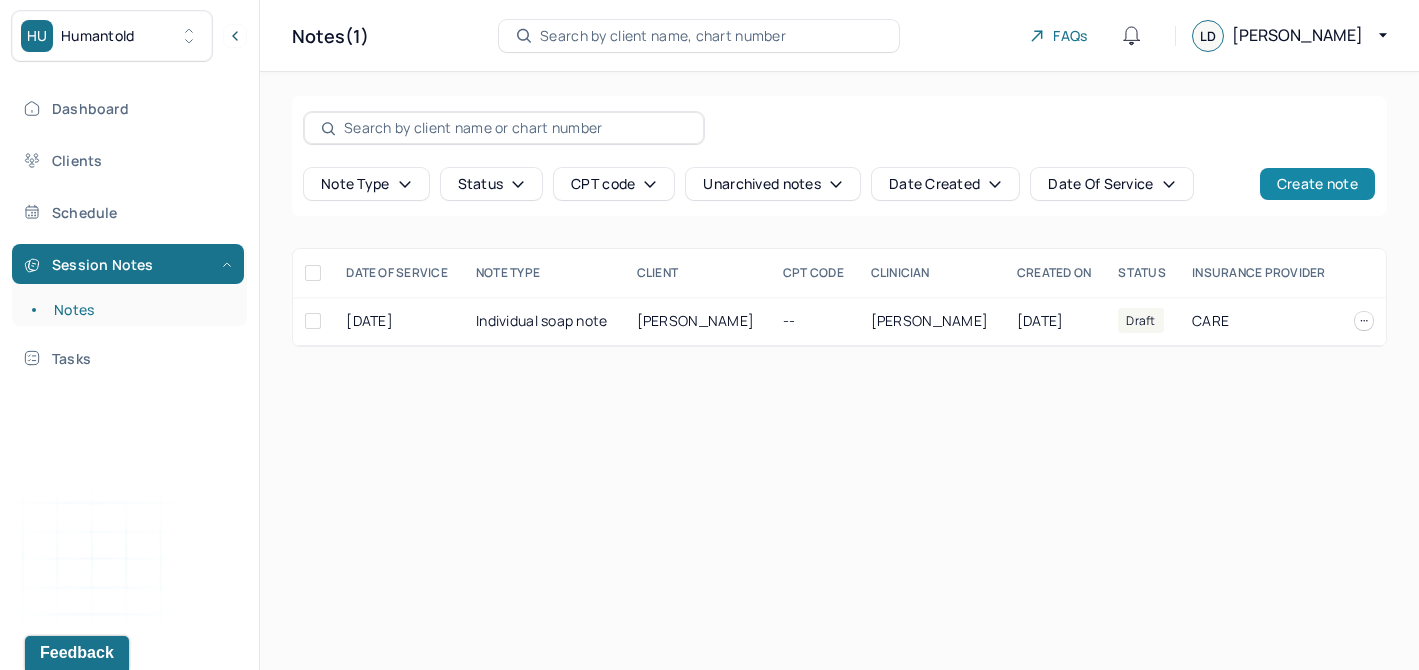 click on "Create note" at bounding box center [1317, 184] 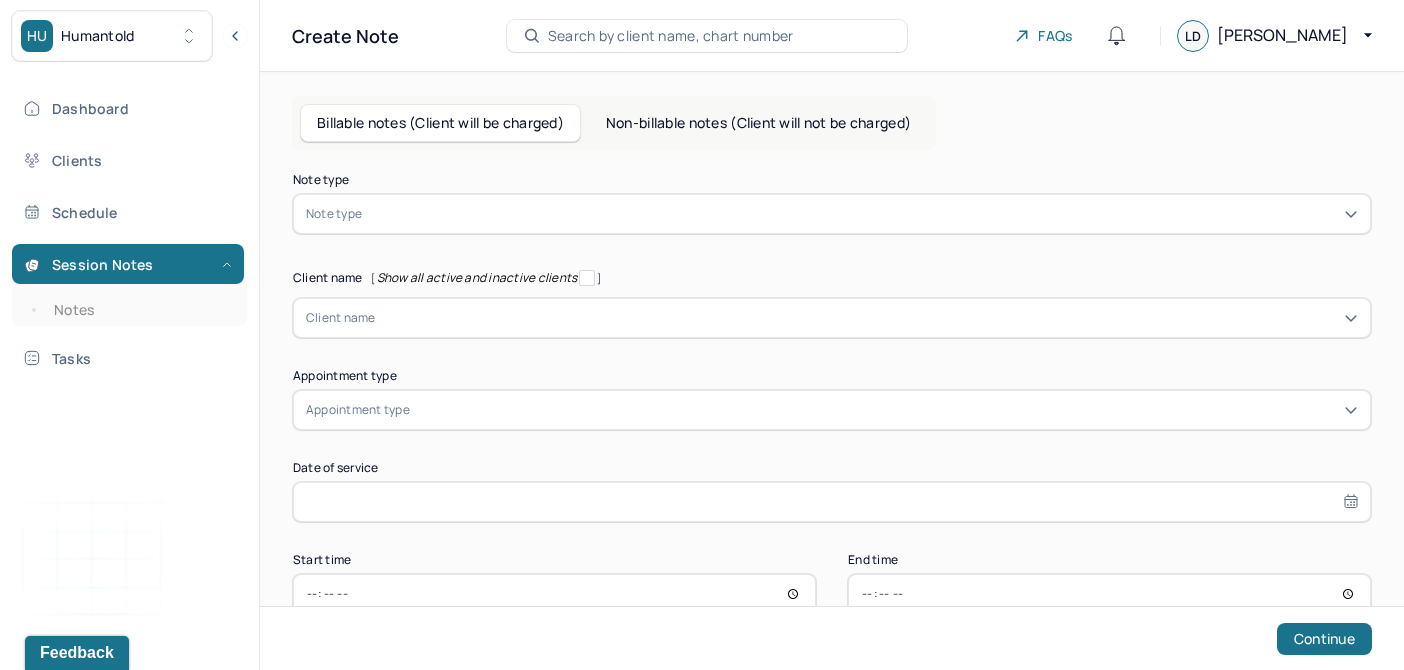 click at bounding box center [862, 214] 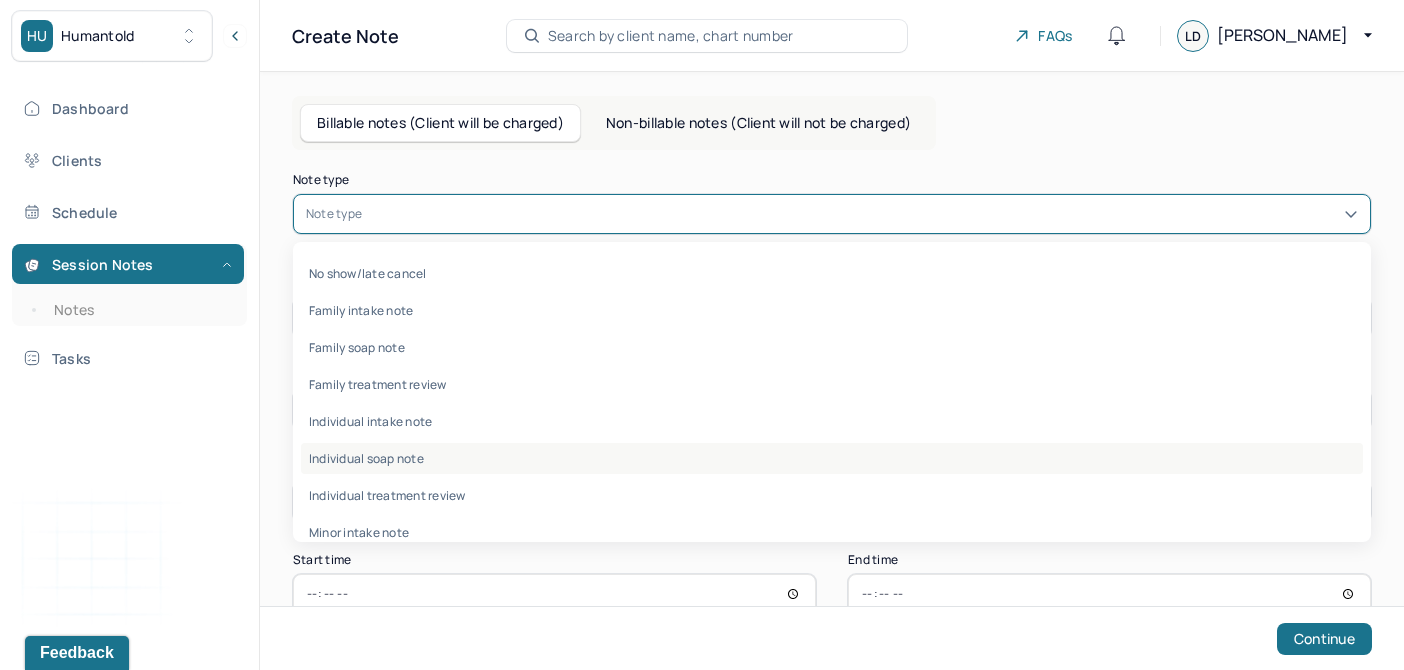 click on "Individual soap note" at bounding box center (832, 458) 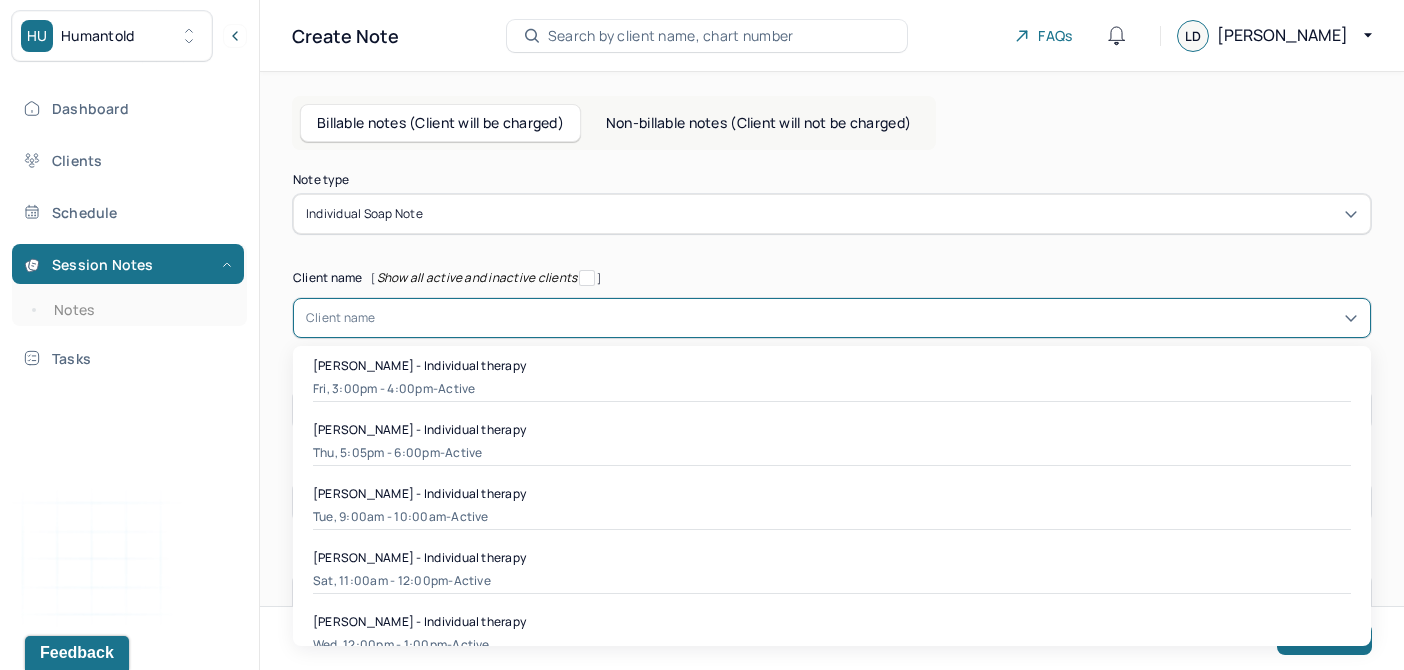 click at bounding box center (867, 318) 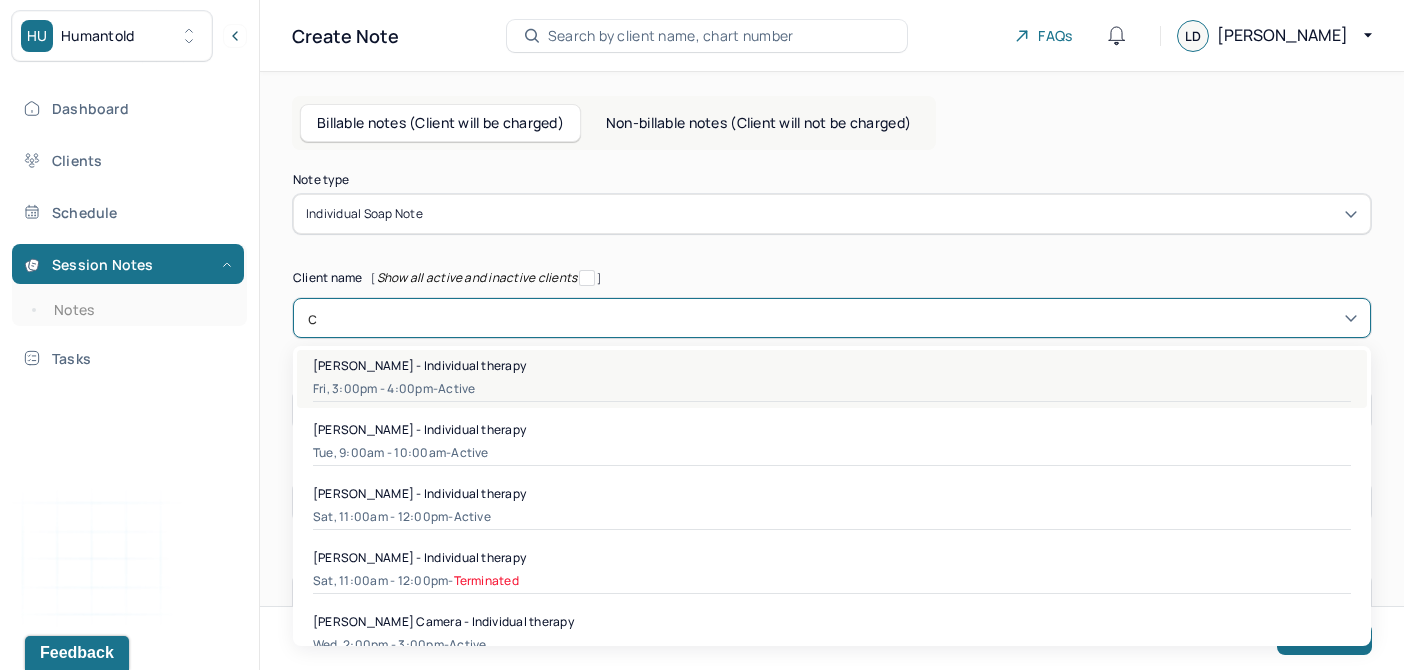 click on "[PERSON_NAME] - Individual therapy" at bounding box center [419, 365] 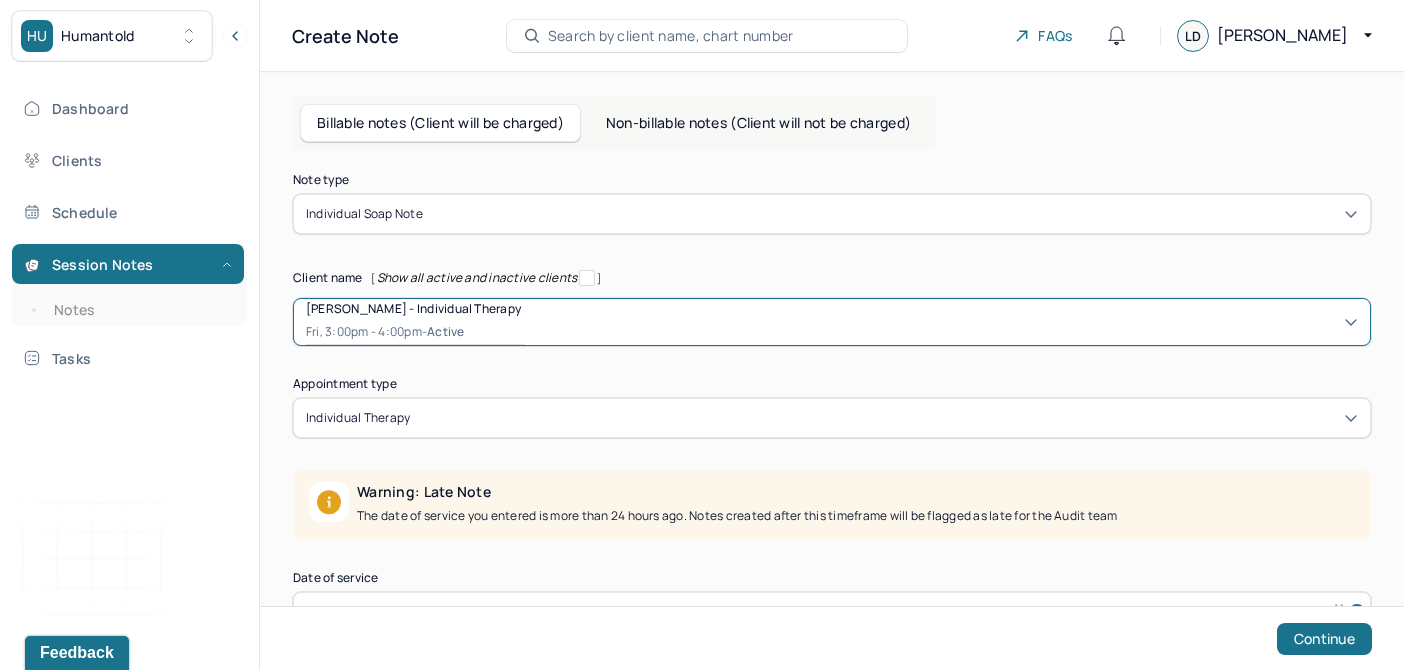 scroll, scrollTop: 192, scrollLeft: 0, axis: vertical 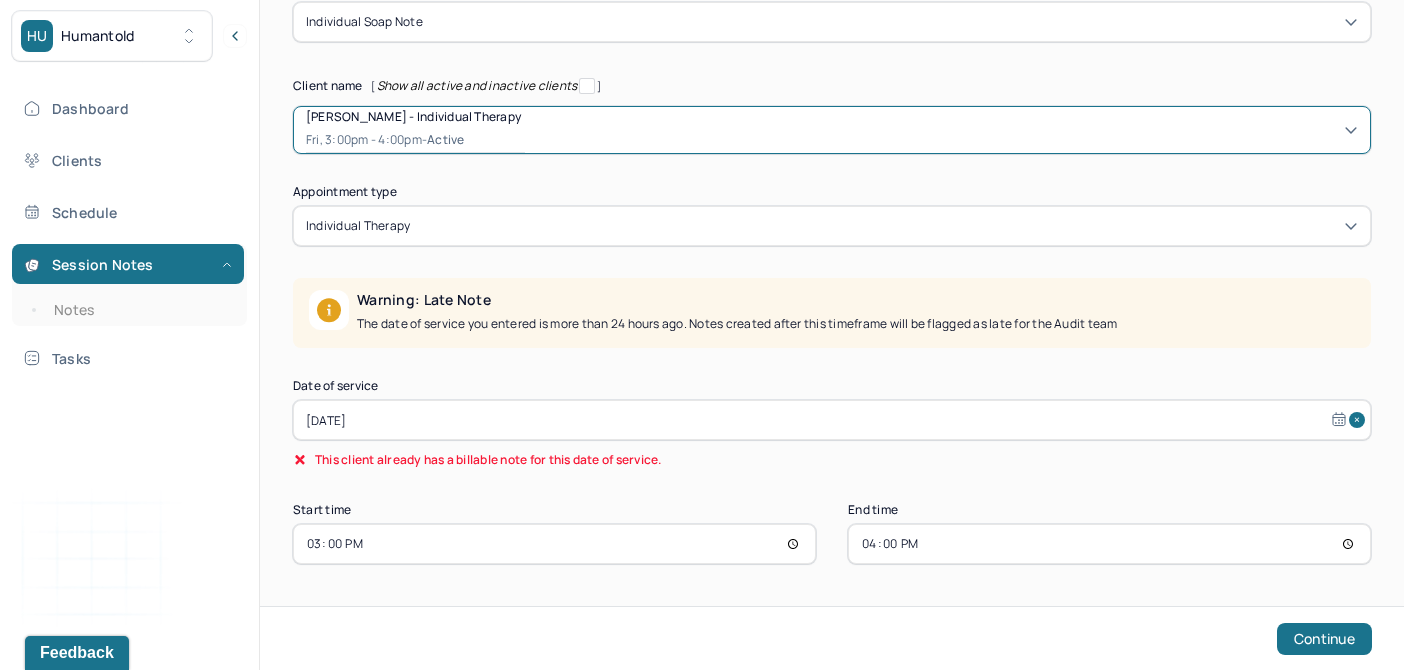 click on "[DATE]" at bounding box center [832, 420] 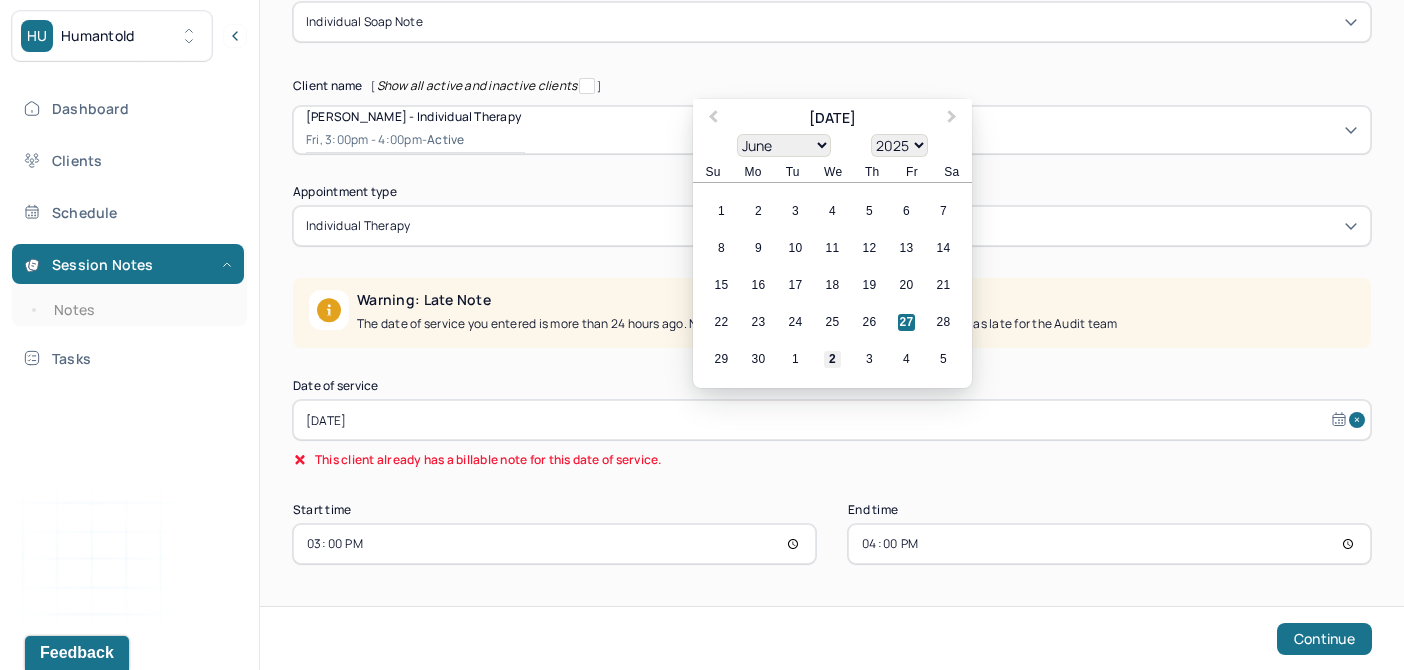 click on "2" at bounding box center (832, 359) 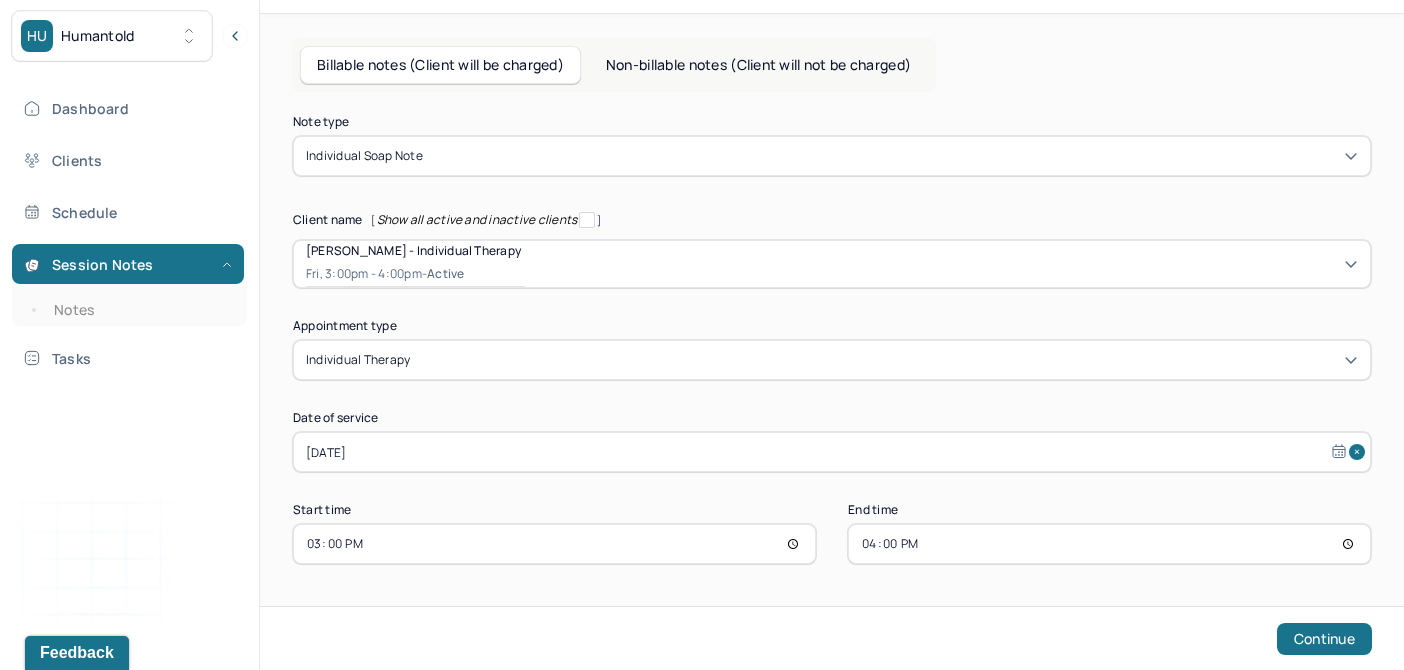 scroll, scrollTop: 58, scrollLeft: 0, axis: vertical 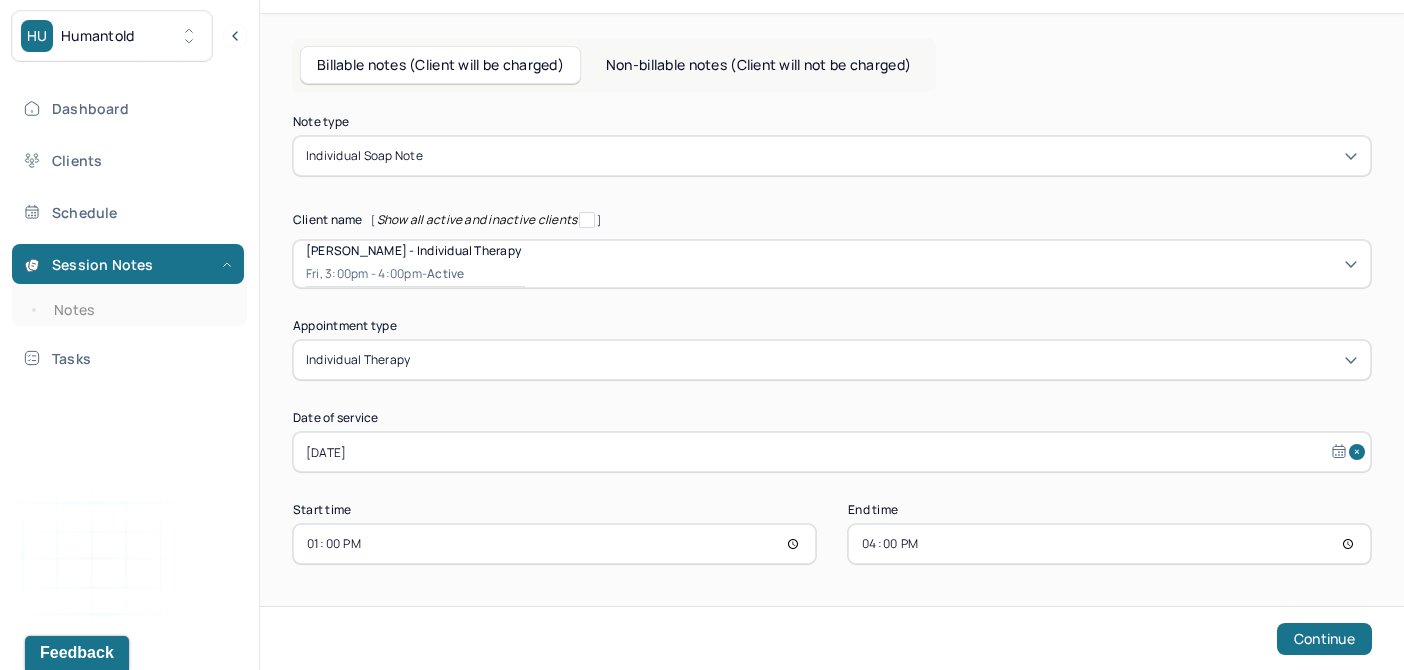 type on "12:00" 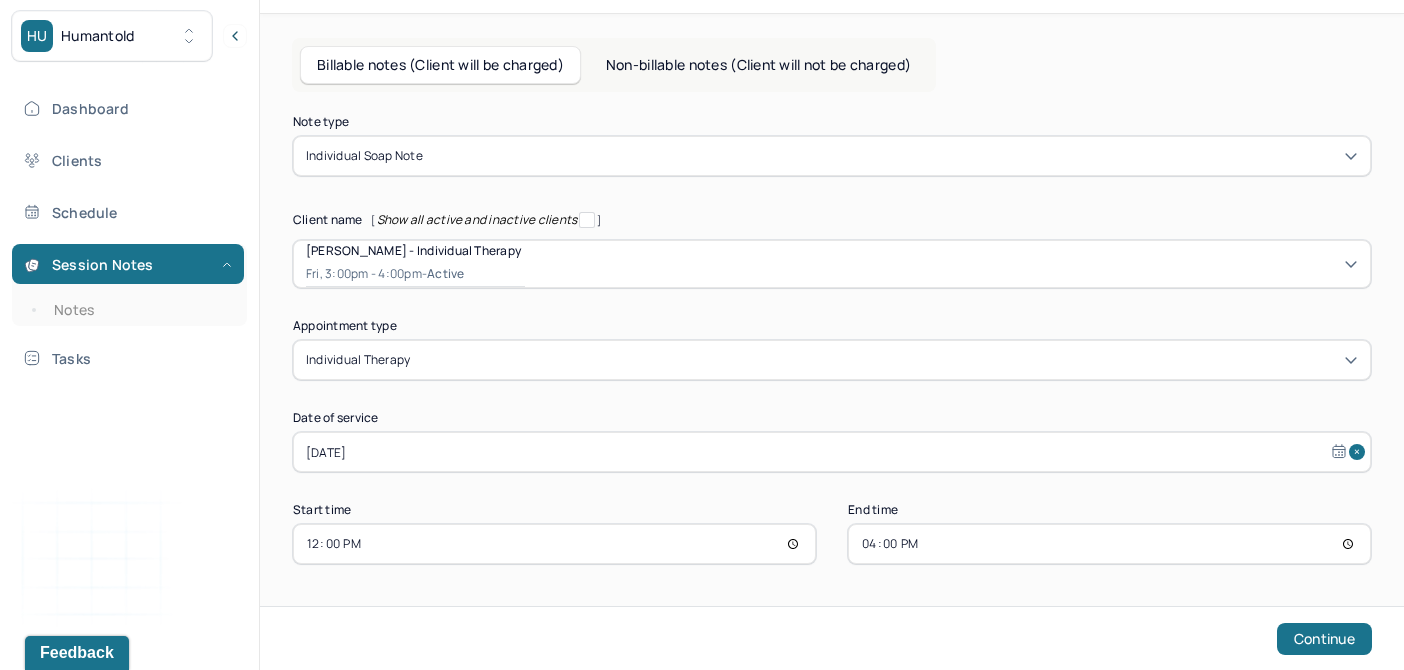 click on "16:00" at bounding box center (1109, 544) 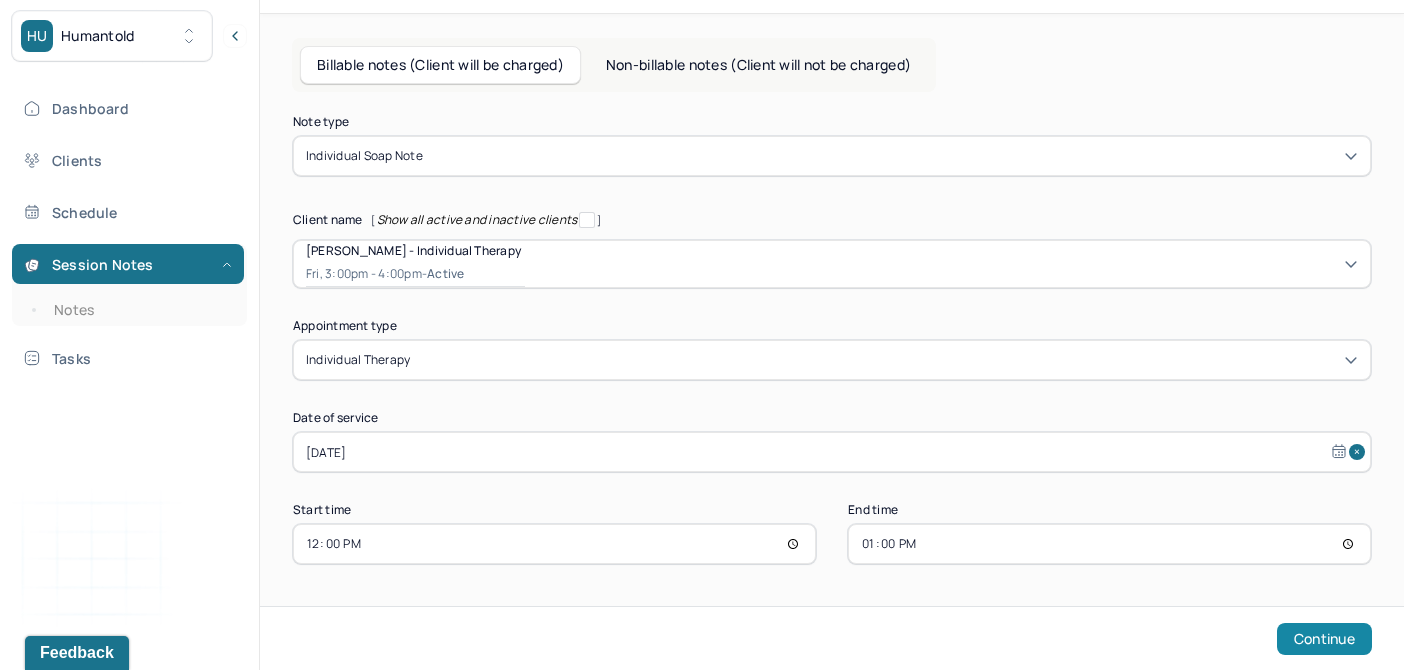 click on "Continue" at bounding box center (1324, 639) 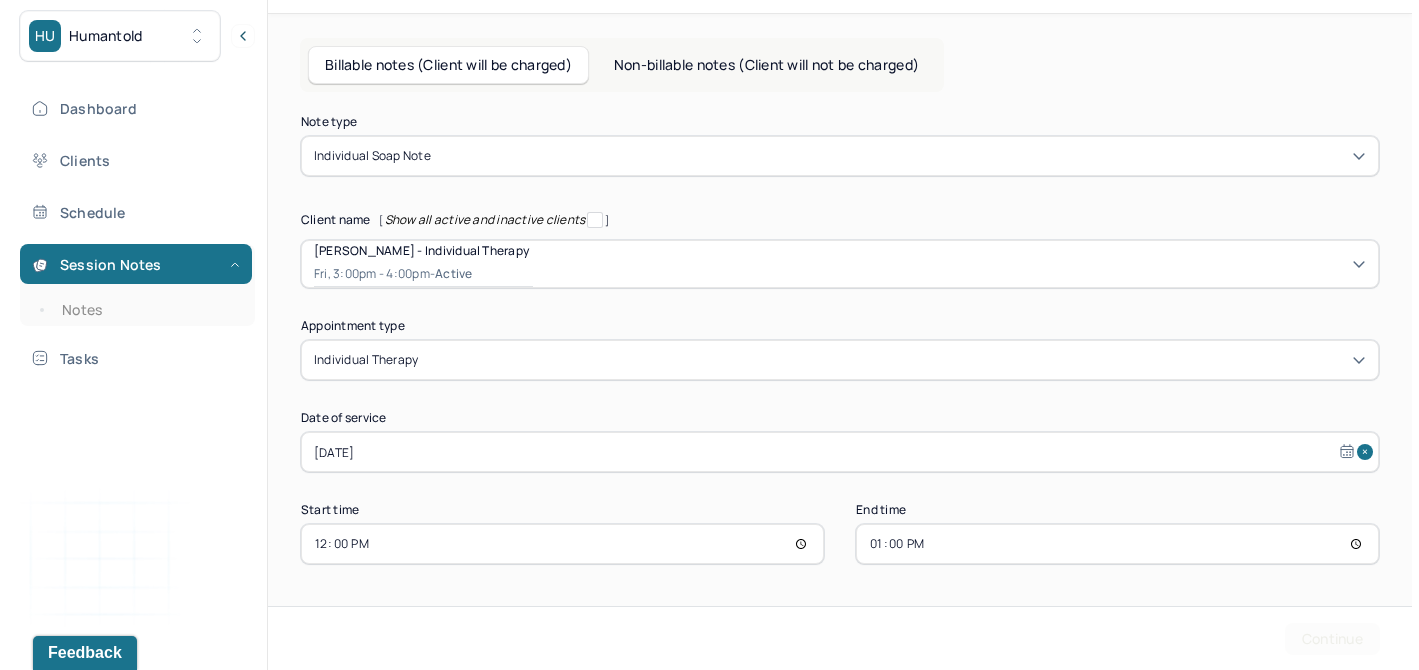 scroll, scrollTop: 0, scrollLeft: 0, axis: both 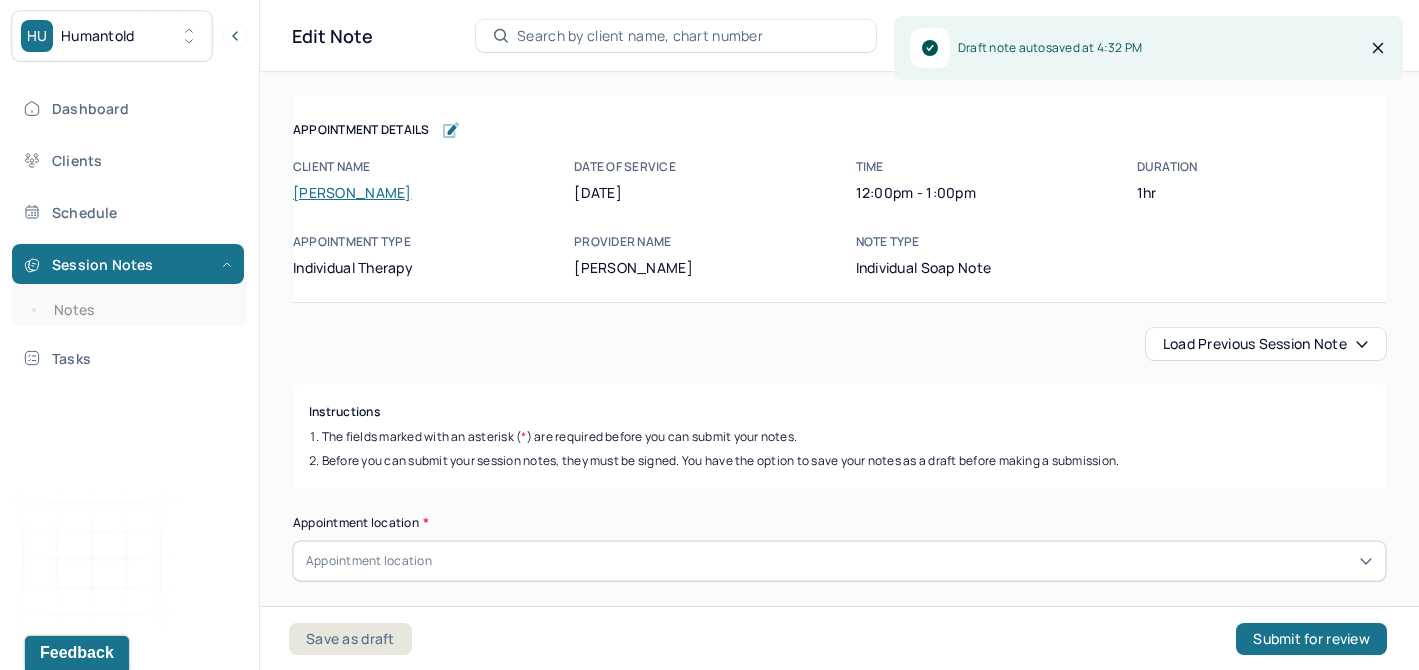 click on "Load previous session note" at bounding box center [1266, 344] 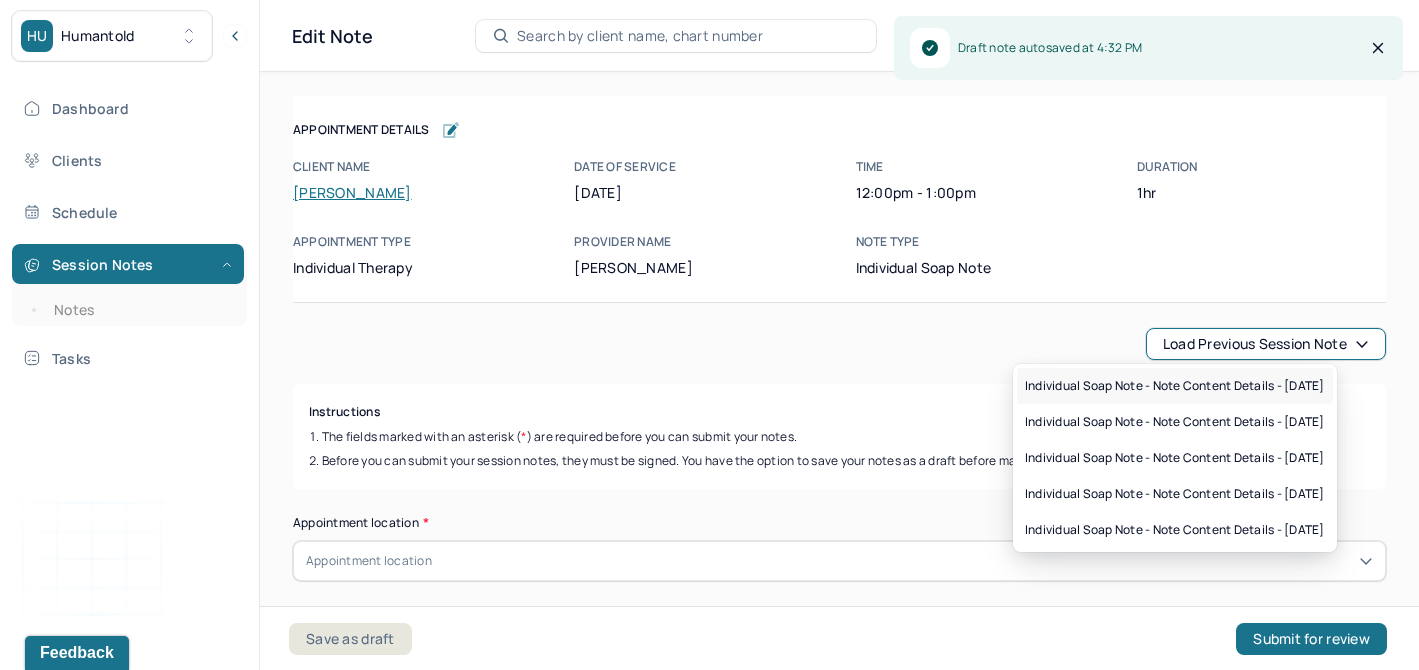 click on "Individual soap note   - Note content Details -   [DATE]" at bounding box center [1175, 386] 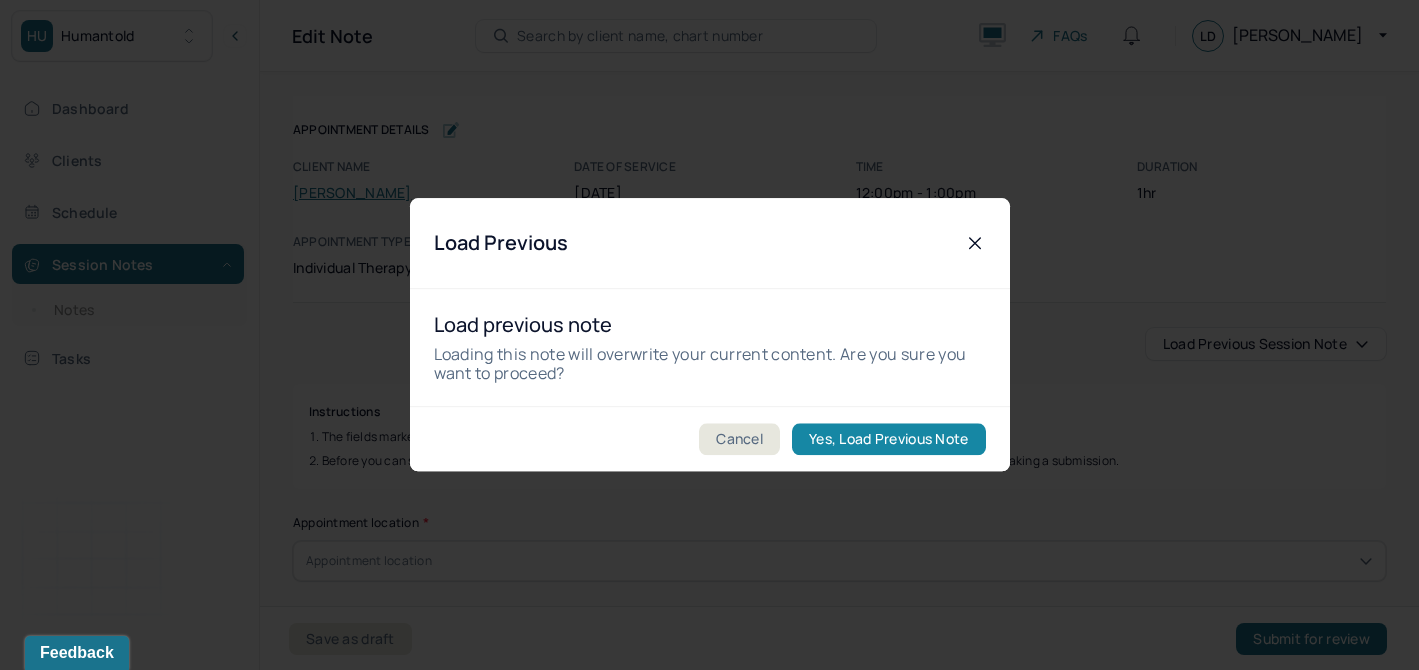 click on "Yes, Load Previous Note" at bounding box center (888, 440) 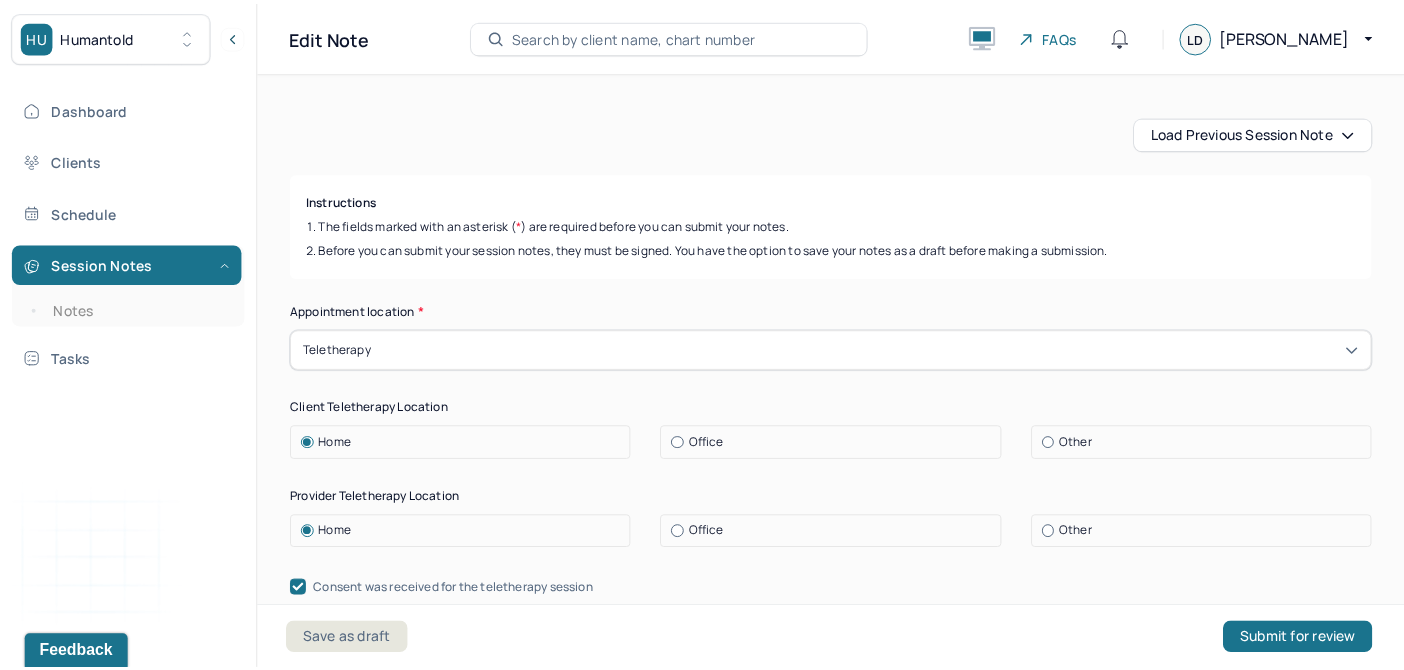 scroll, scrollTop: 225, scrollLeft: 0, axis: vertical 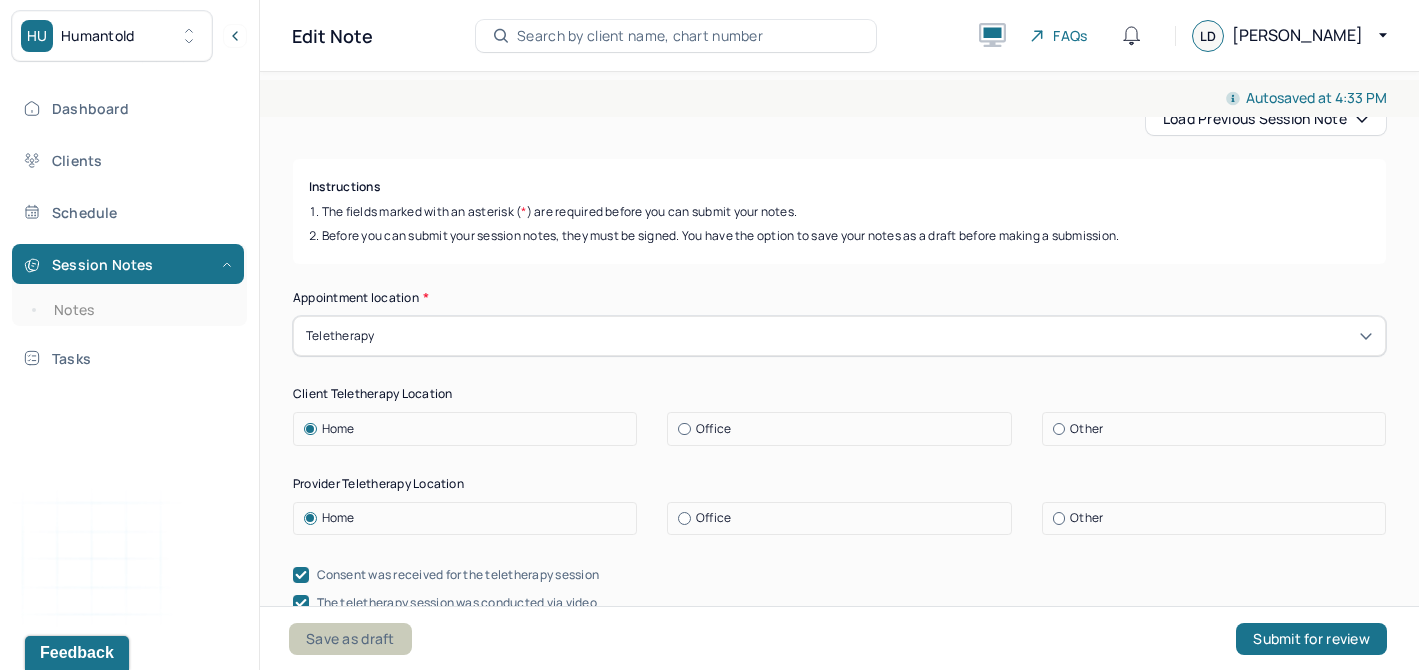 click on "Save as draft" at bounding box center [350, 639] 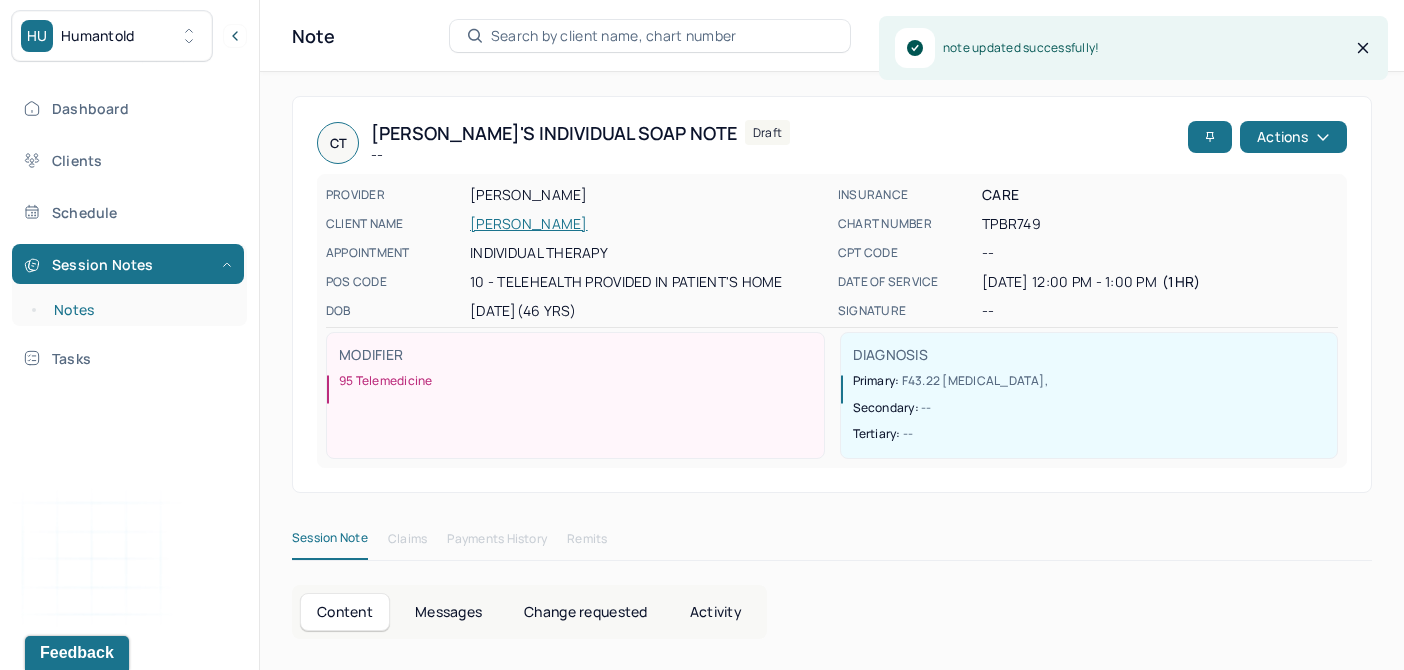 click on "Notes" at bounding box center [139, 310] 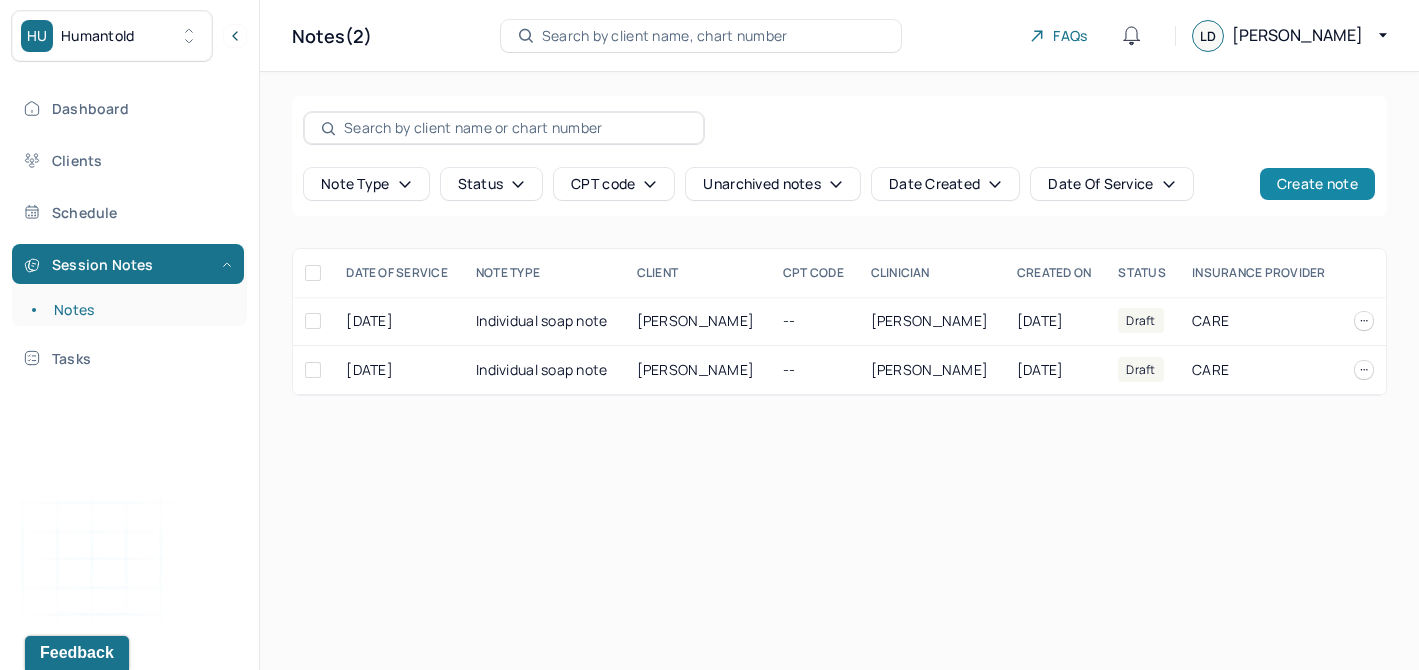 click on "Create note" at bounding box center [1317, 184] 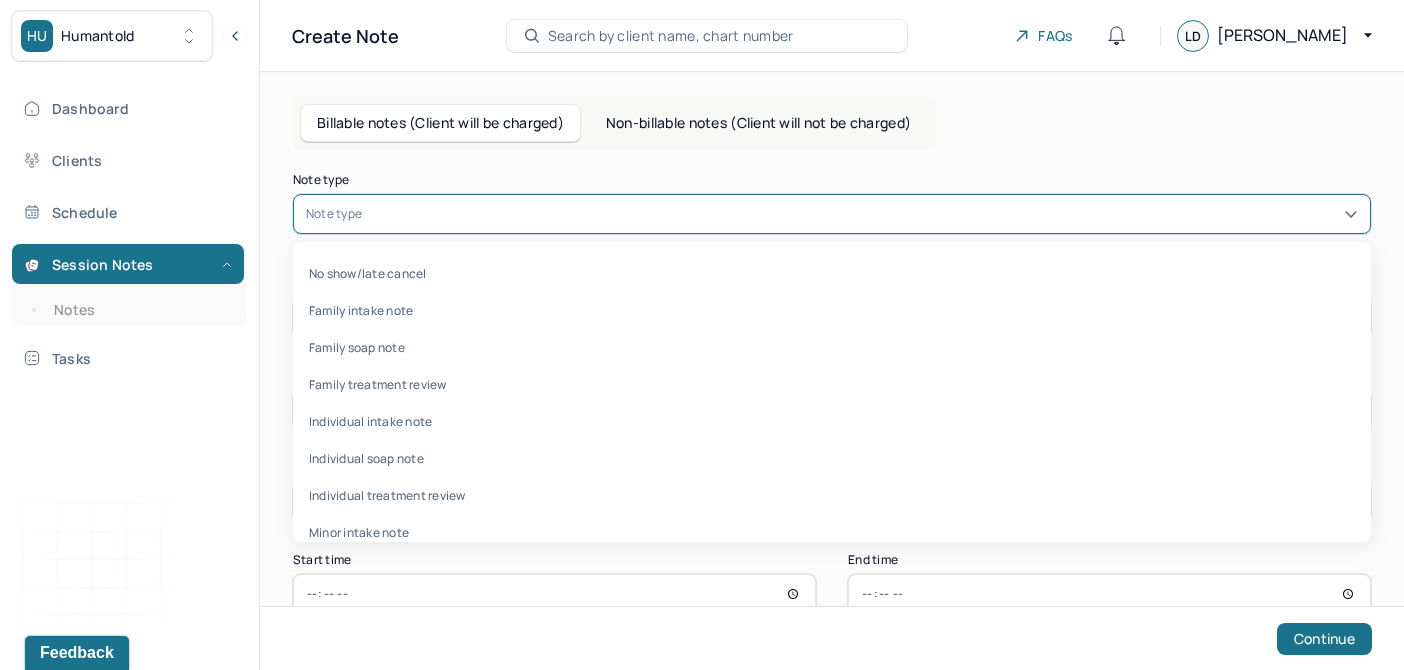 click at bounding box center (862, 214) 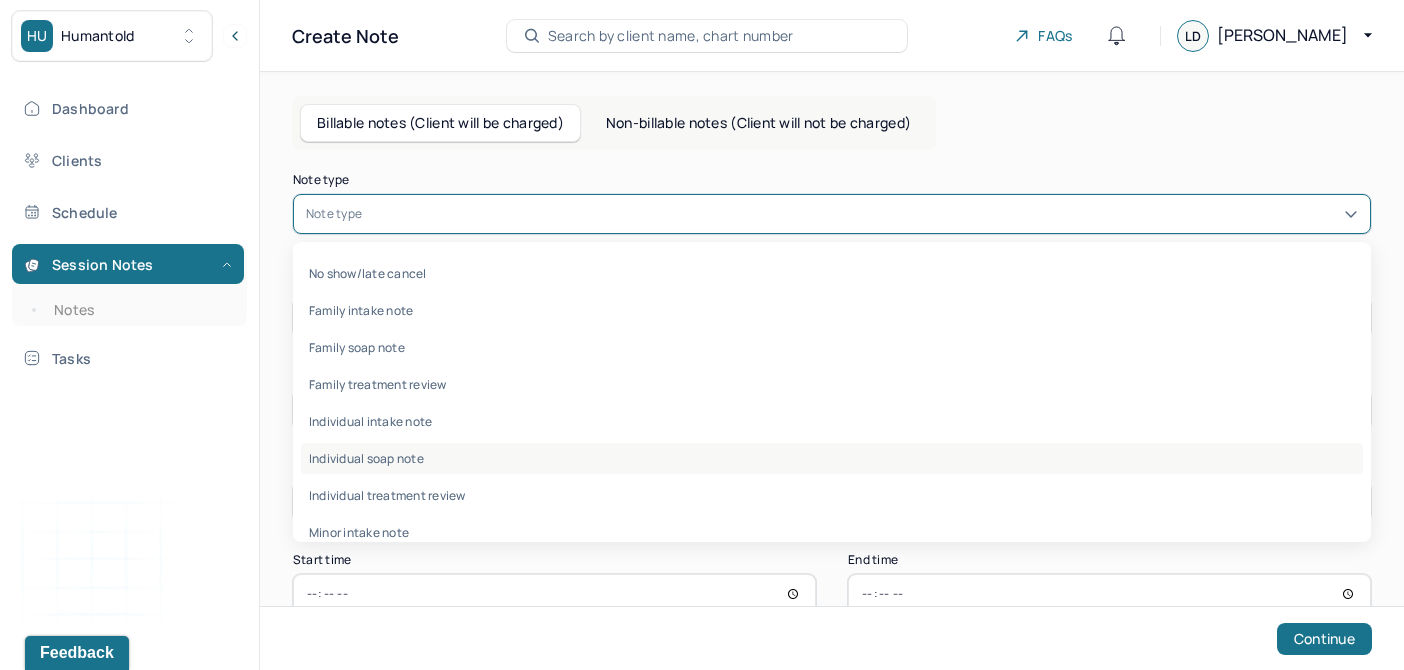 click on "Individual soap note" at bounding box center [832, 458] 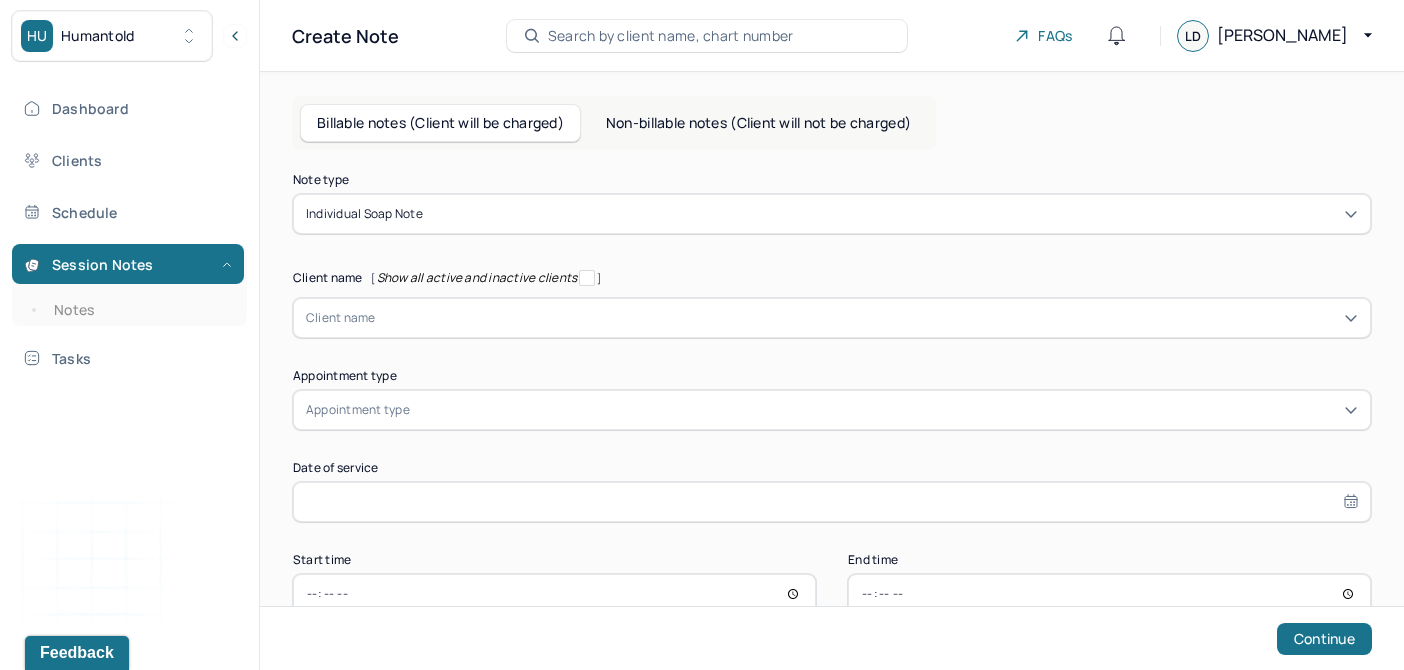 click on "Note type Individual soap note Client name [ Show all active and inactive clients ] Client name Supervisee name Appointment type Appointment type Date of service Start time End time   Continue" at bounding box center [832, 394] 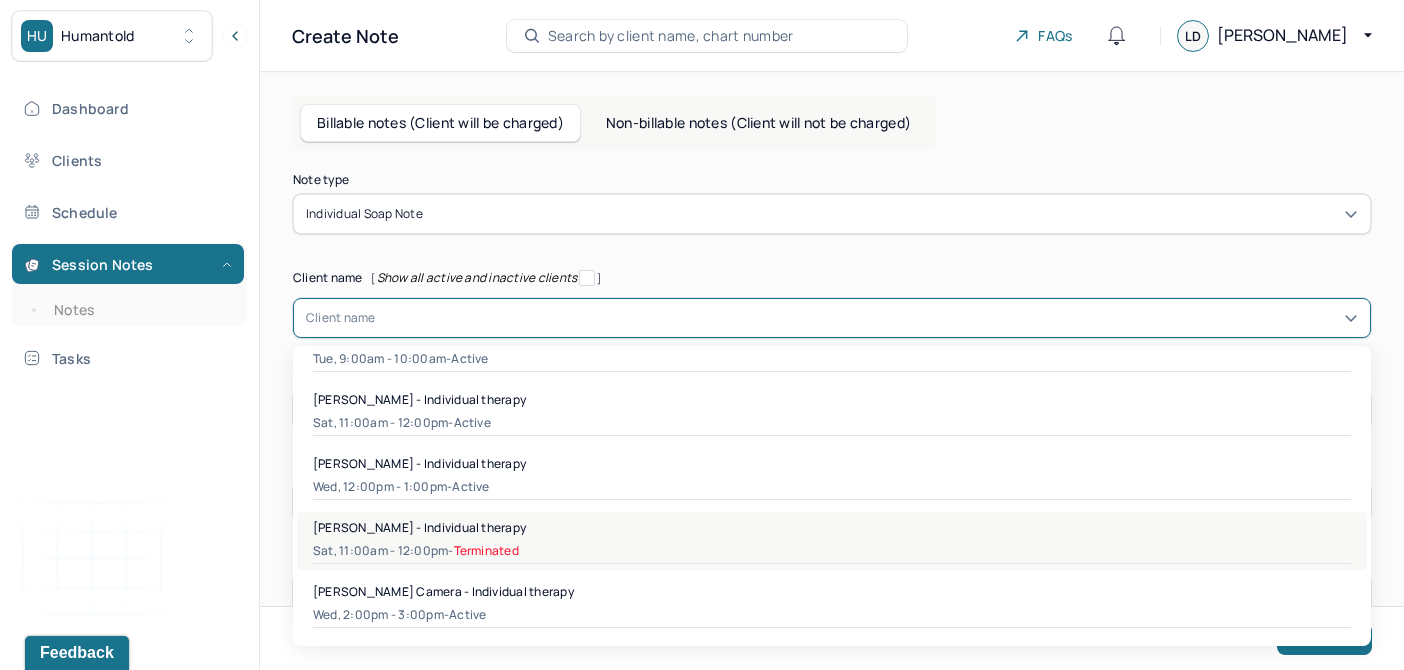 scroll, scrollTop: 169, scrollLeft: 0, axis: vertical 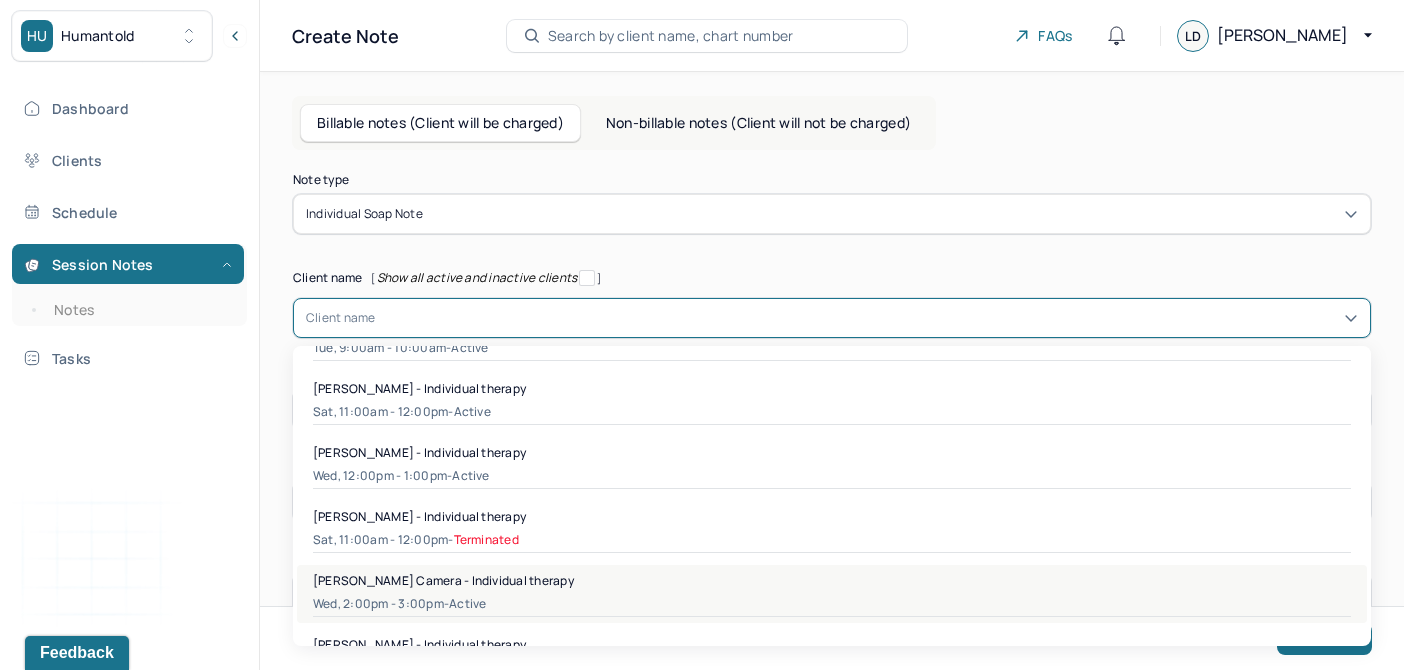 click on "[PERSON_NAME] Camera - Individual therapy" at bounding box center [443, 580] 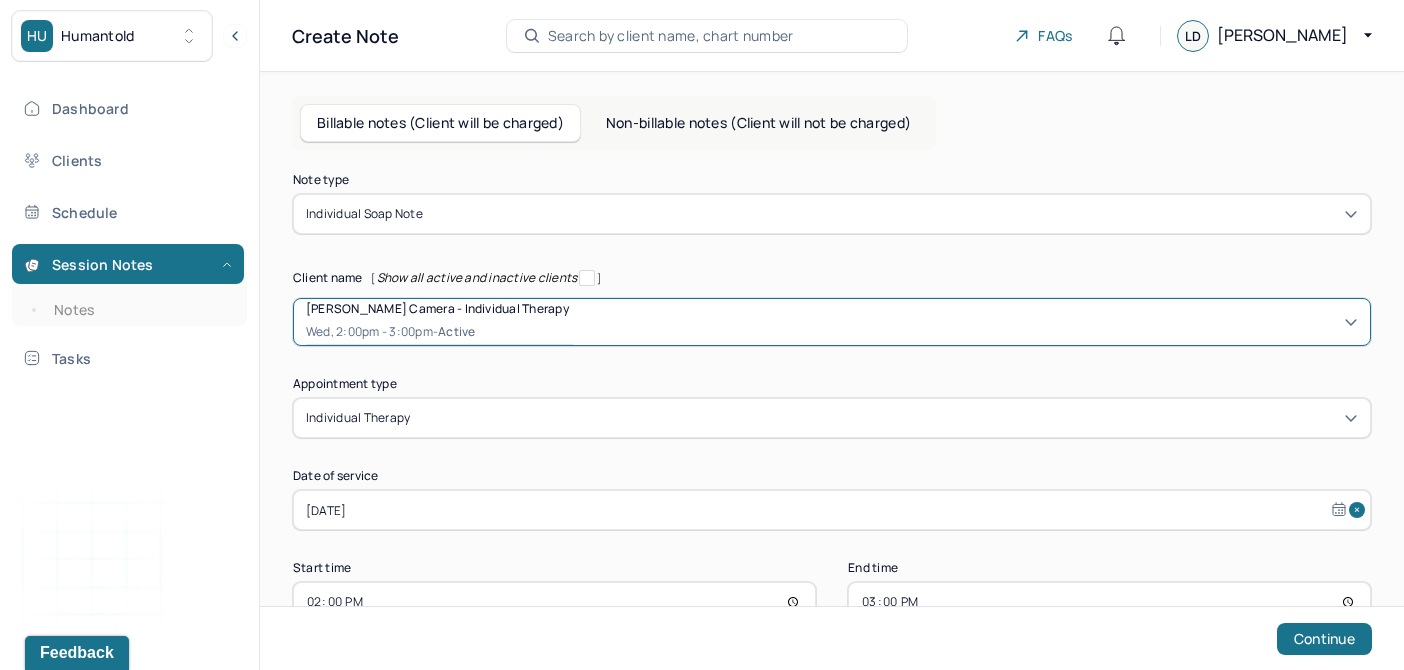 scroll, scrollTop: 58, scrollLeft: 0, axis: vertical 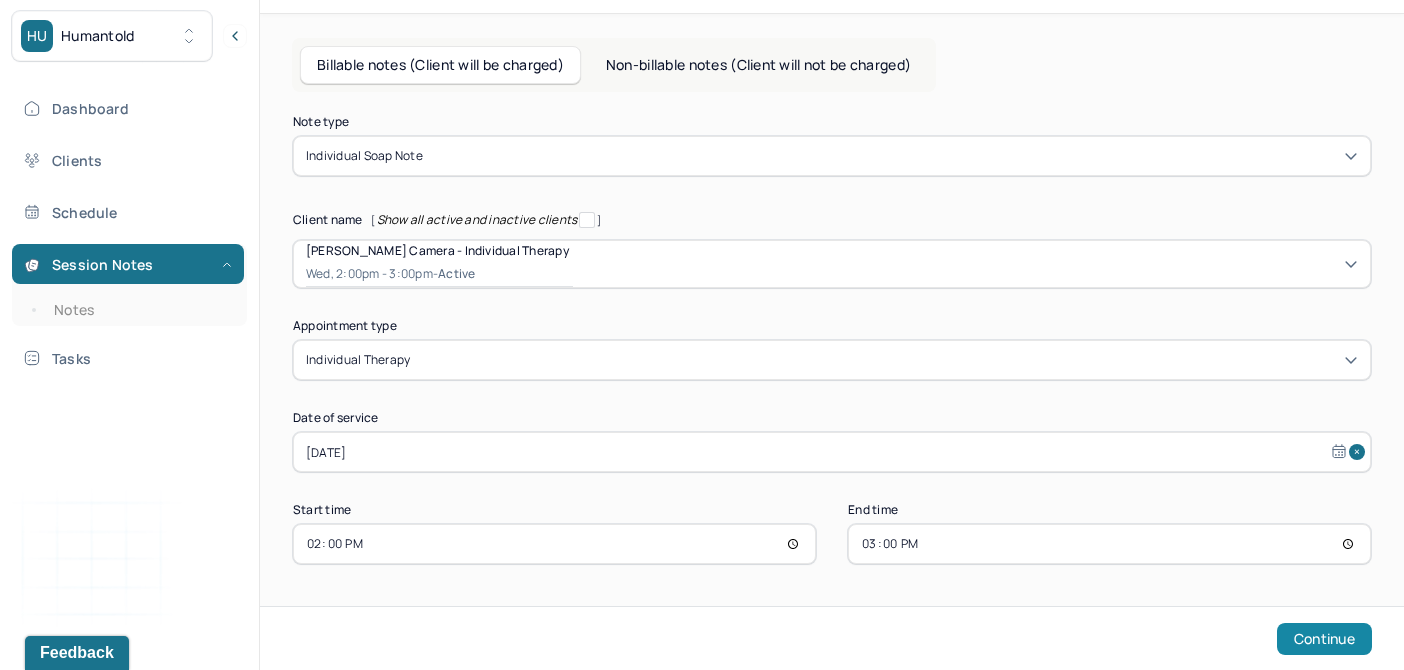 click on "Continue" at bounding box center (1324, 639) 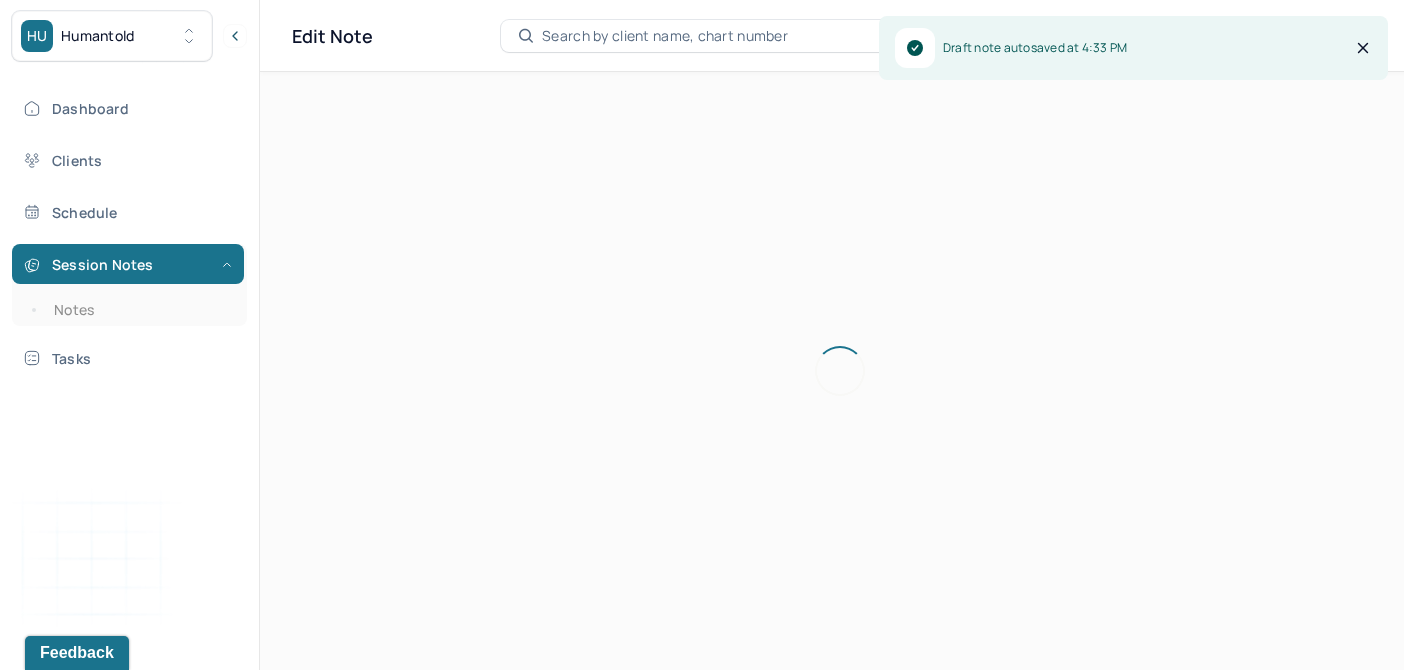 scroll, scrollTop: 0, scrollLeft: 0, axis: both 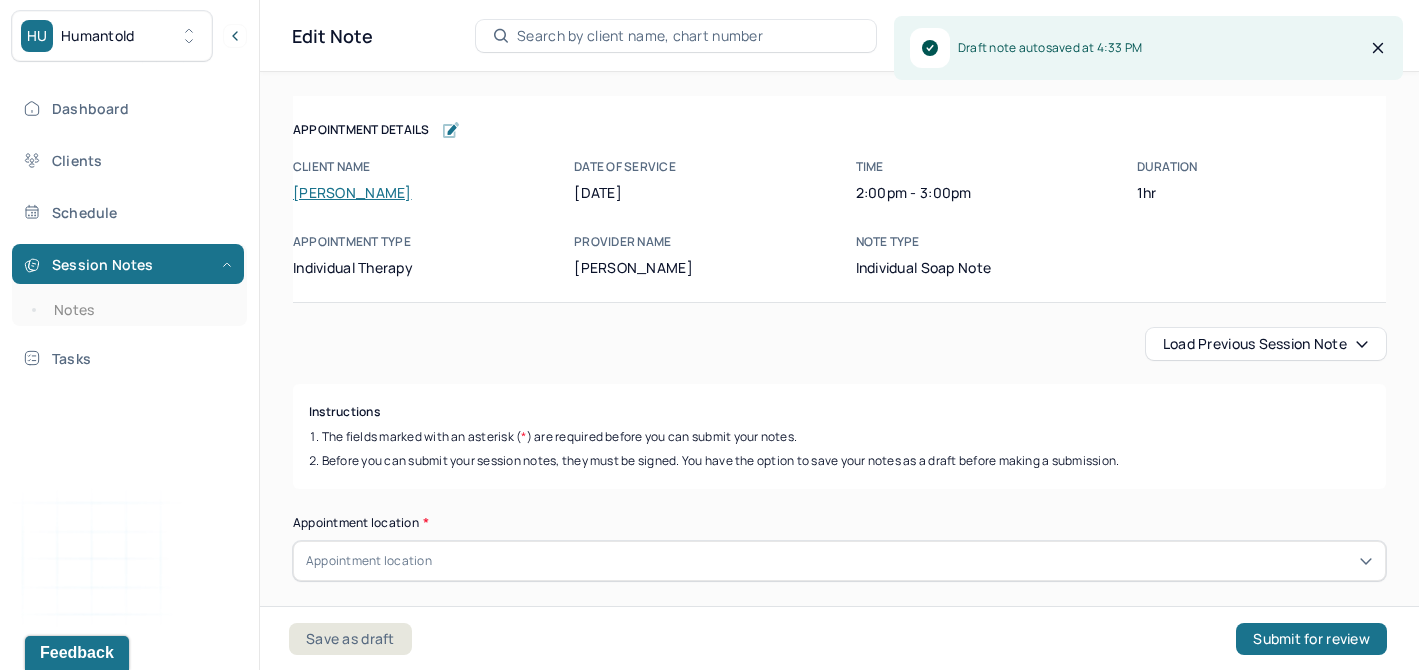 click on "Load previous session note" at bounding box center [1266, 344] 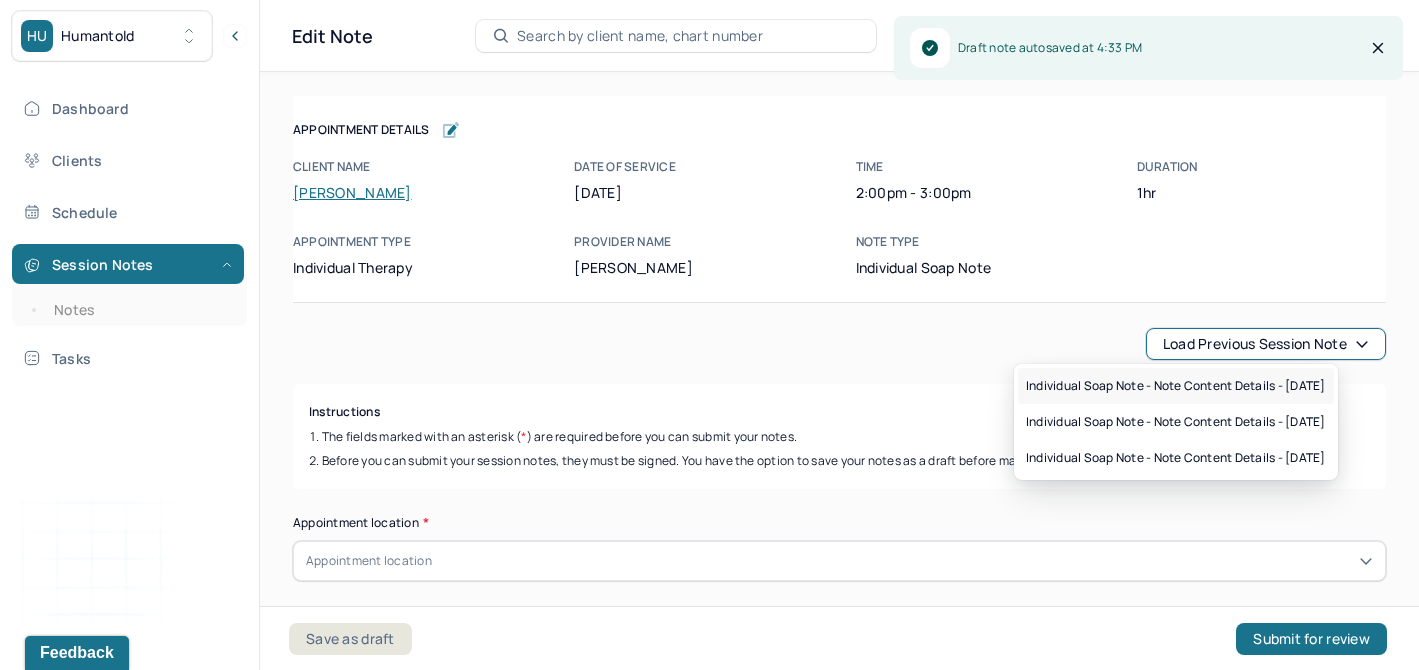click on "Individual soap note   - Note content Details -   [DATE]" at bounding box center [1176, 386] 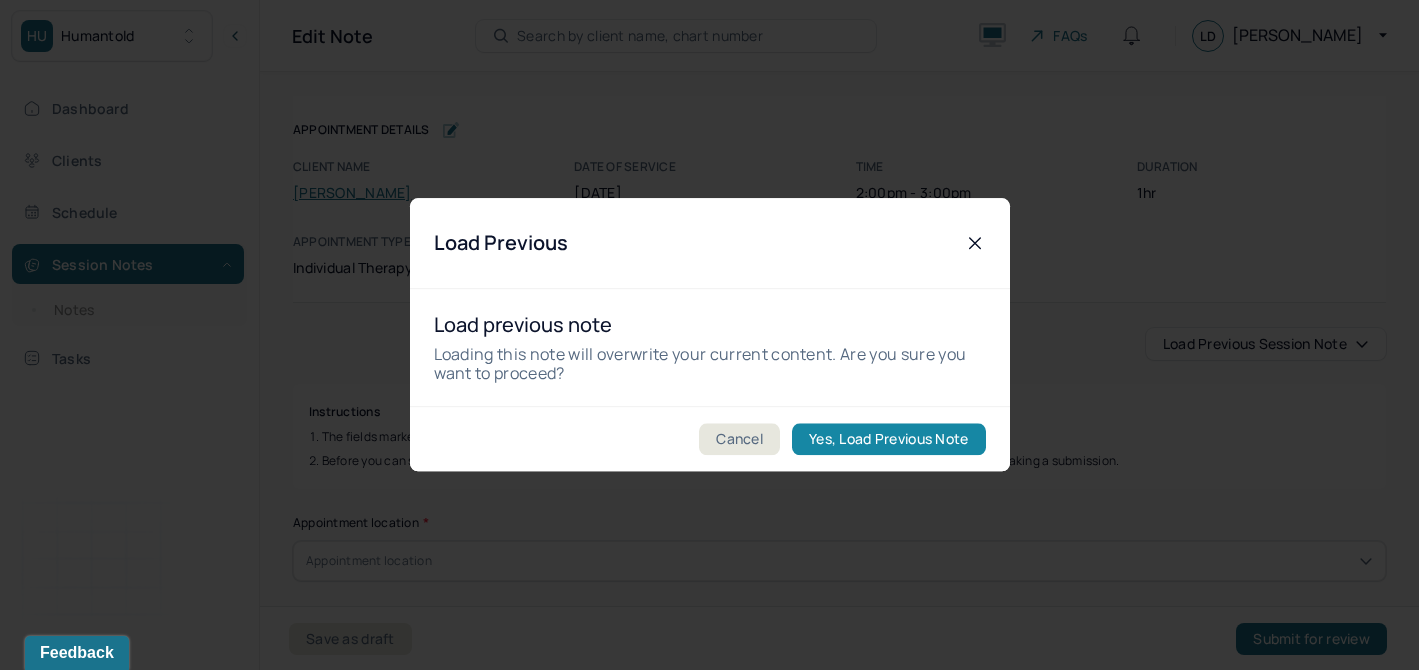 click on "Yes, Load Previous Note" at bounding box center [888, 440] 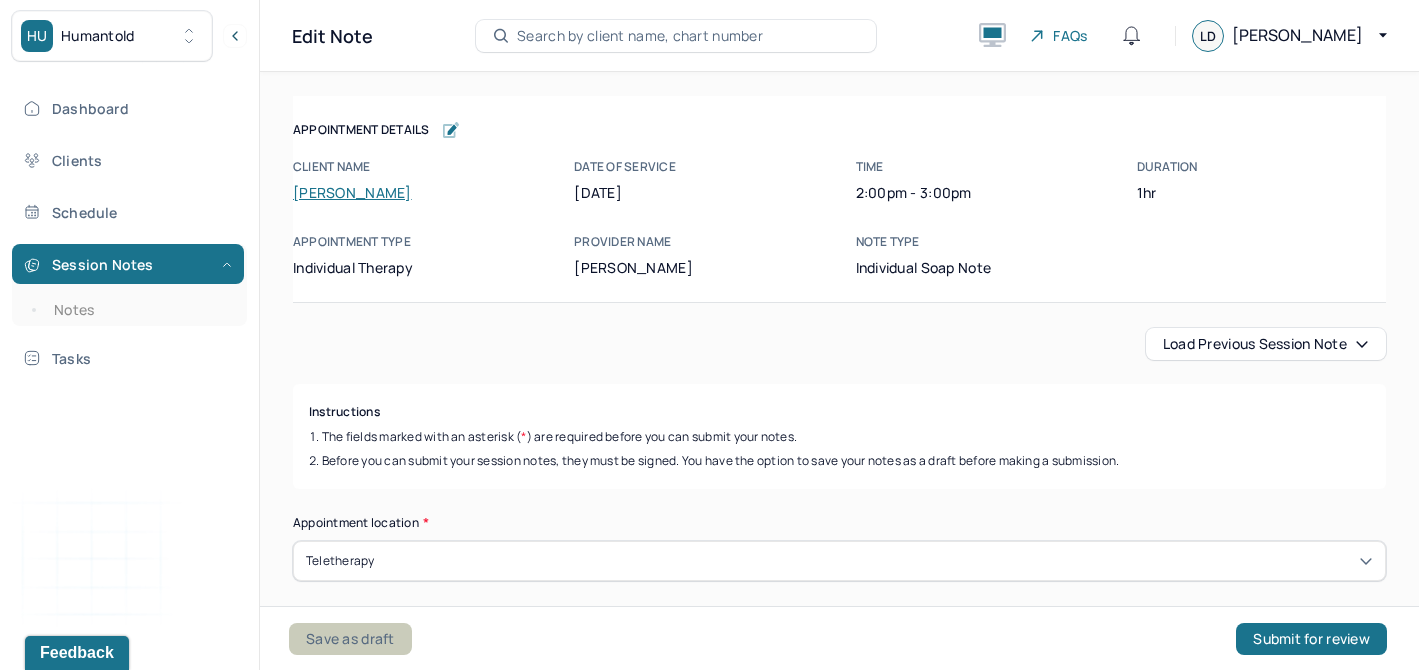 click on "Save as draft" at bounding box center [350, 639] 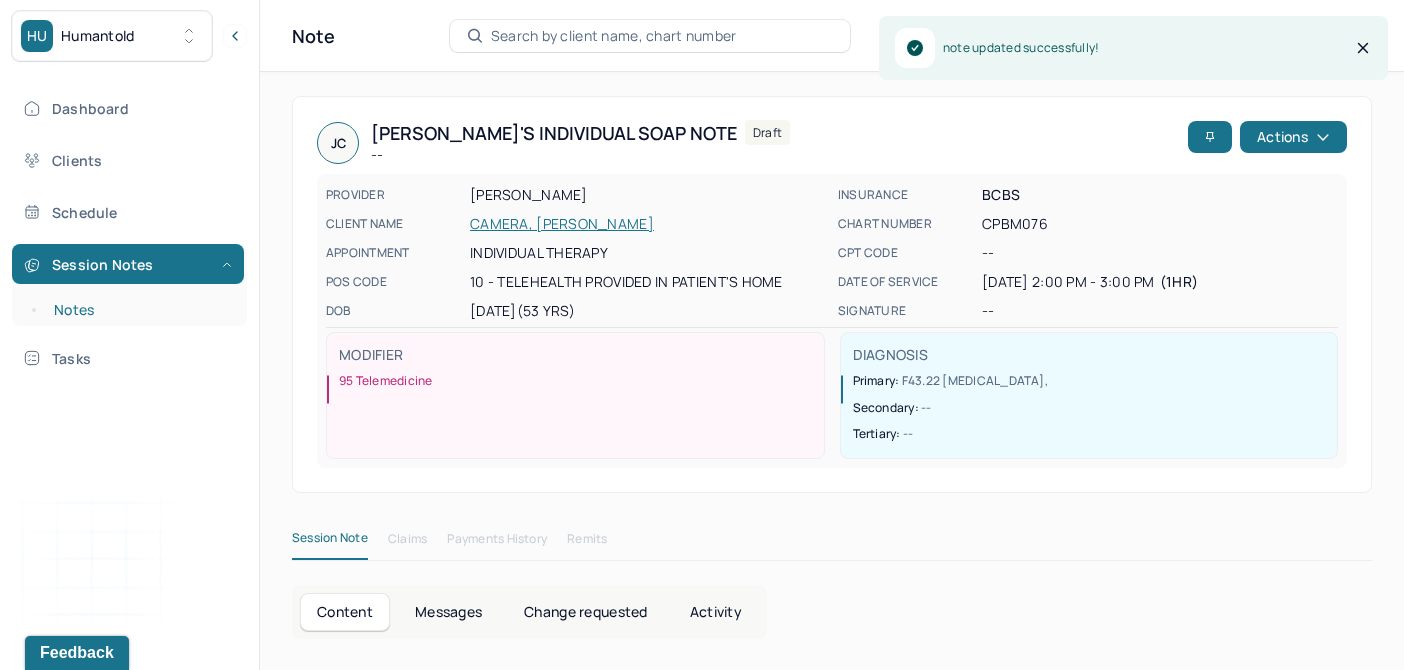 click on "Notes" at bounding box center [139, 310] 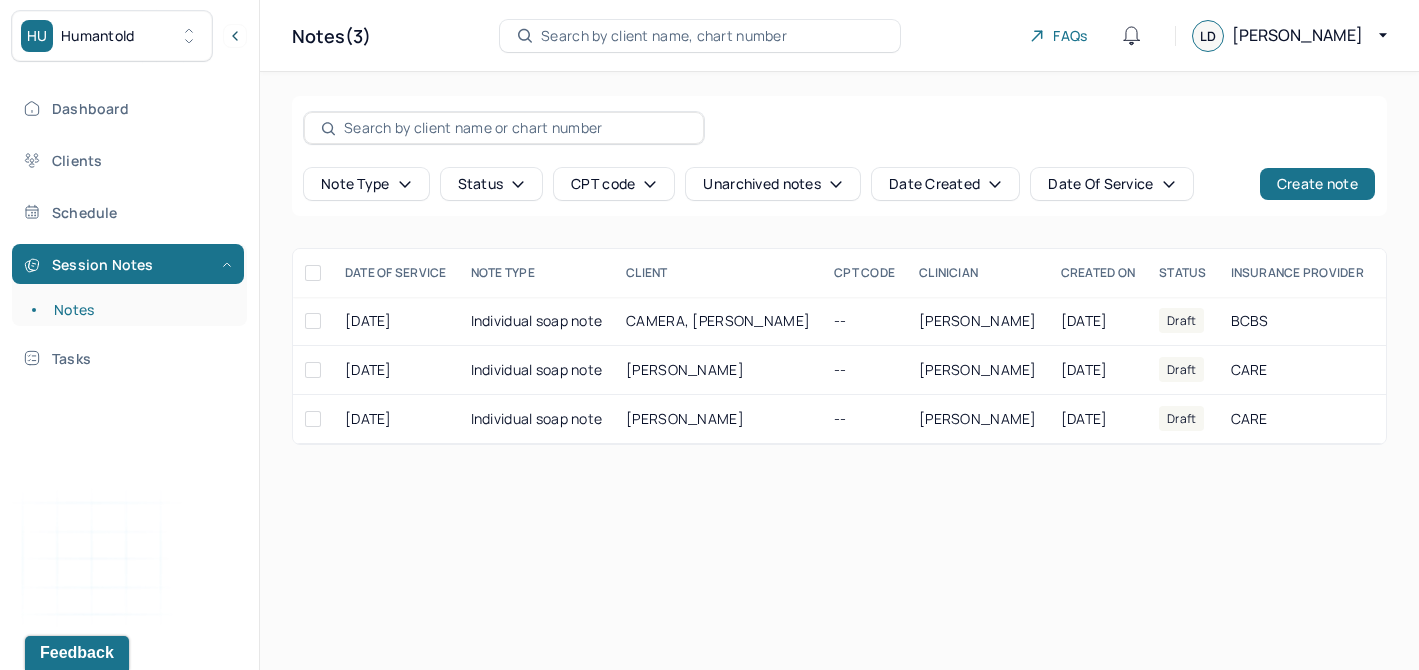 click on "Note type     Status     CPT code     Unarchived notes     Date Created     Date Of Service     Create note" at bounding box center (839, 156) 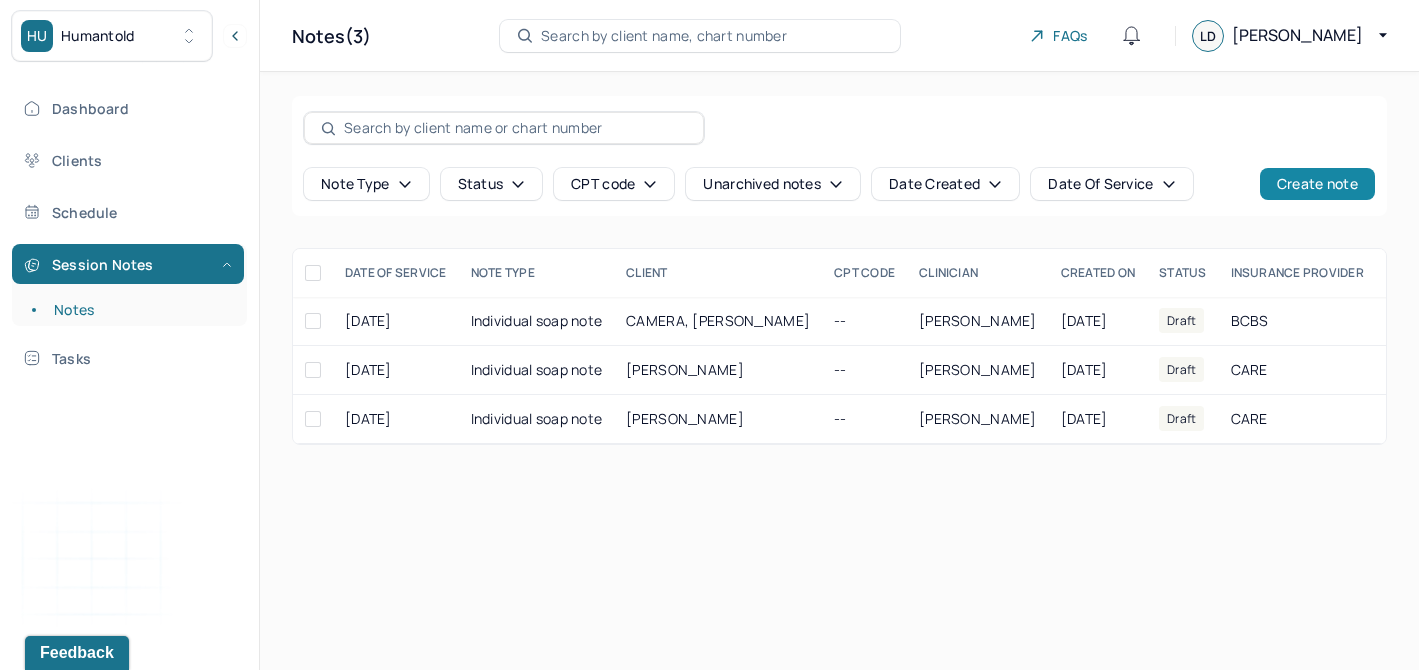 click on "Create note" at bounding box center (1317, 184) 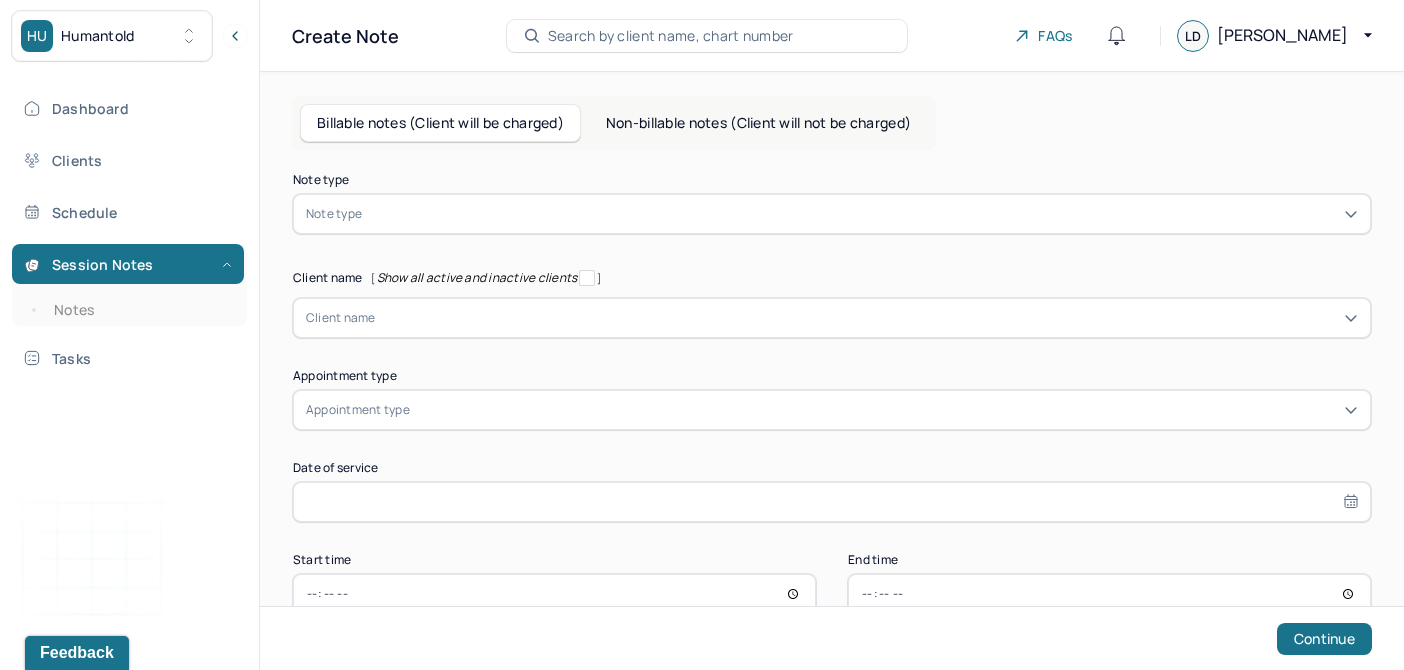 click on "Note type" at bounding box center (832, 180) 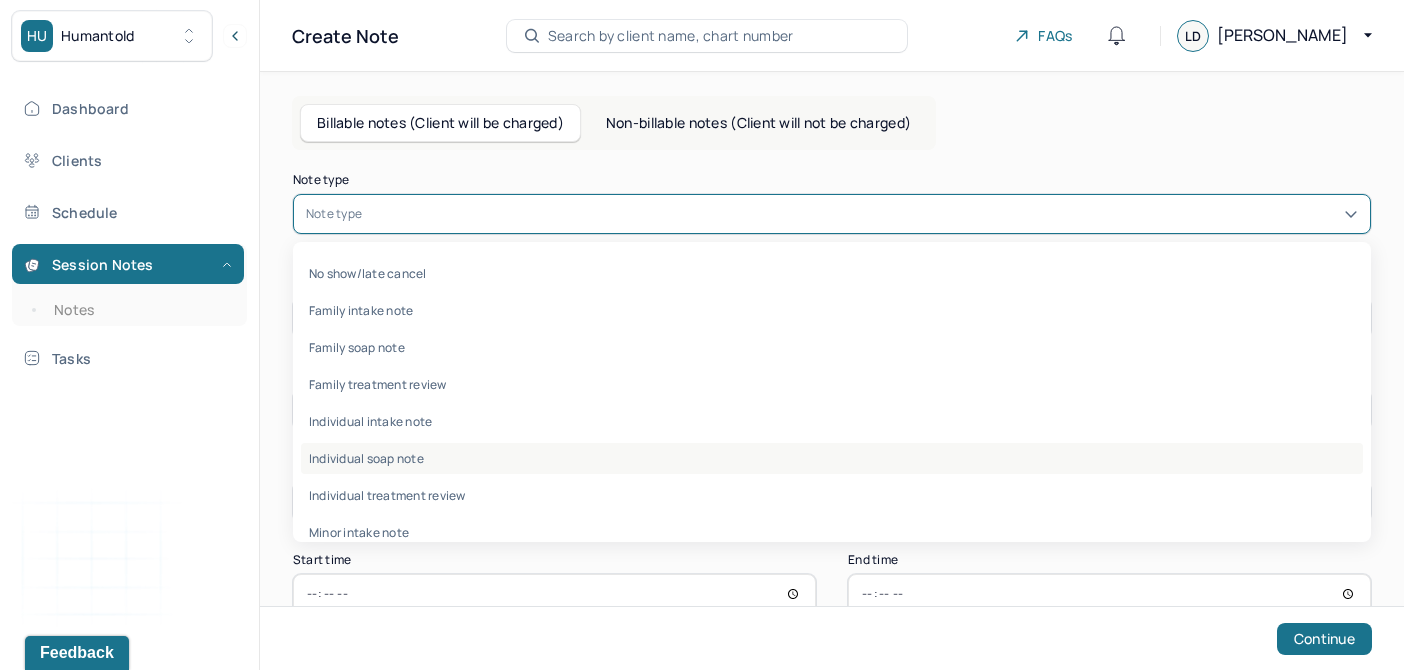 click on "Individual soap note" at bounding box center [832, 458] 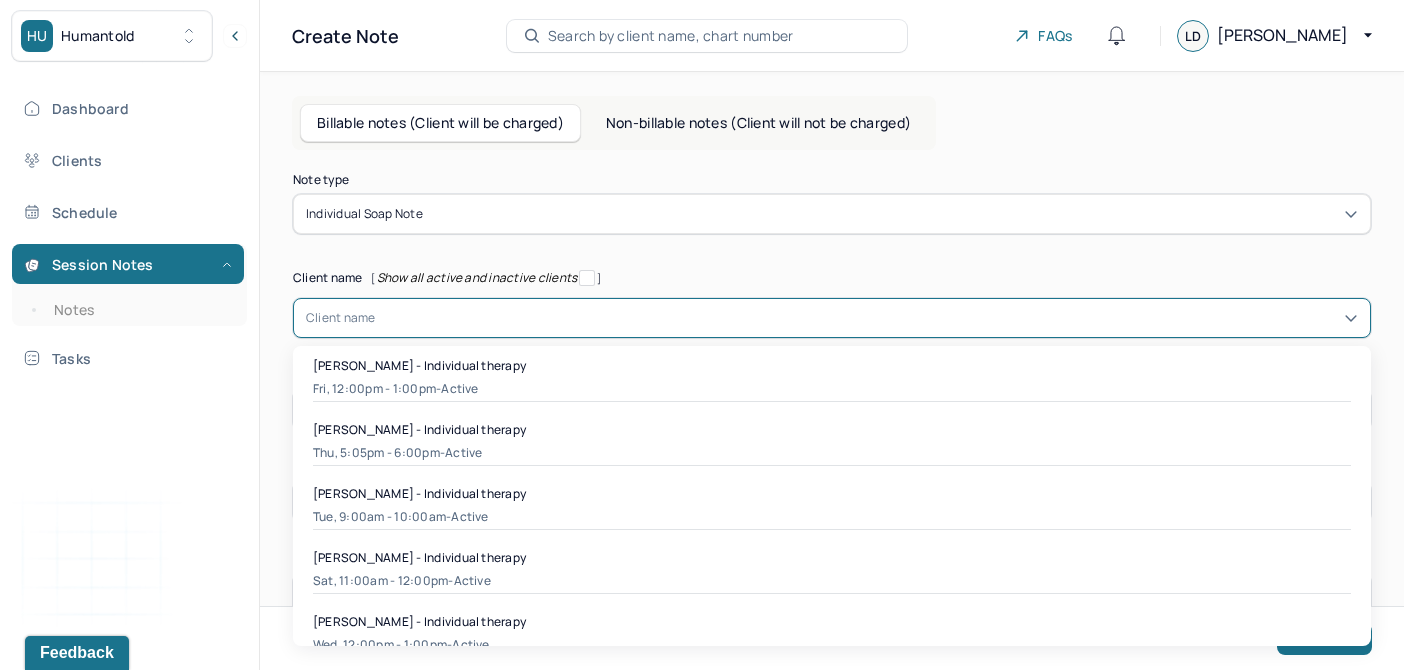 click at bounding box center [867, 318] 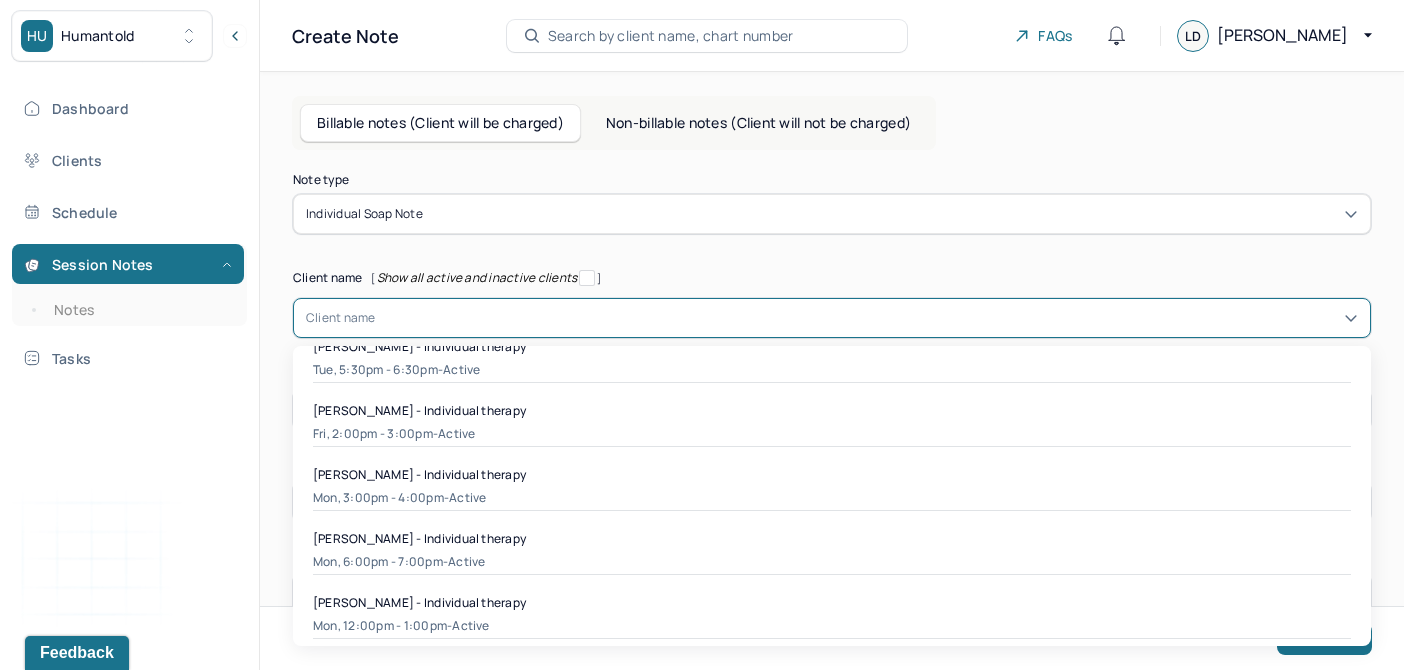 scroll, scrollTop: 463, scrollLeft: 0, axis: vertical 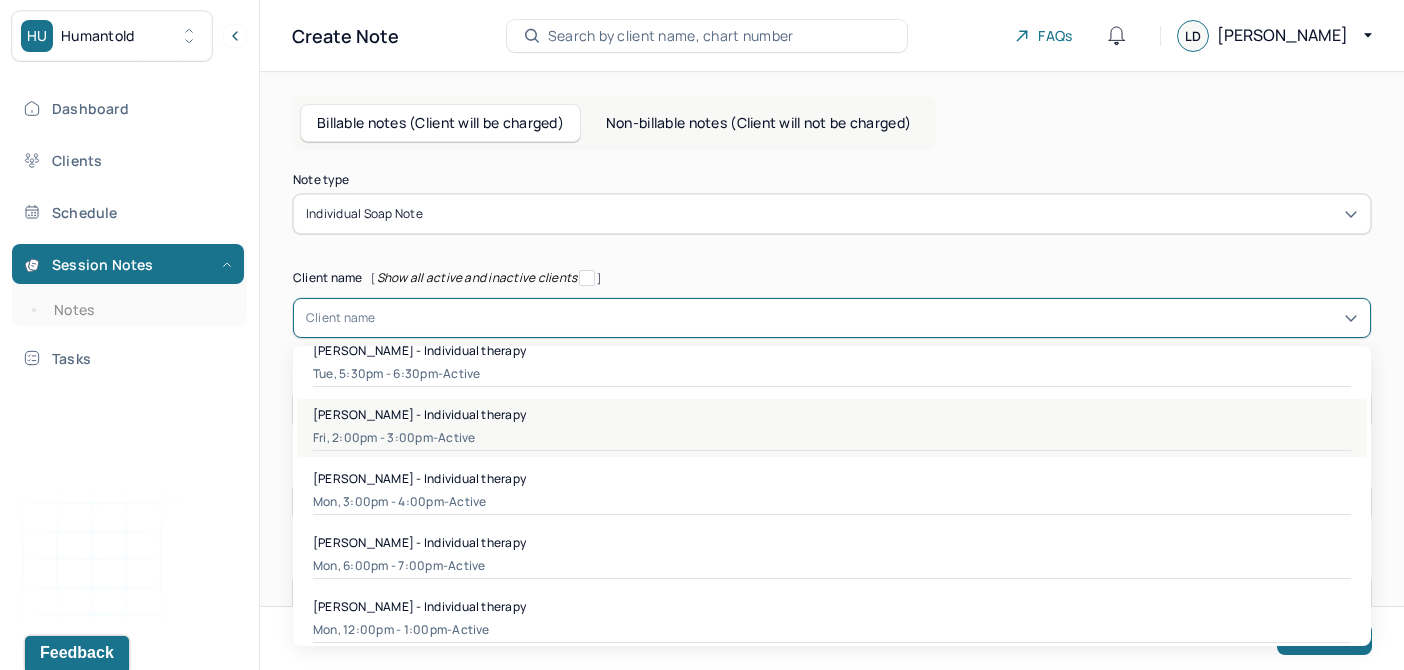 click on "Fri, 2:00pm - 3:00pm  -  active" at bounding box center (832, 438) 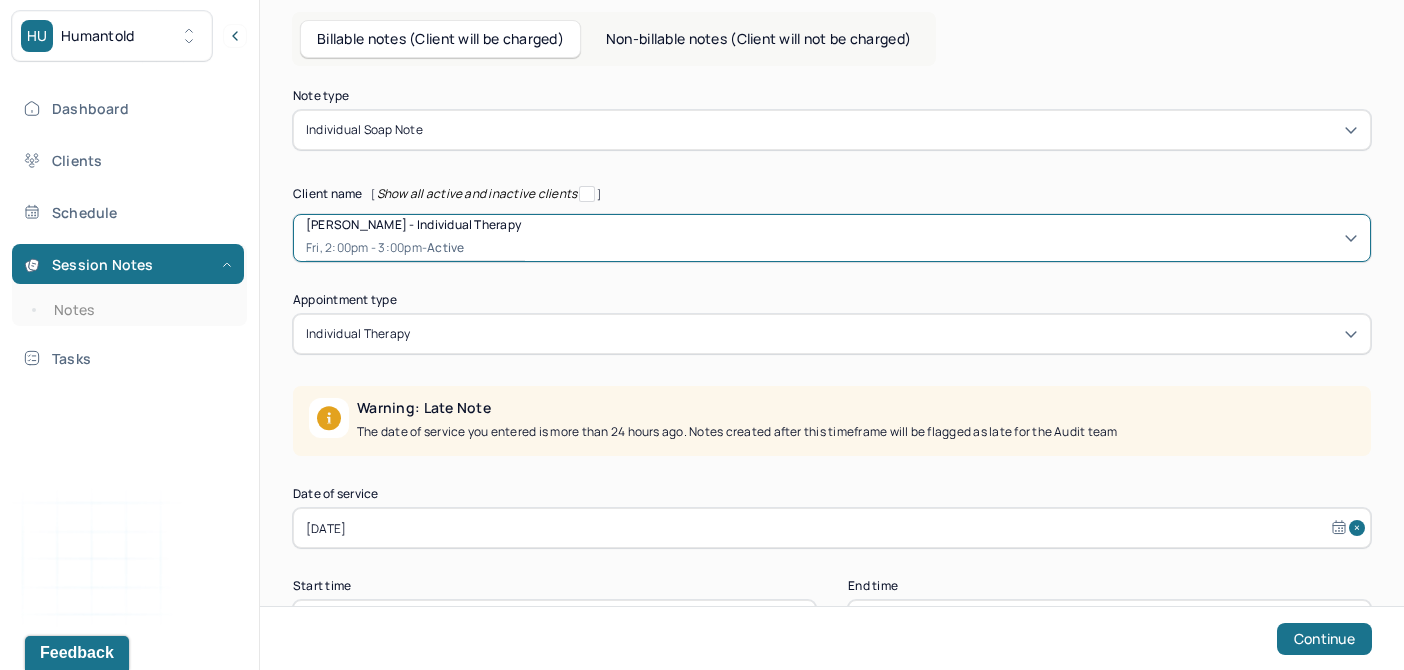 scroll, scrollTop: 115, scrollLeft: 0, axis: vertical 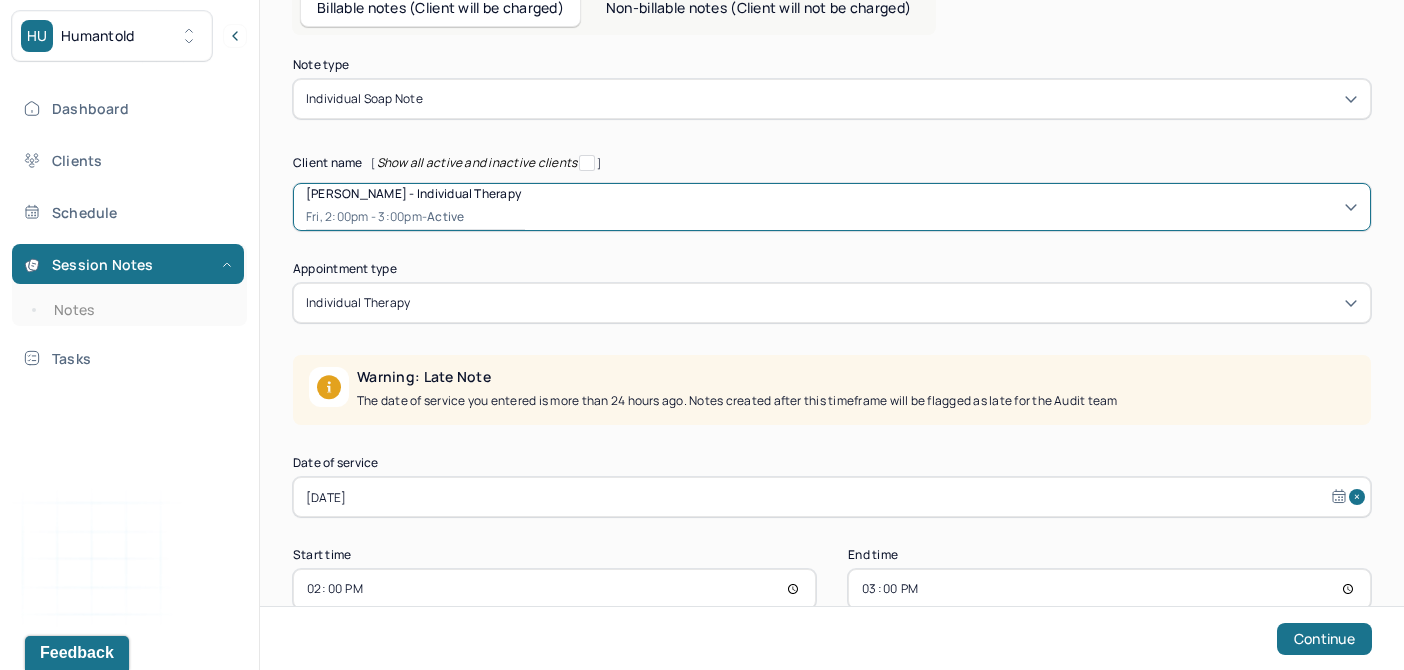 select on "5" 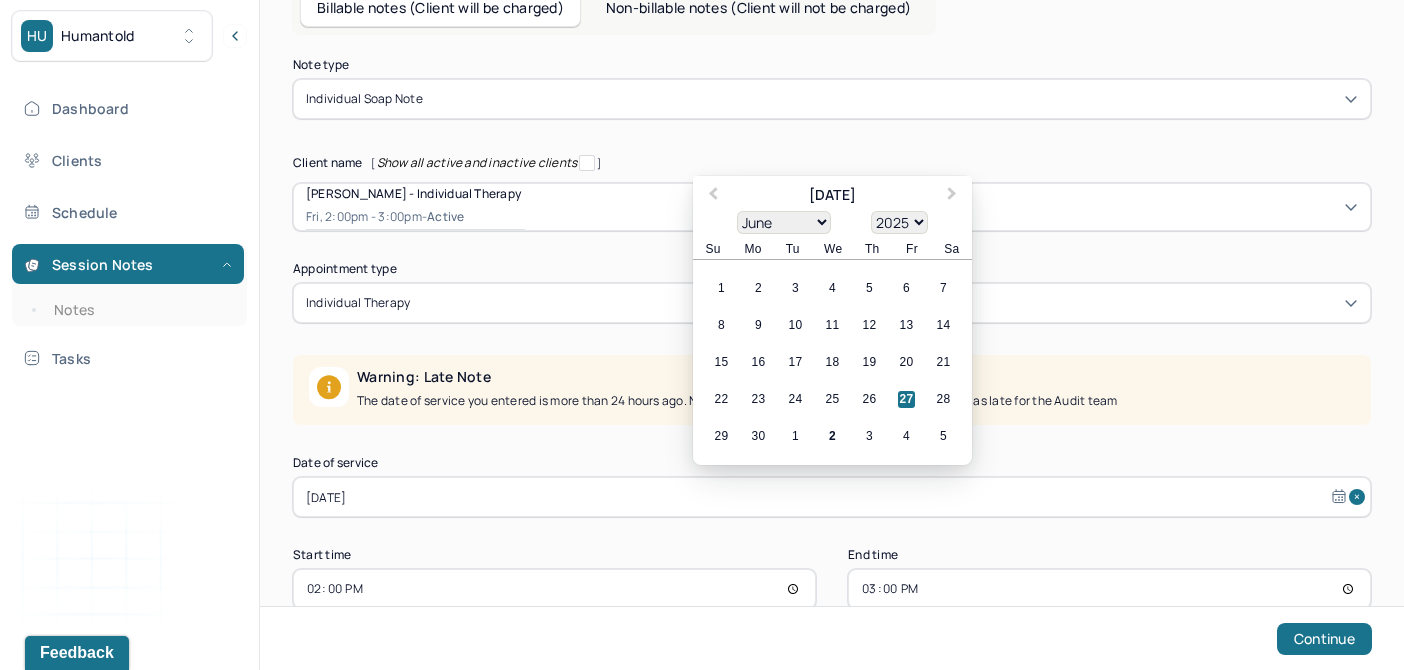 click on "[DATE]" at bounding box center [832, 497] 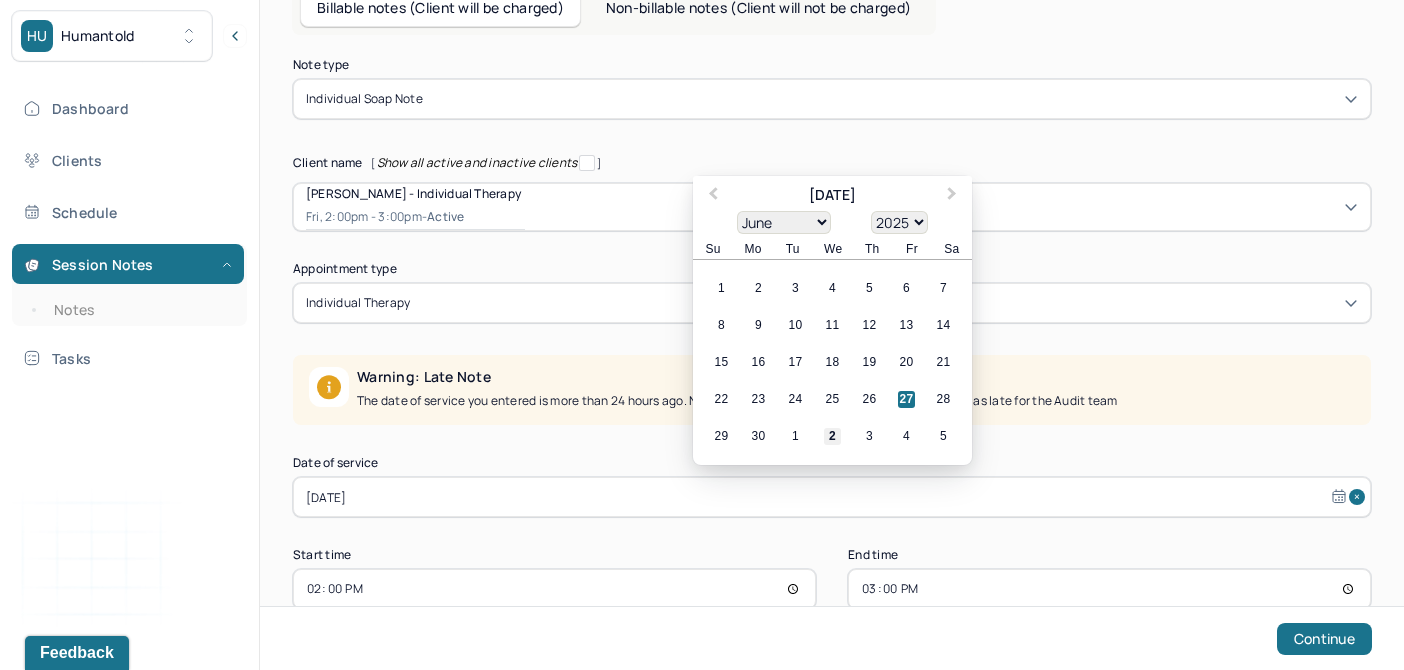 click on "2" at bounding box center [832, 436] 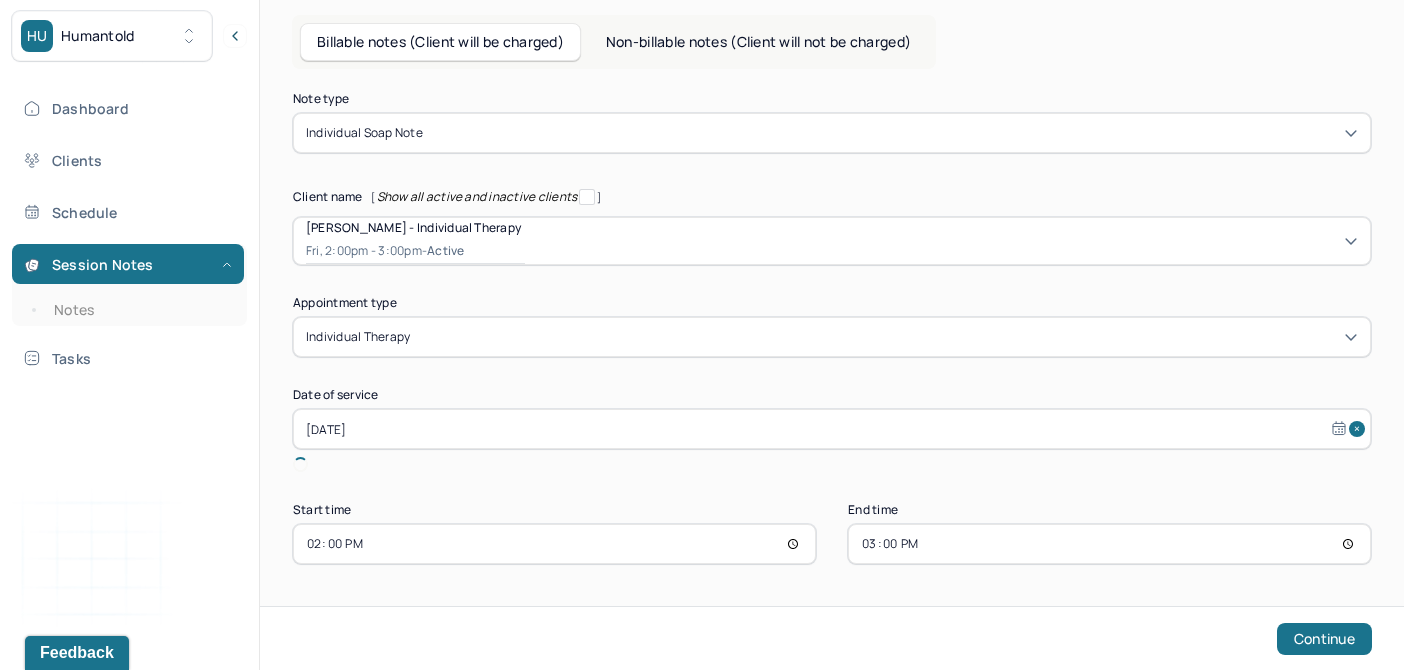 scroll, scrollTop: 58, scrollLeft: 0, axis: vertical 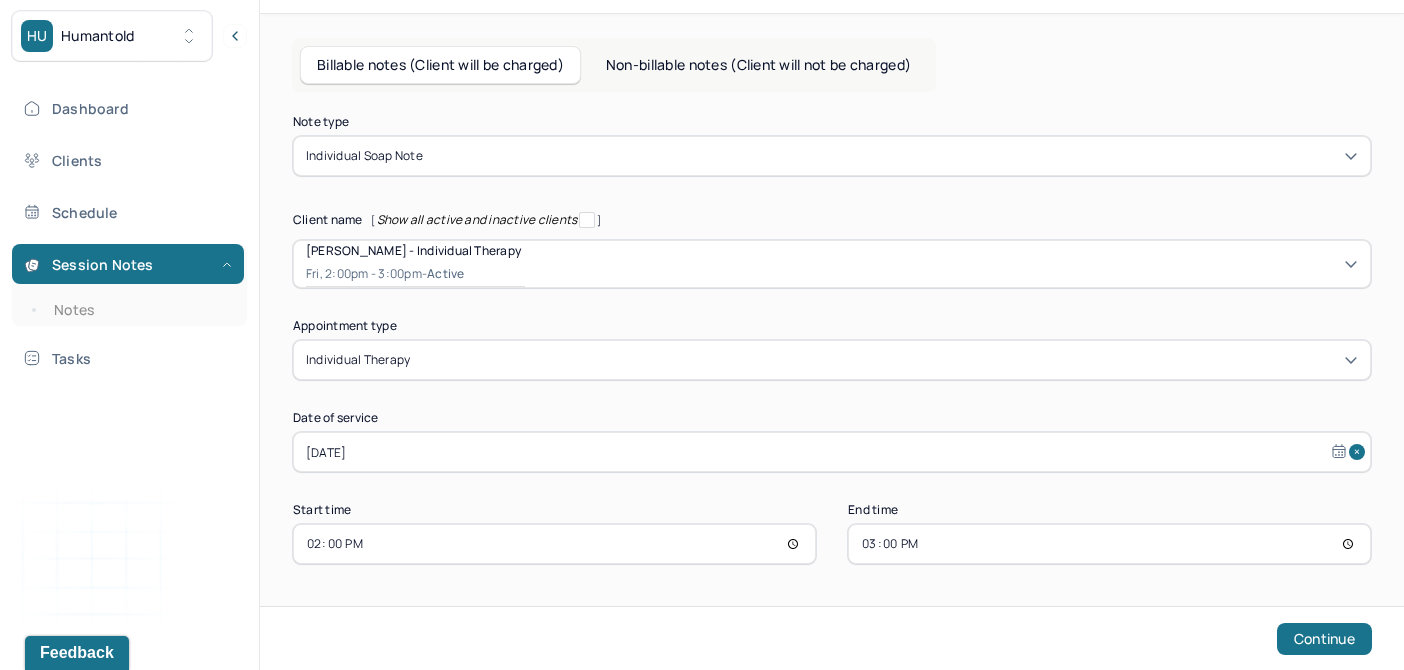 click on "14:00" at bounding box center (554, 544) 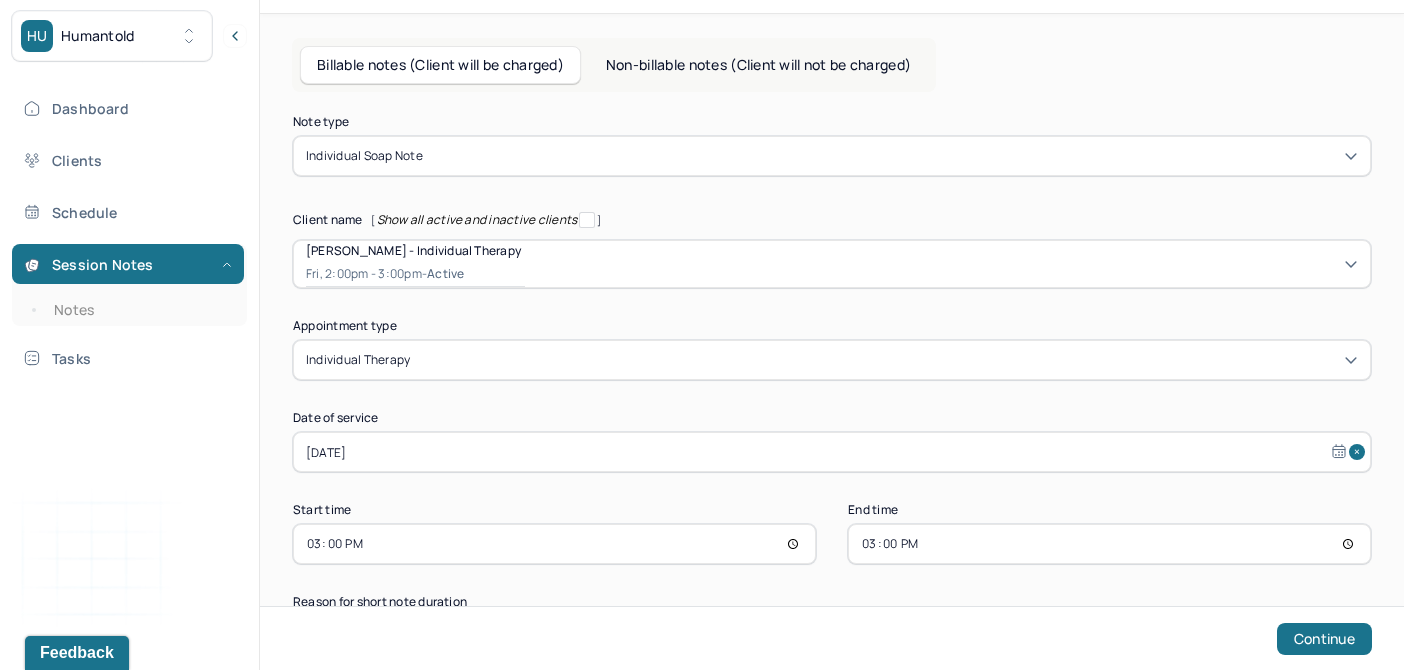 click on "15:00" at bounding box center [1109, 544] 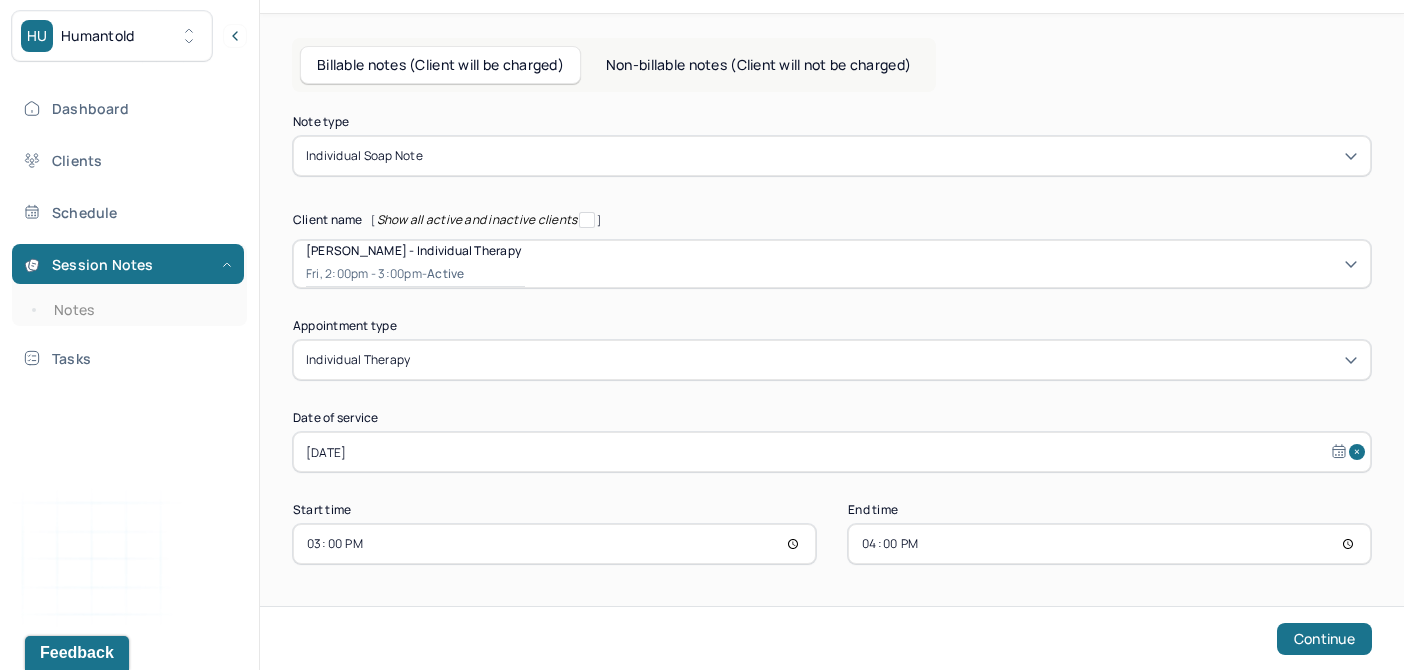 click on "16:00" at bounding box center [1109, 544] 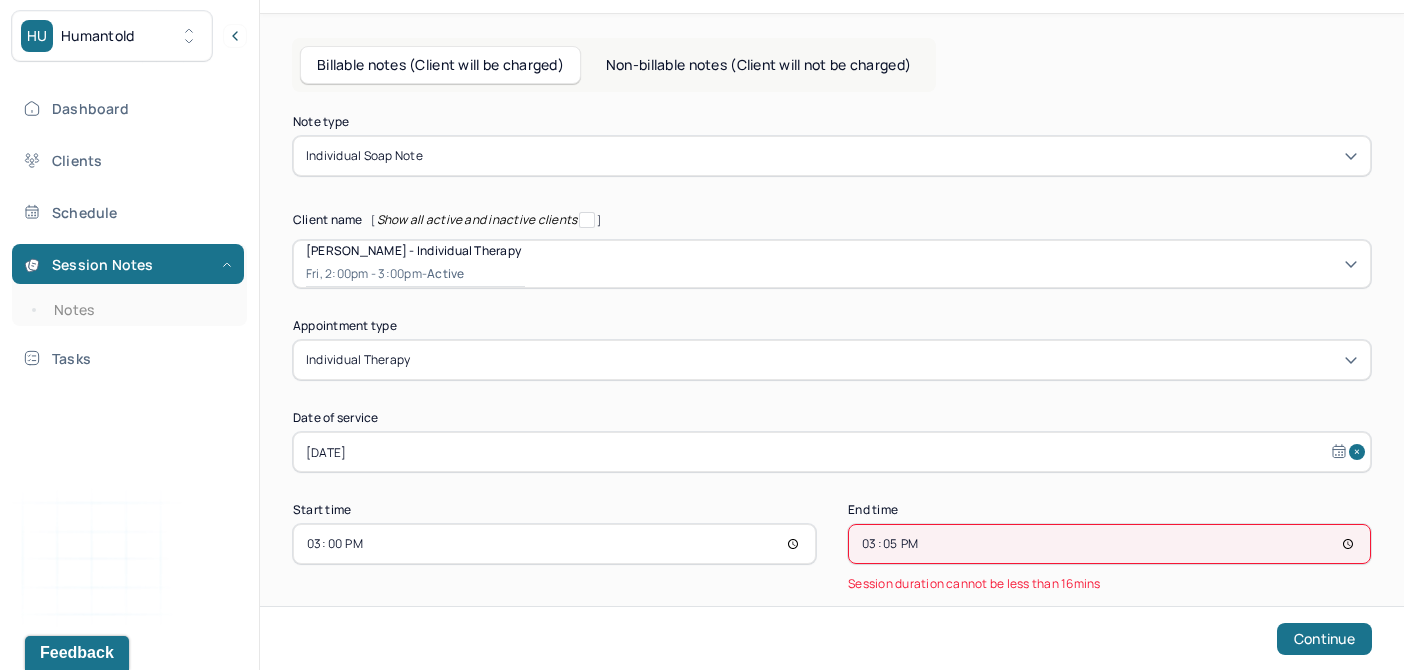 type on "15:58" 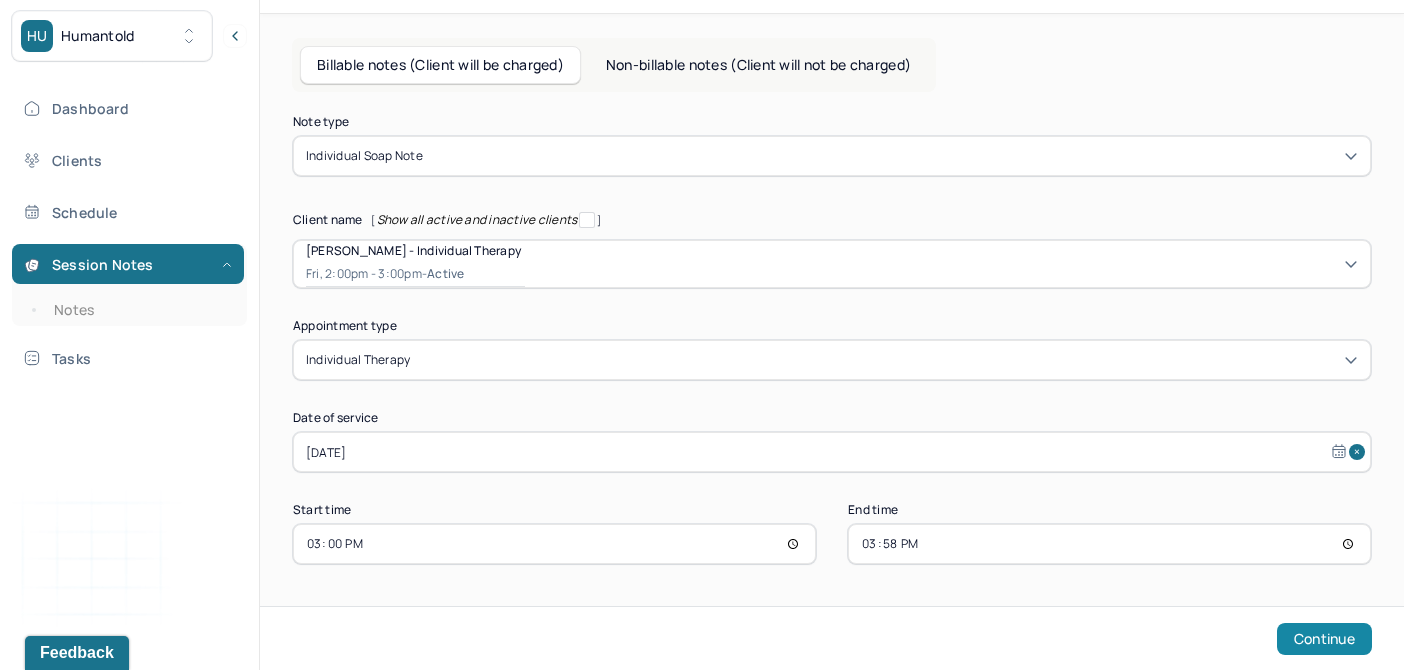 click on "Continue" at bounding box center [1324, 639] 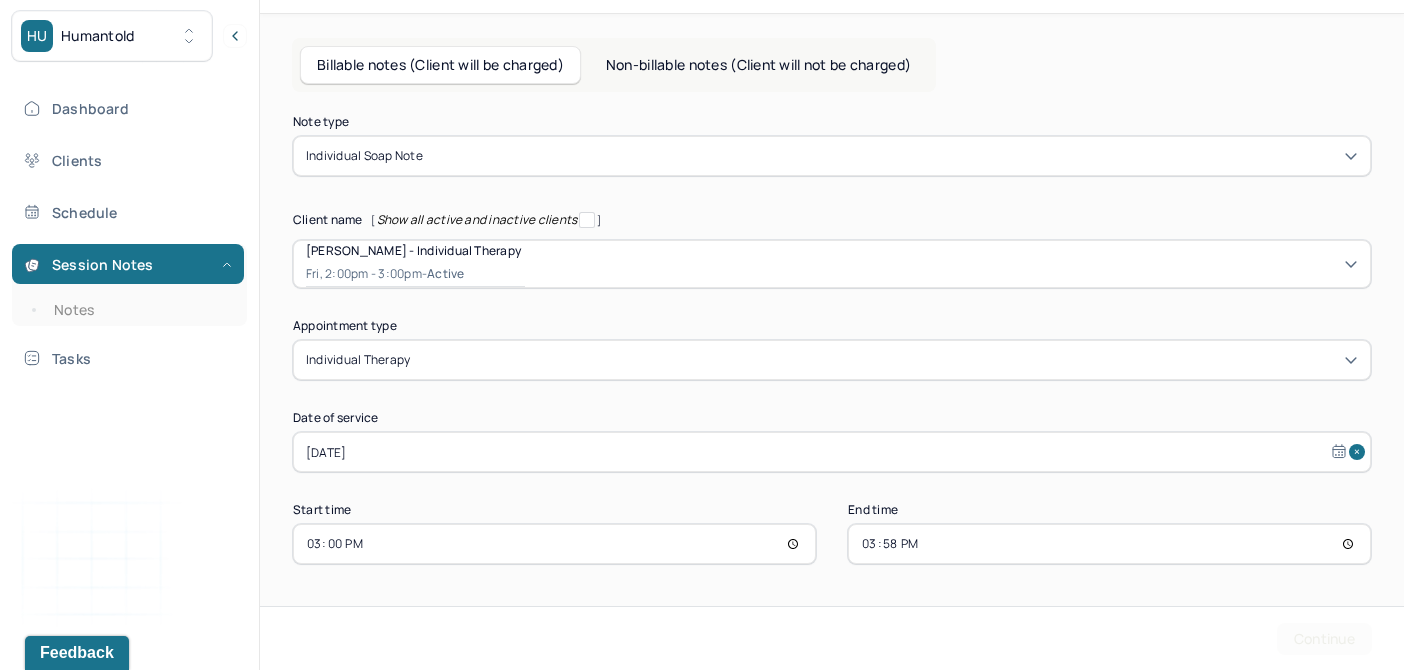 scroll, scrollTop: 0, scrollLeft: 0, axis: both 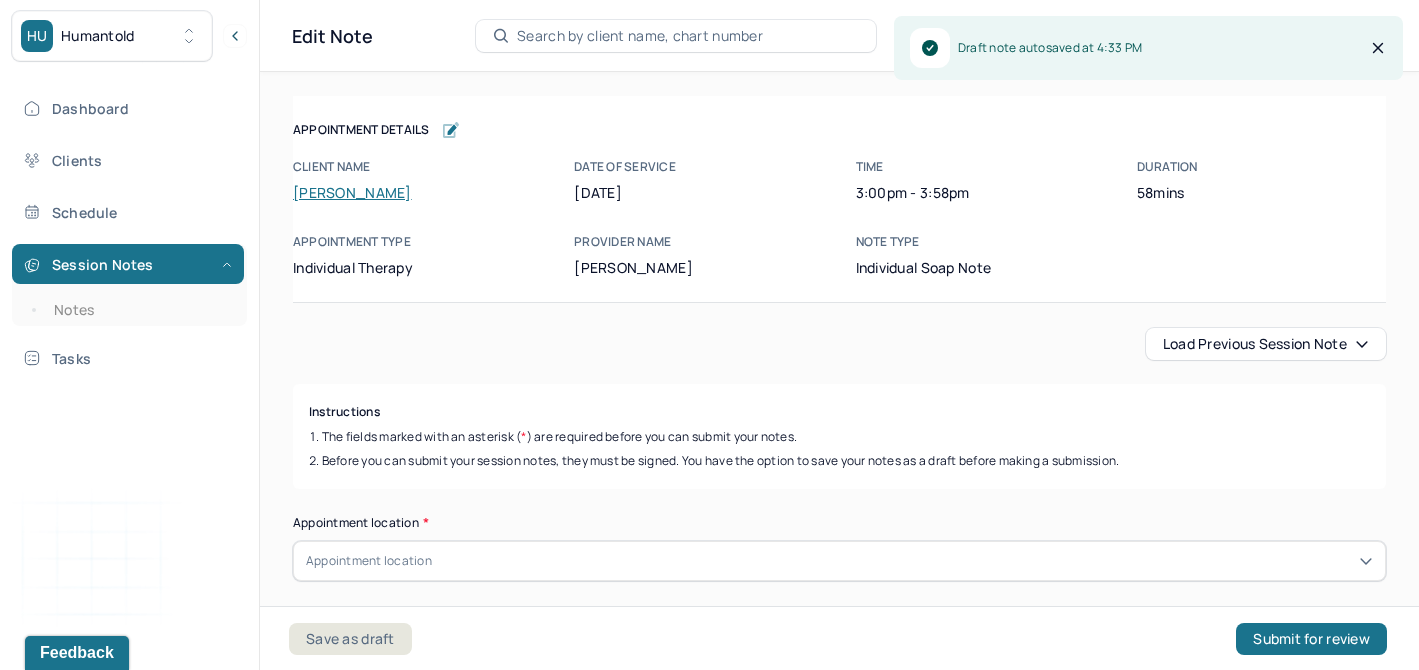 click on "Load previous session note" at bounding box center [1266, 344] 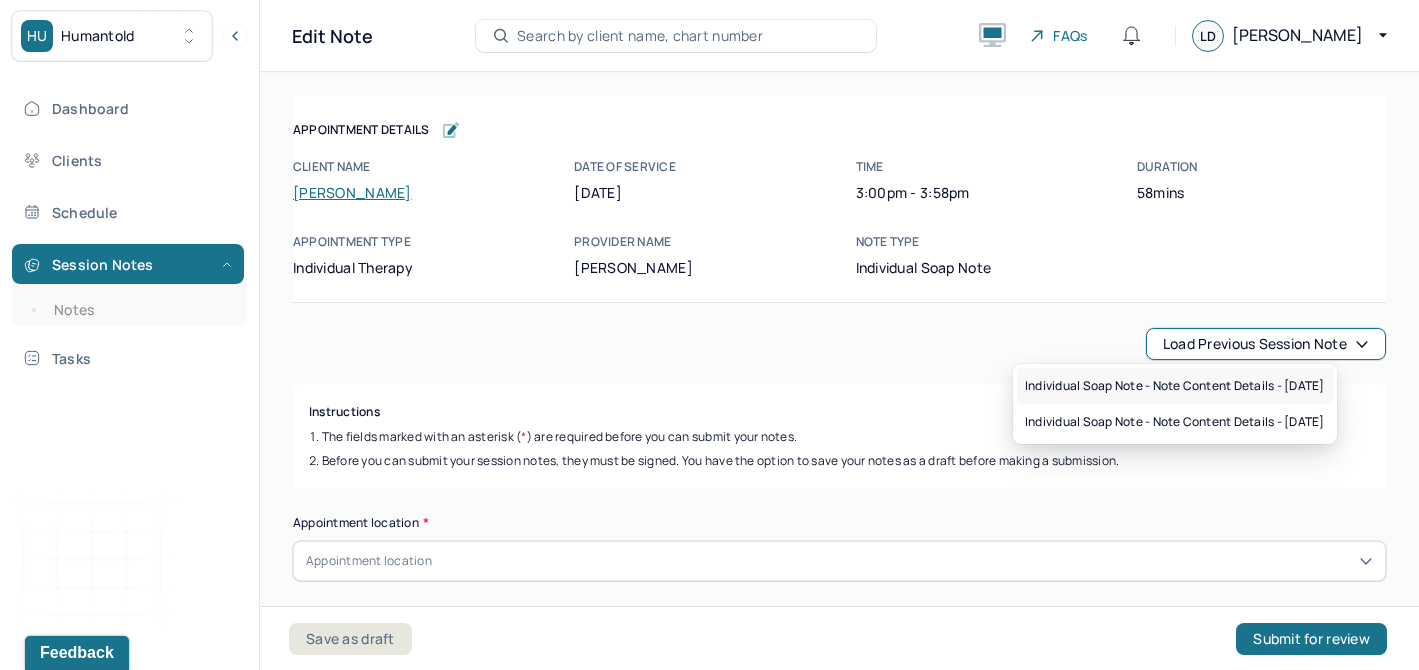 click on "Individual soap note   - Note content Details -   [DATE]" at bounding box center [1175, 386] 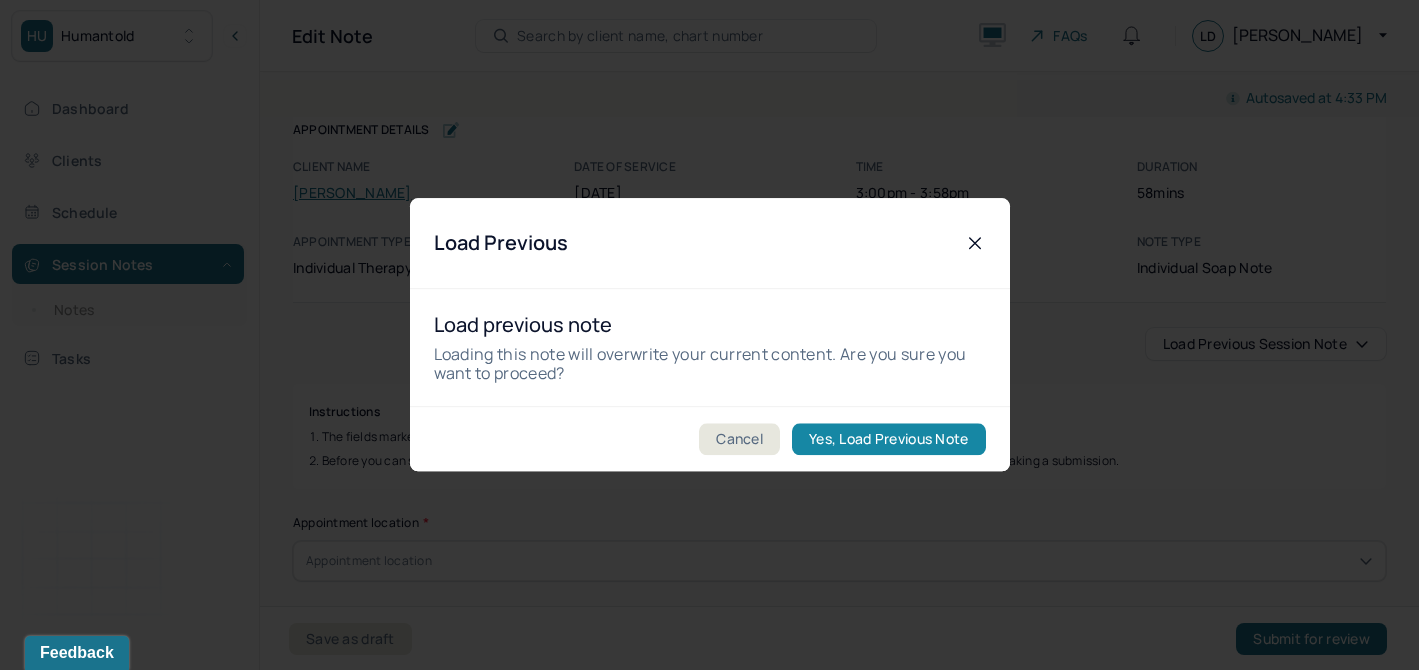 click on "Yes, Load Previous Note" at bounding box center (888, 440) 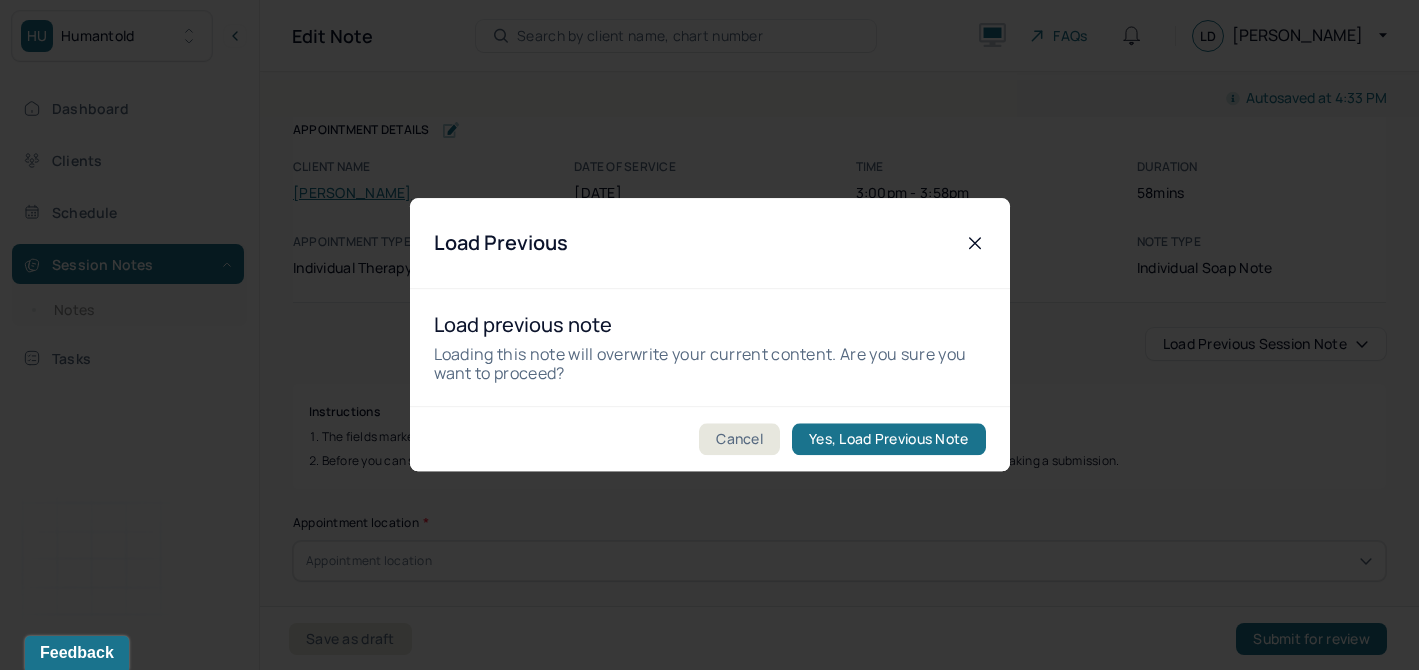 type on "Client presented with stable and regulated emotional and behavioral symptoms." 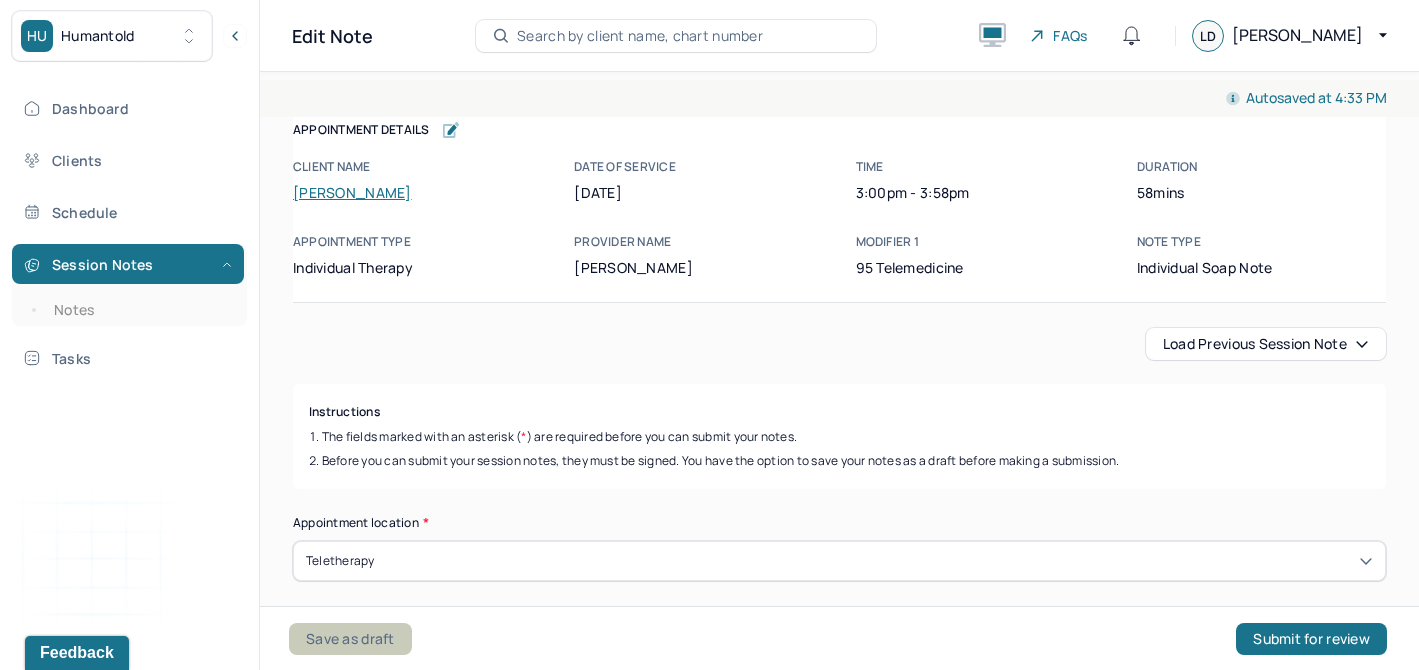click on "Save as draft" at bounding box center (350, 639) 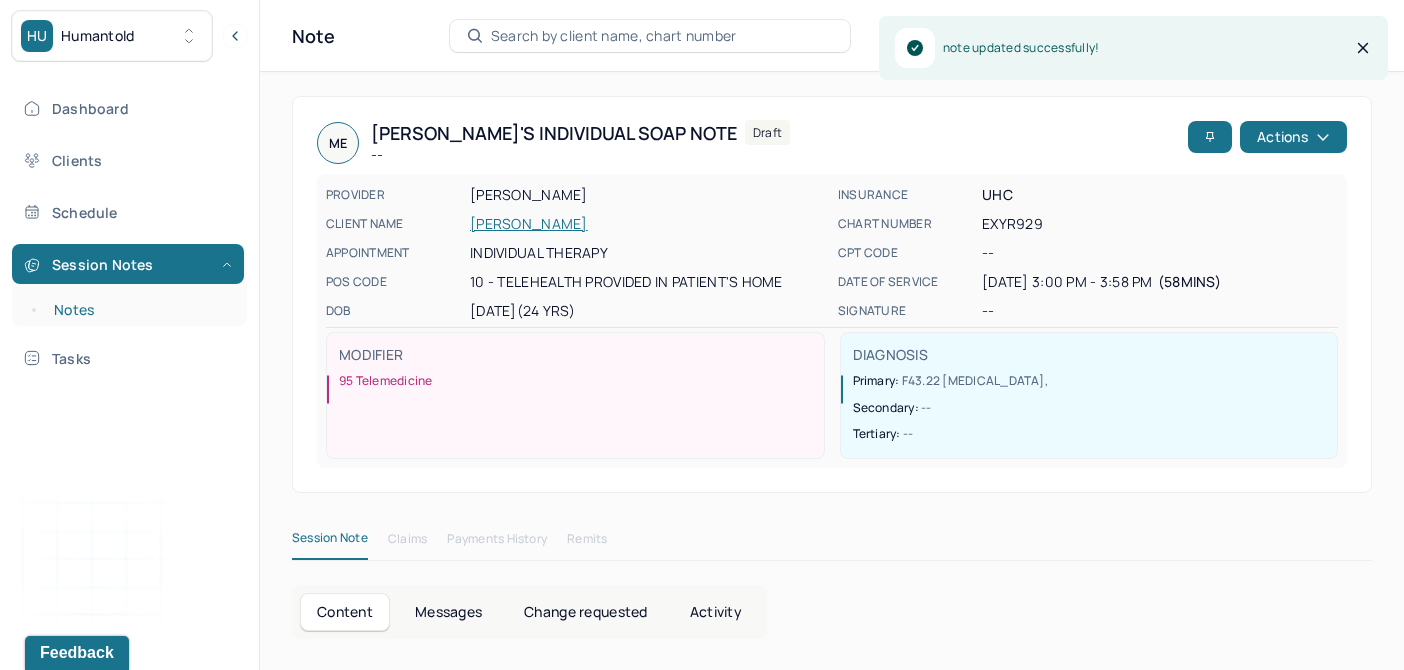 click on "Notes" at bounding box center [139, 310] 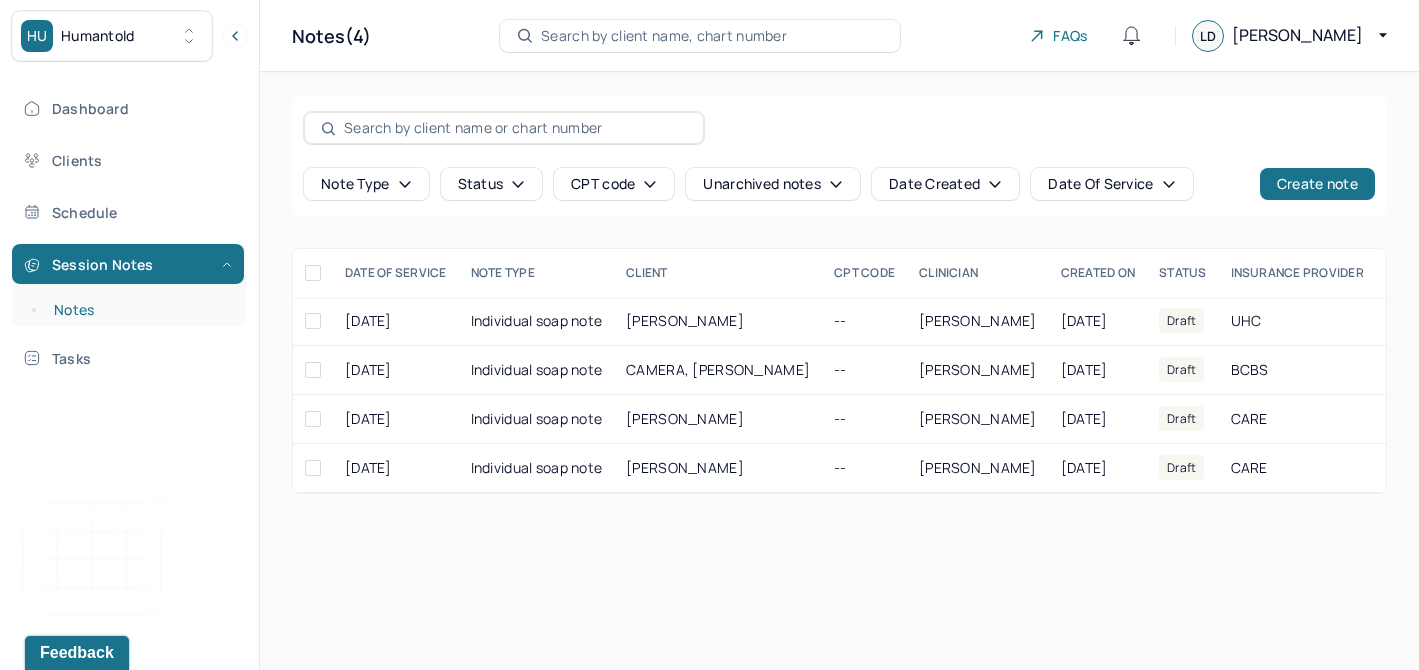 click on "Notes" at bounding box center (139, 310) 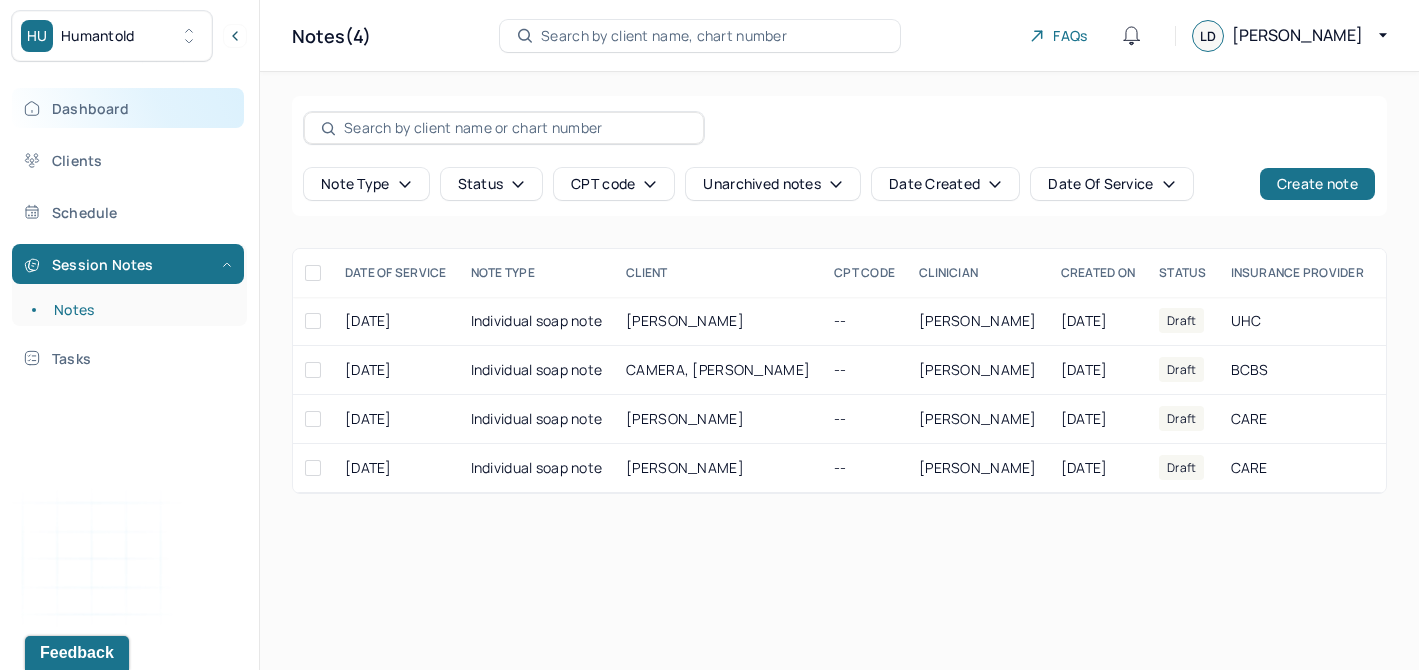 click on "Dashboard" at bounding box center (128, 108) 